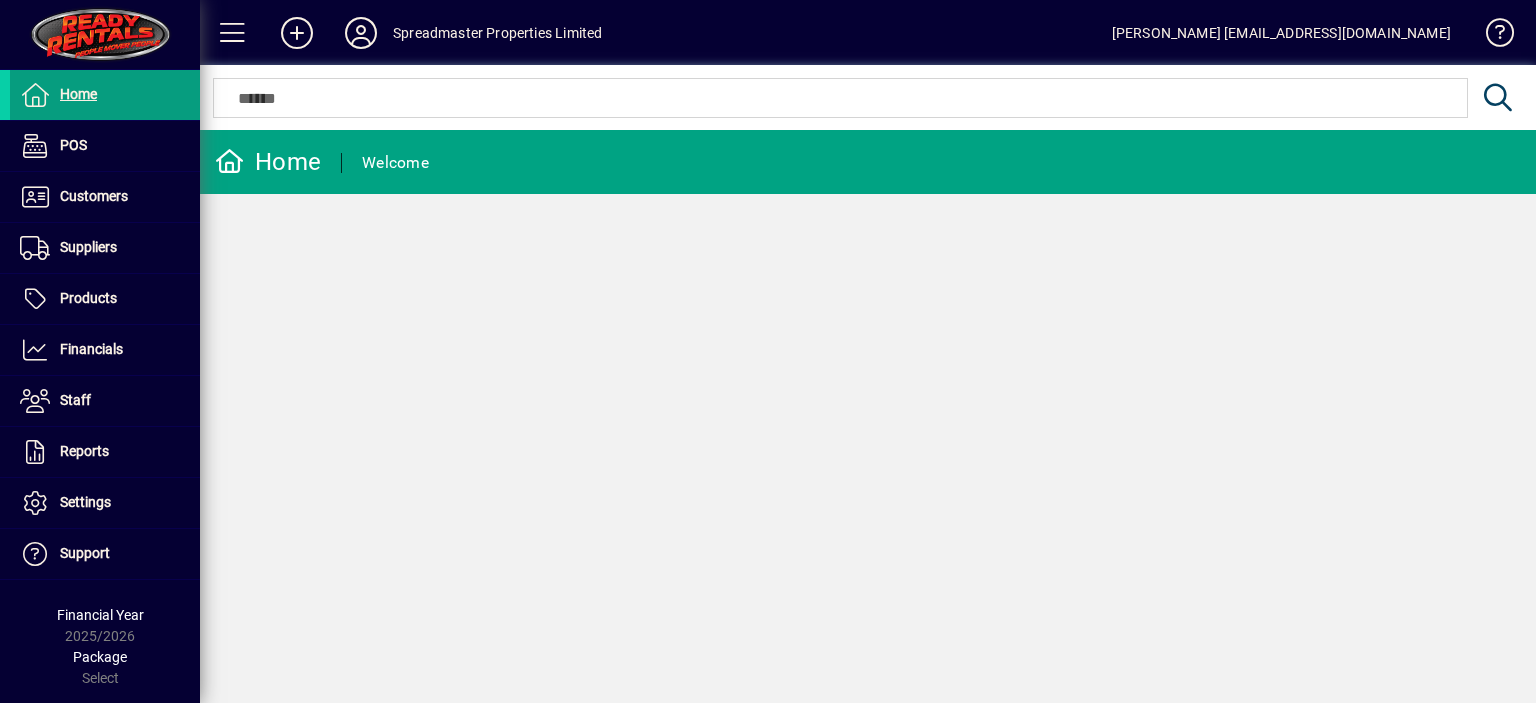 scroll, scrollTop: 0, scrollLeft: 0, axis: both 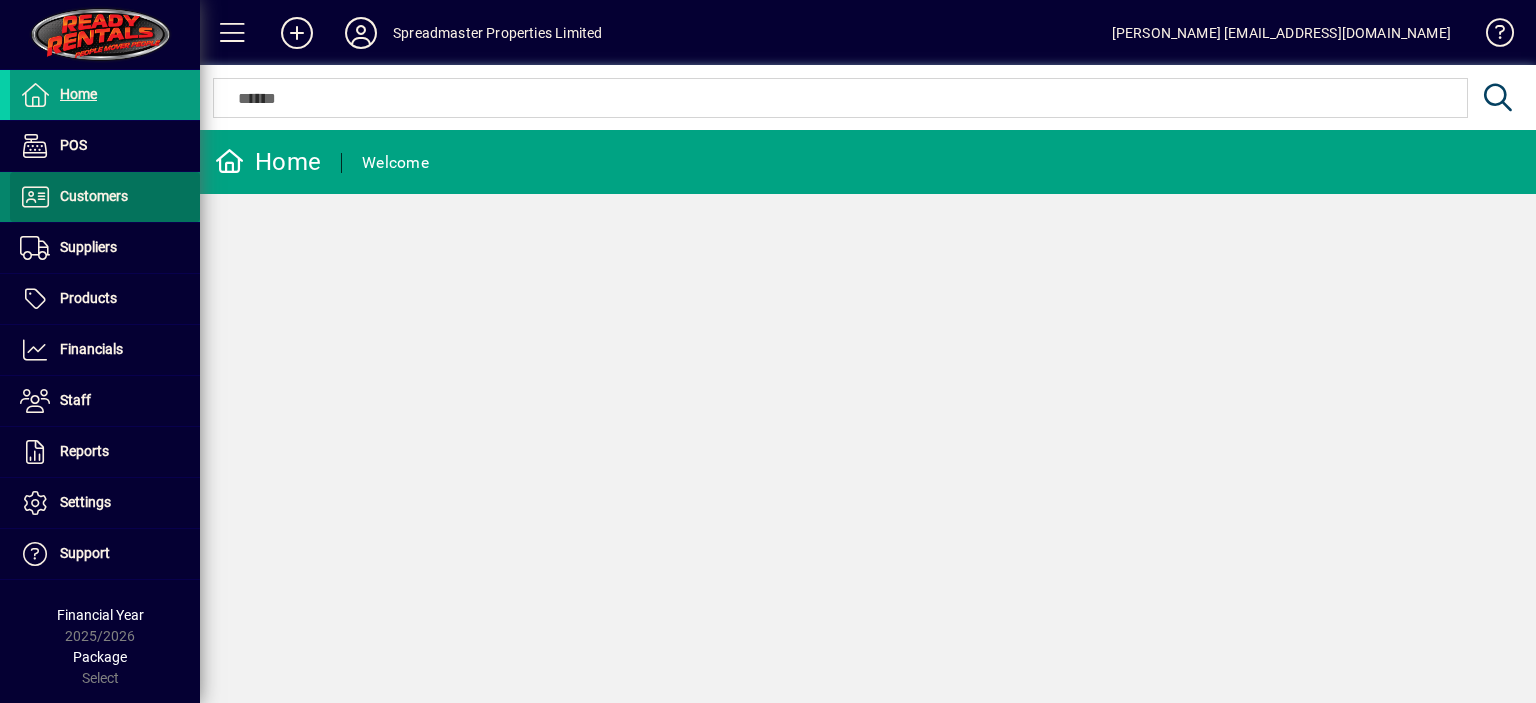 click on "Customers" at bounding box center (94, 196) 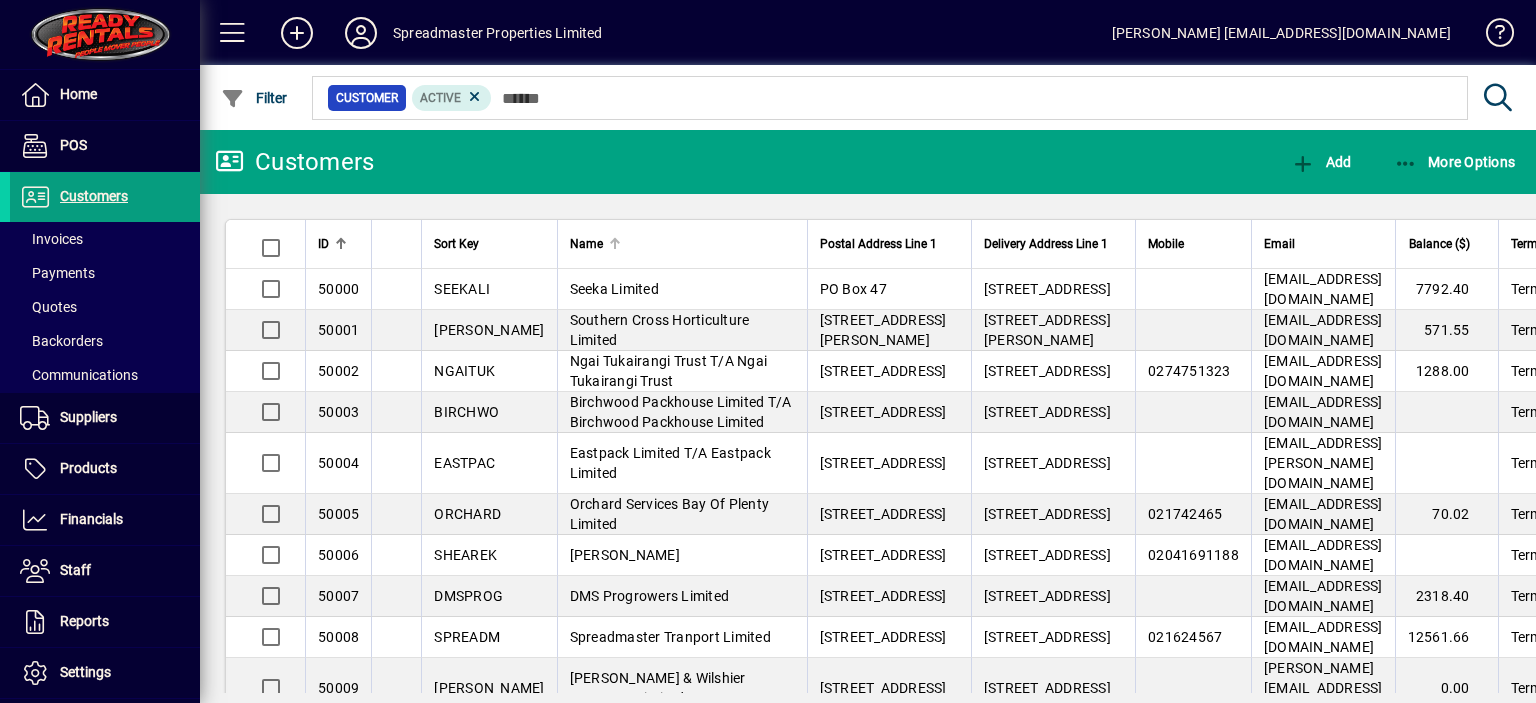click at bounding box center [614, 239] 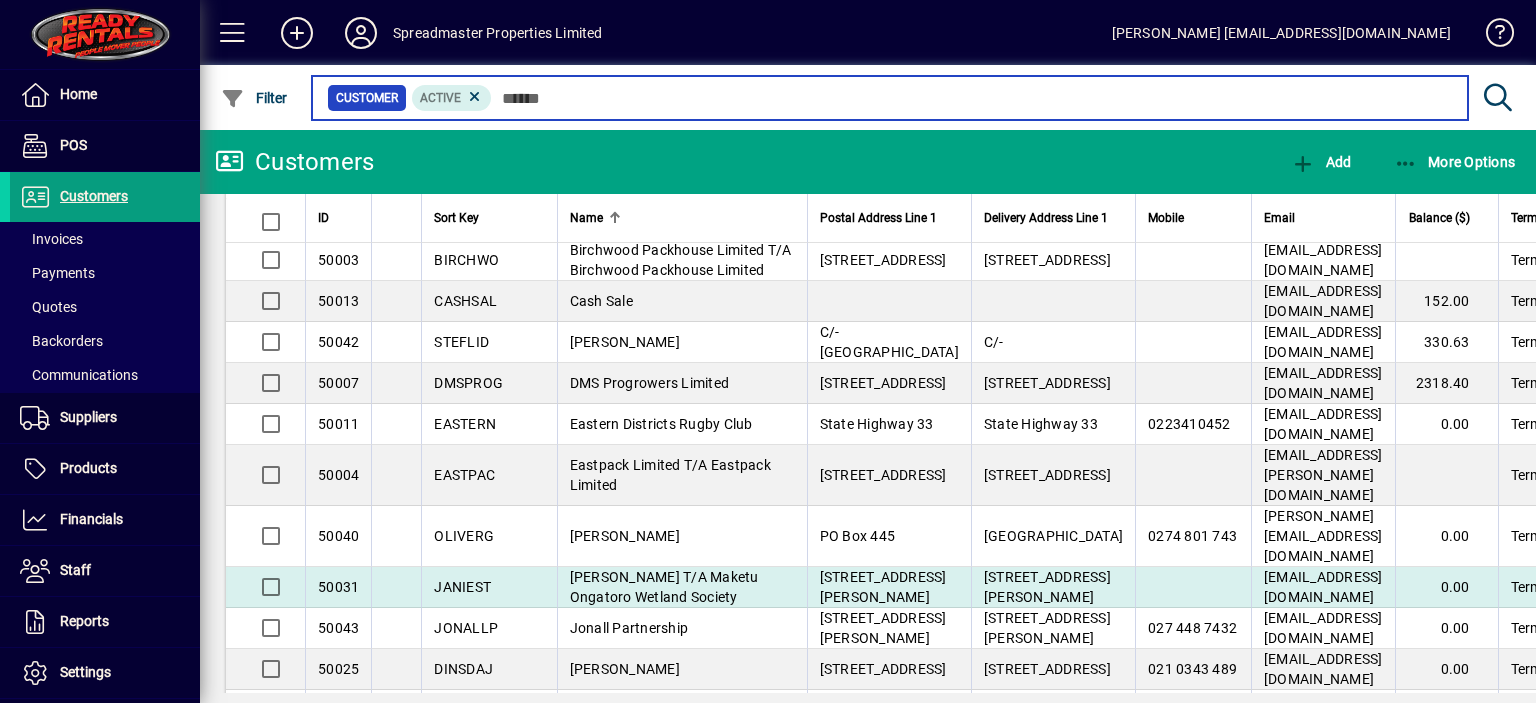 scroll, scrollTop: 400, scrollLeft: 0, axis: vertical 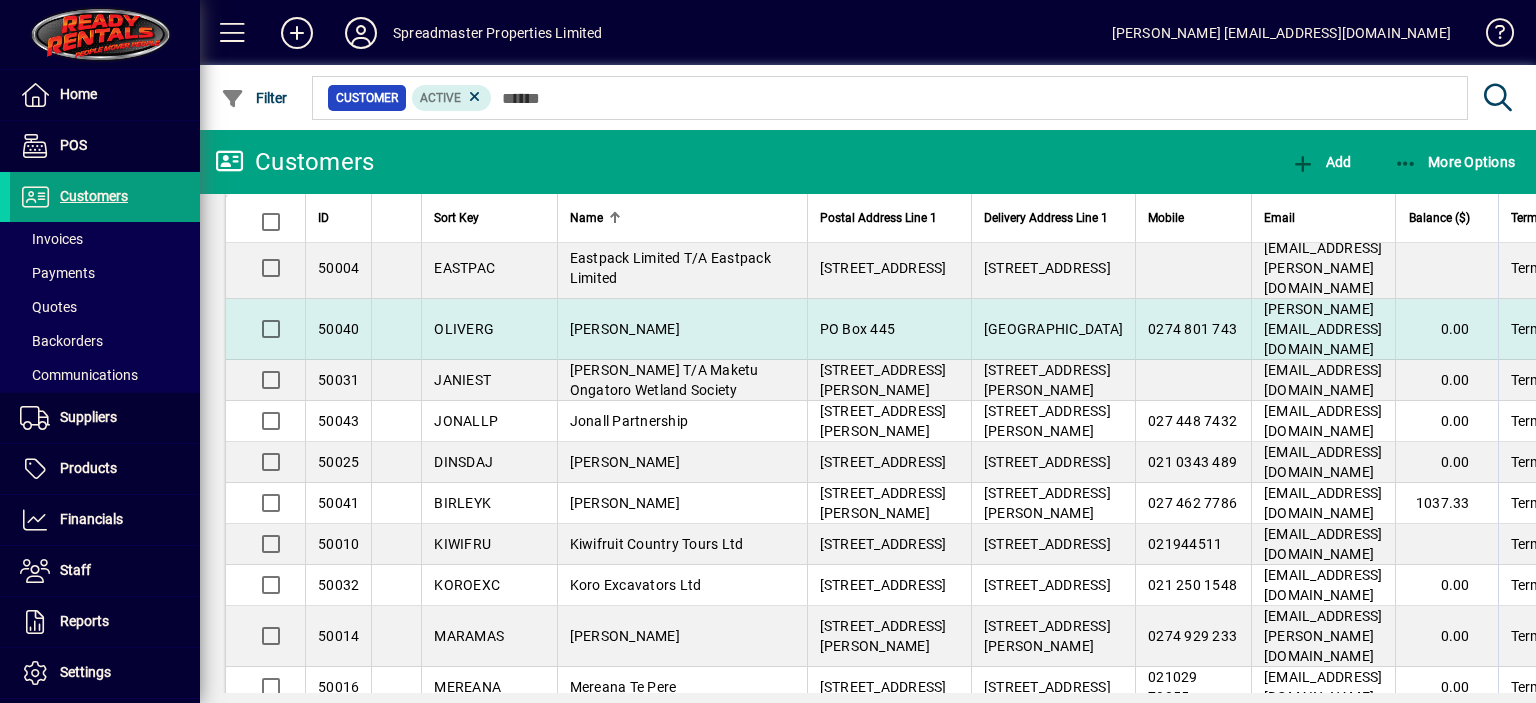 click on "[PERSON_NAME]" at bounding box center [625, 329] 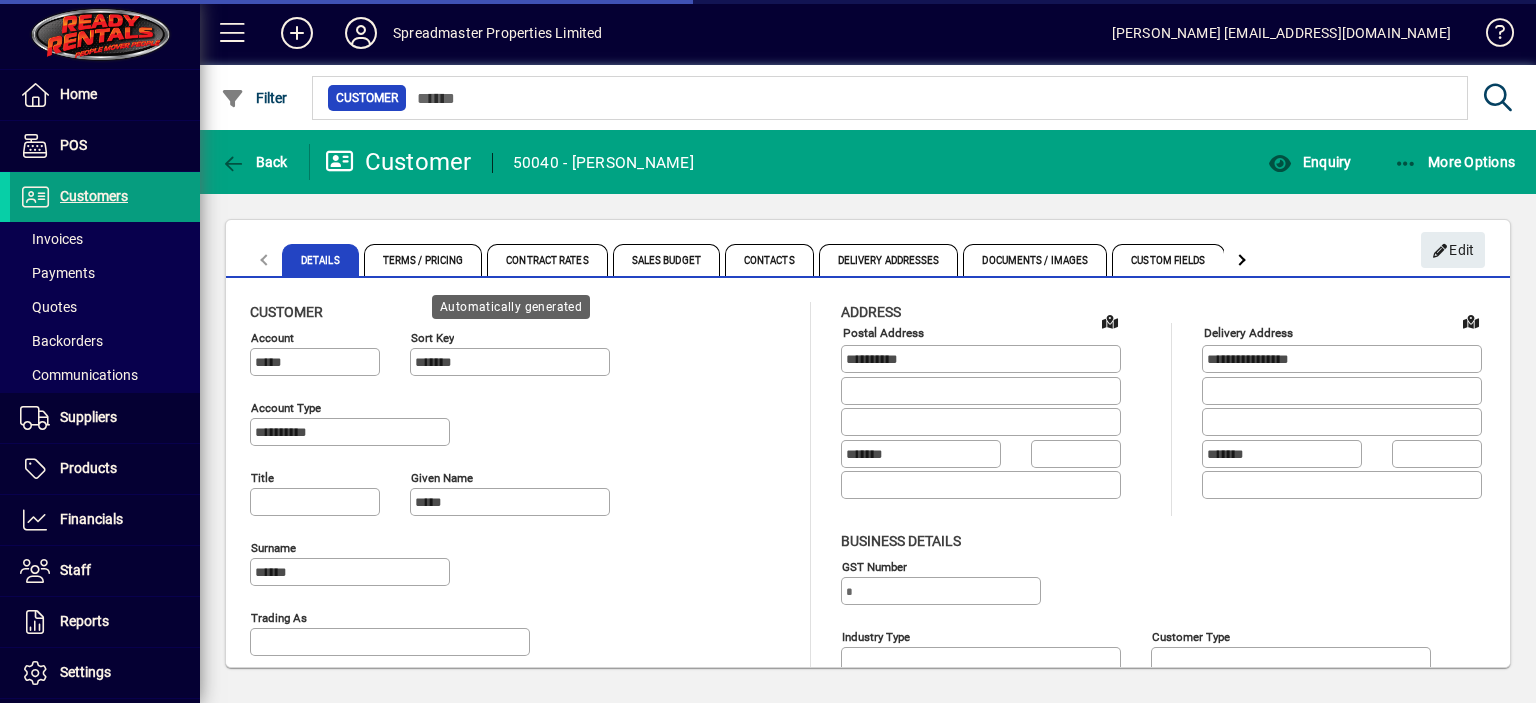 type on "**********" 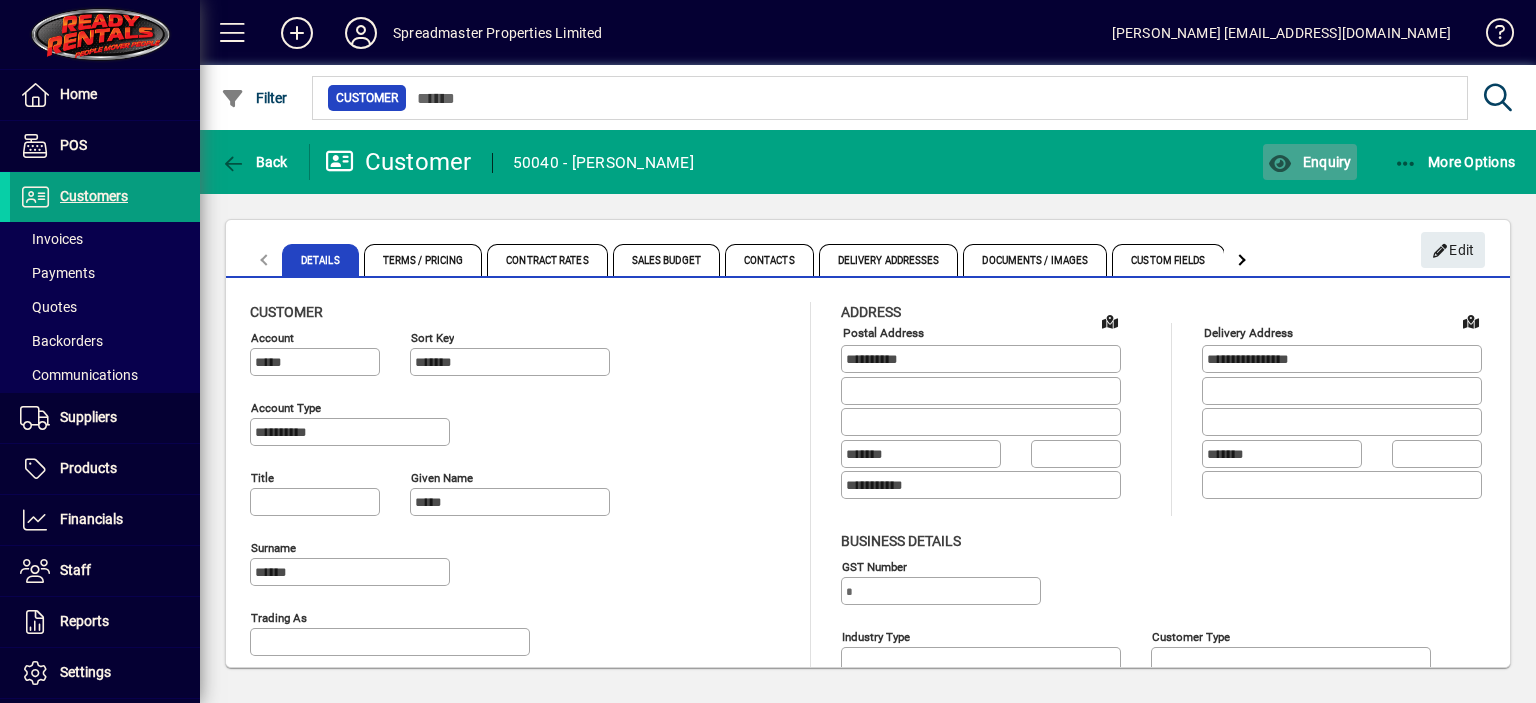click on "Enquiry" 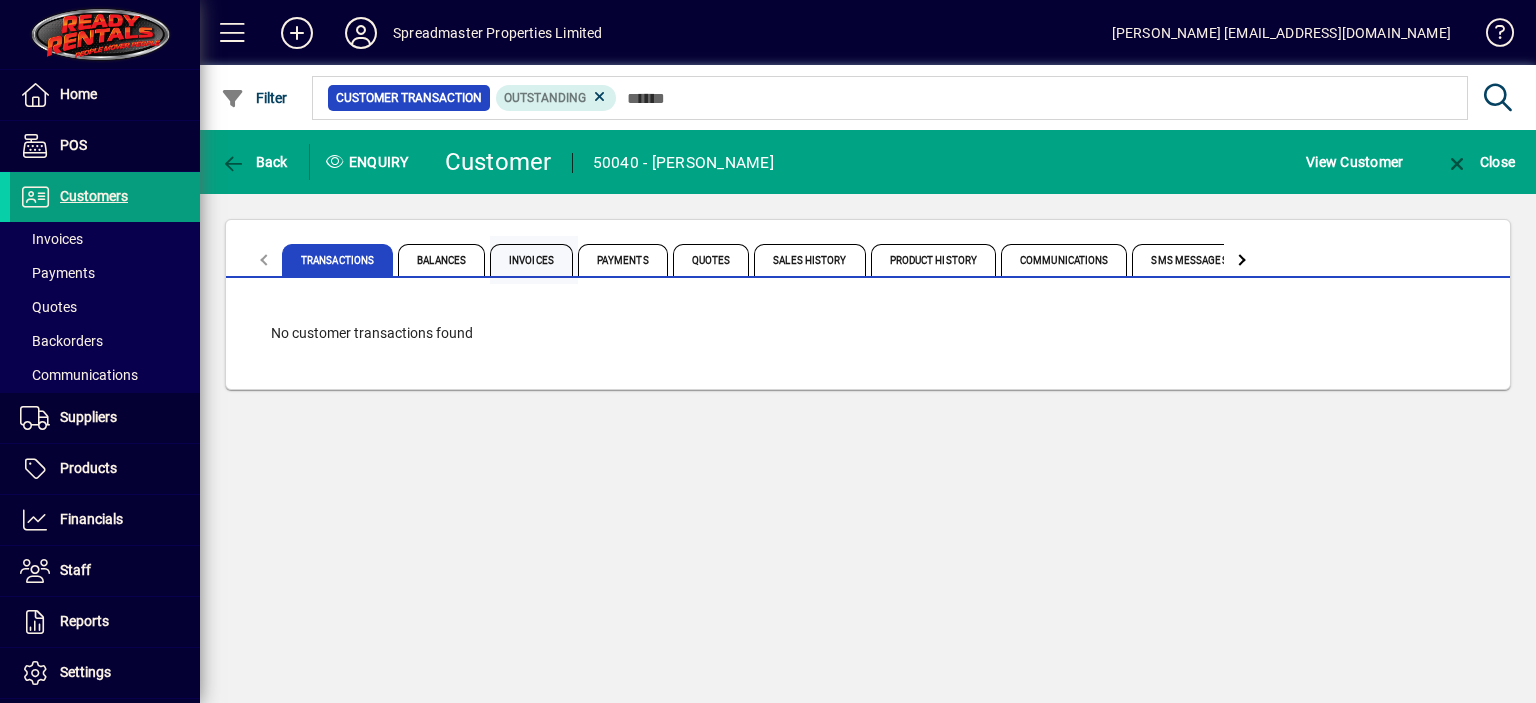 click on "Invoices" at bounding box center (531, 260) 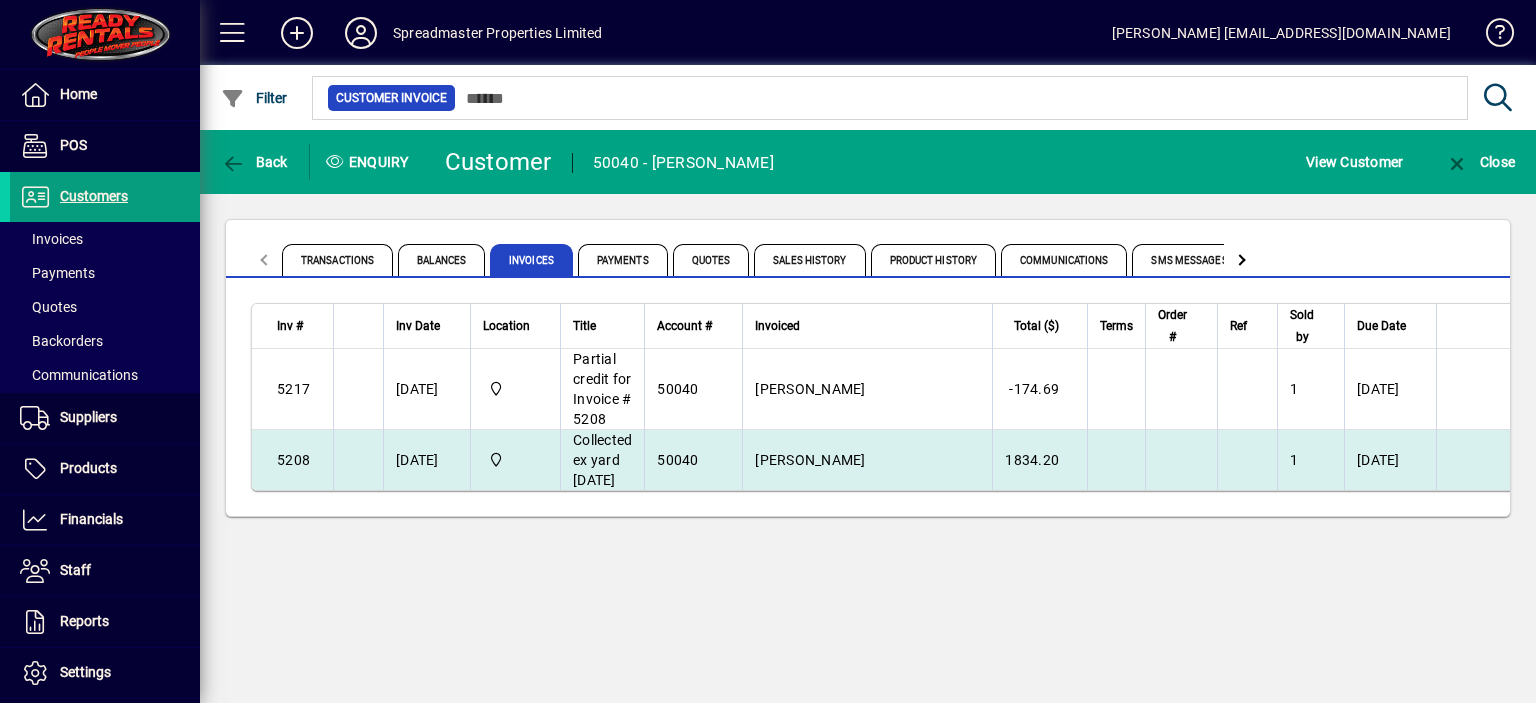 click on "Collected ex yard [DATE]" at bounding box center [602, 460] 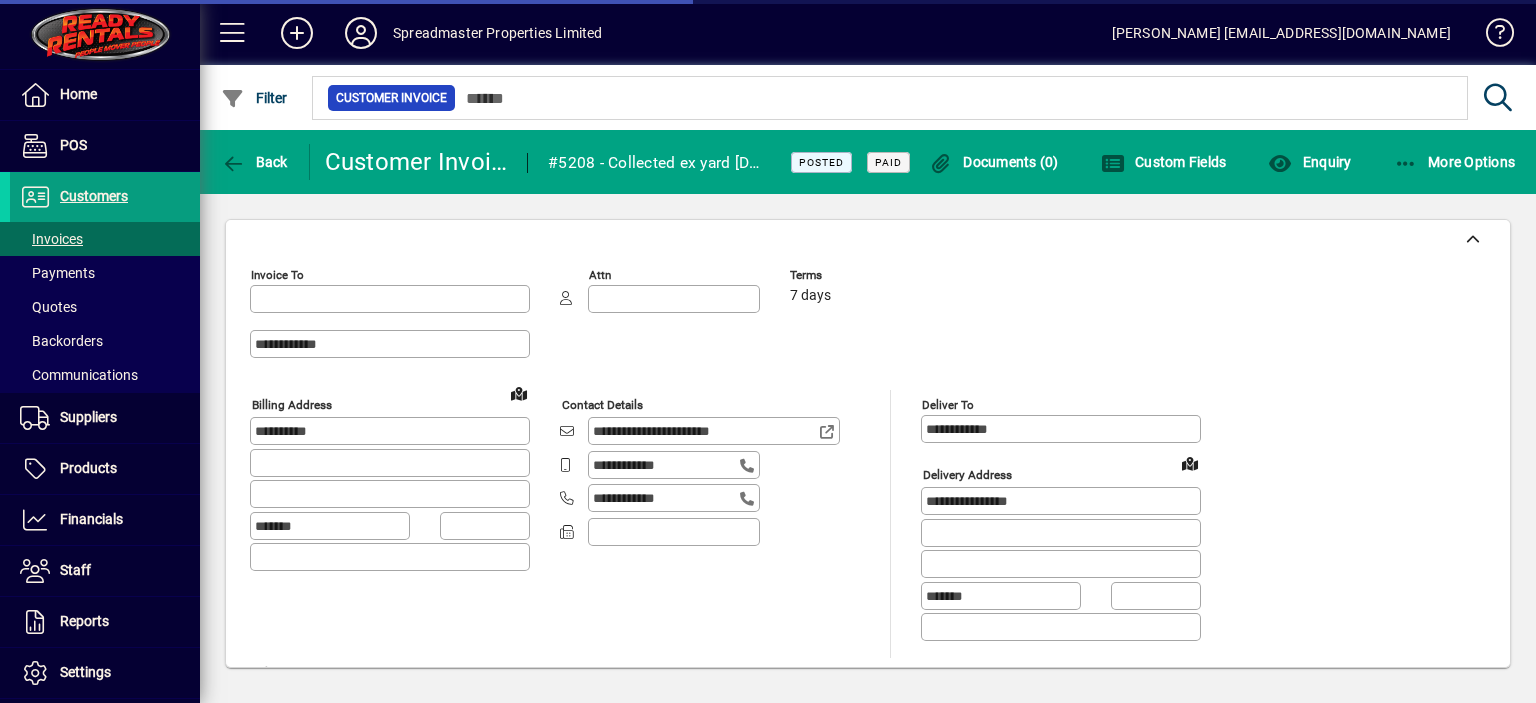 type on "**********" 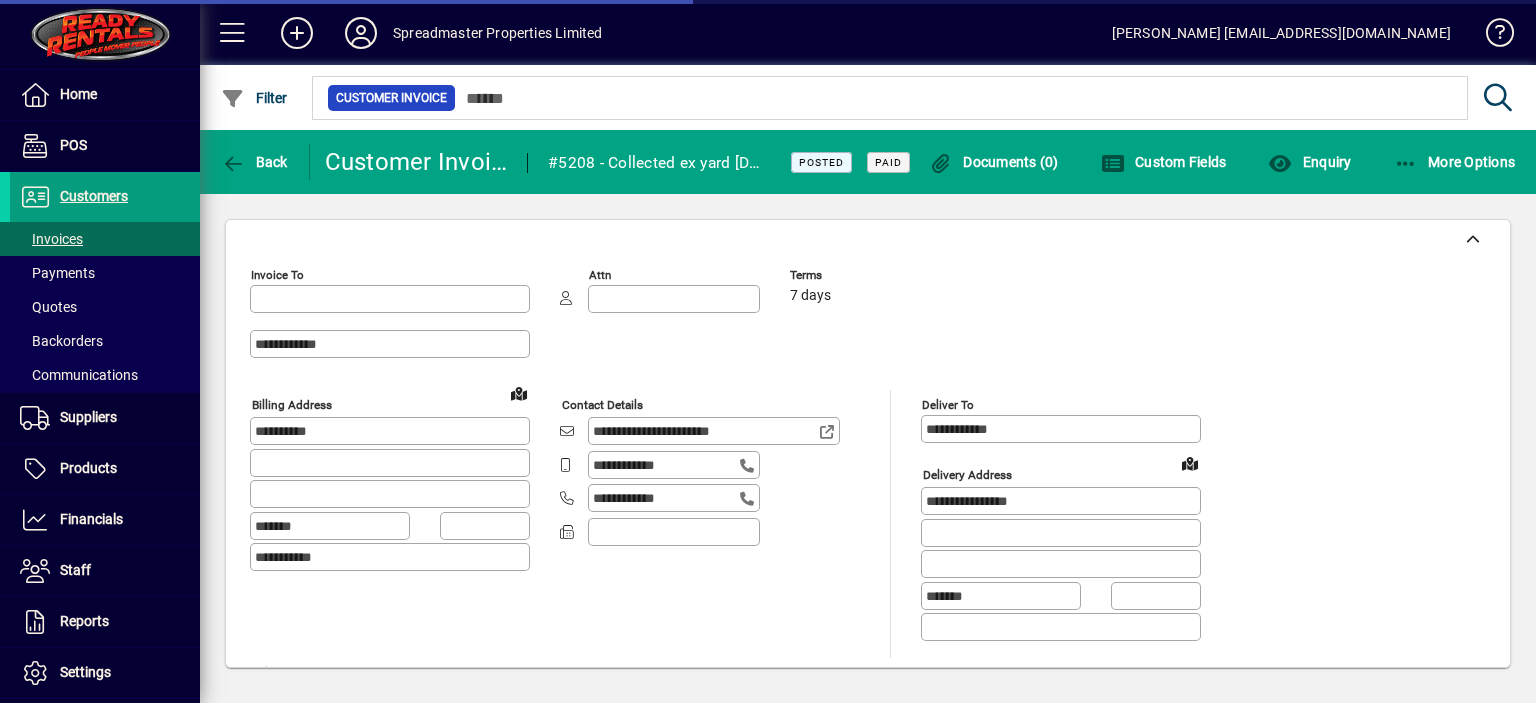 type on "**********" 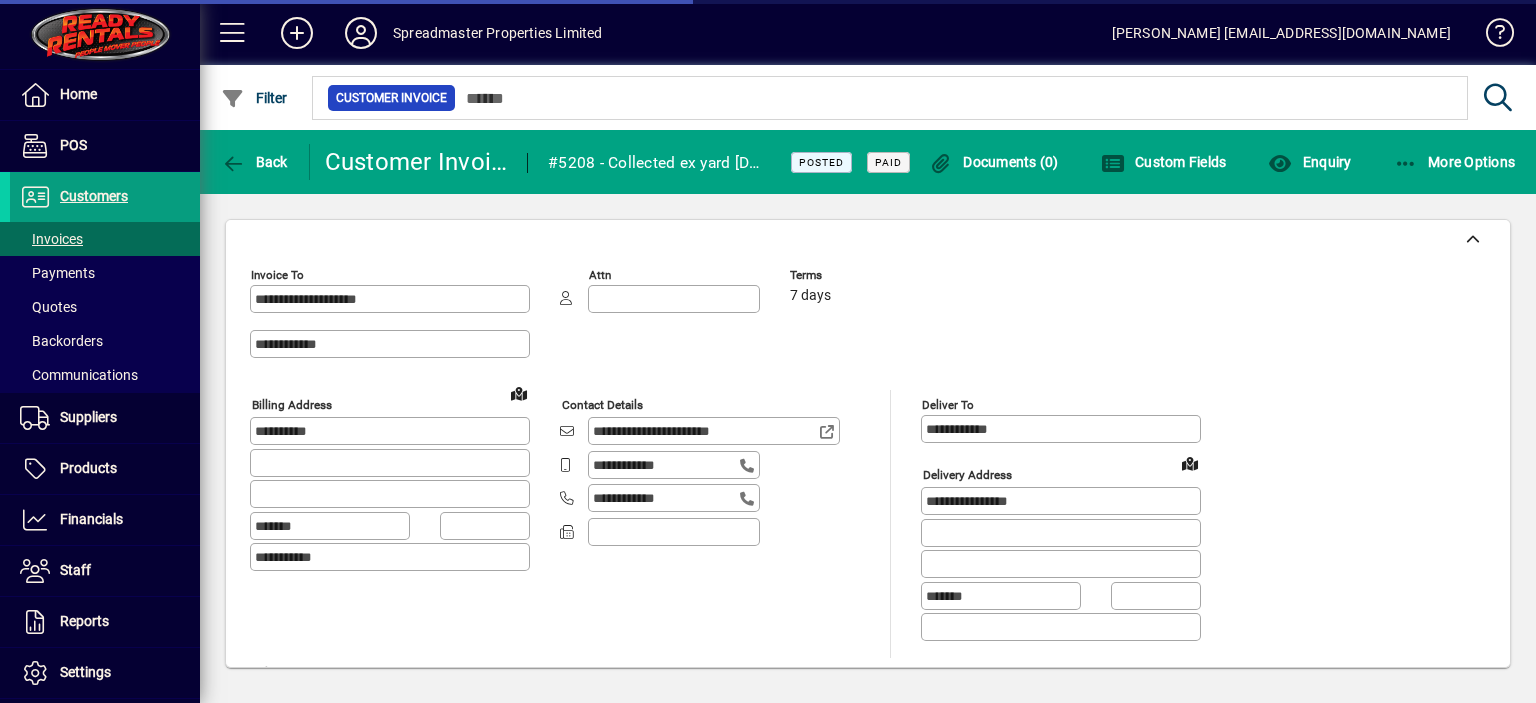 type on "**********" 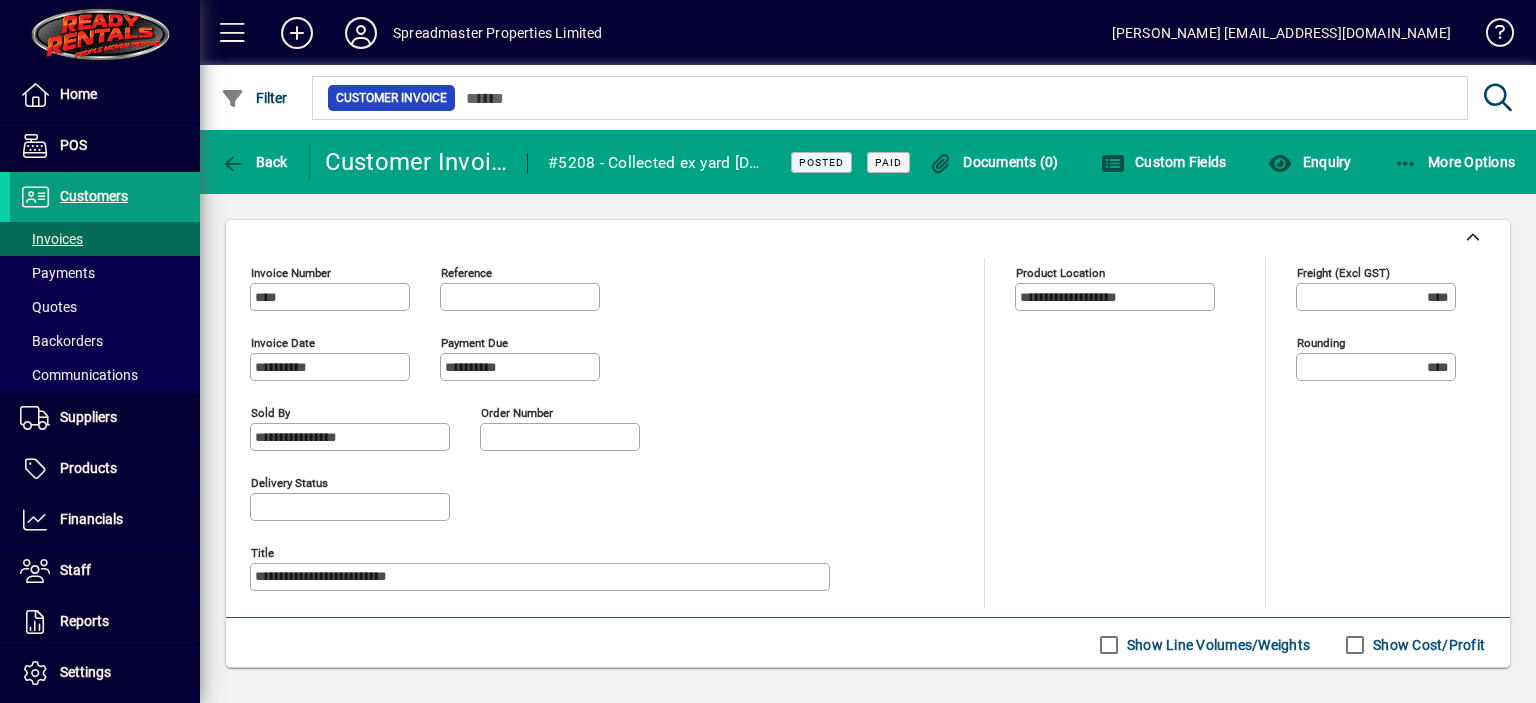 scroll, scrollTop: 700, scrollLeft: 0, axis: vertical 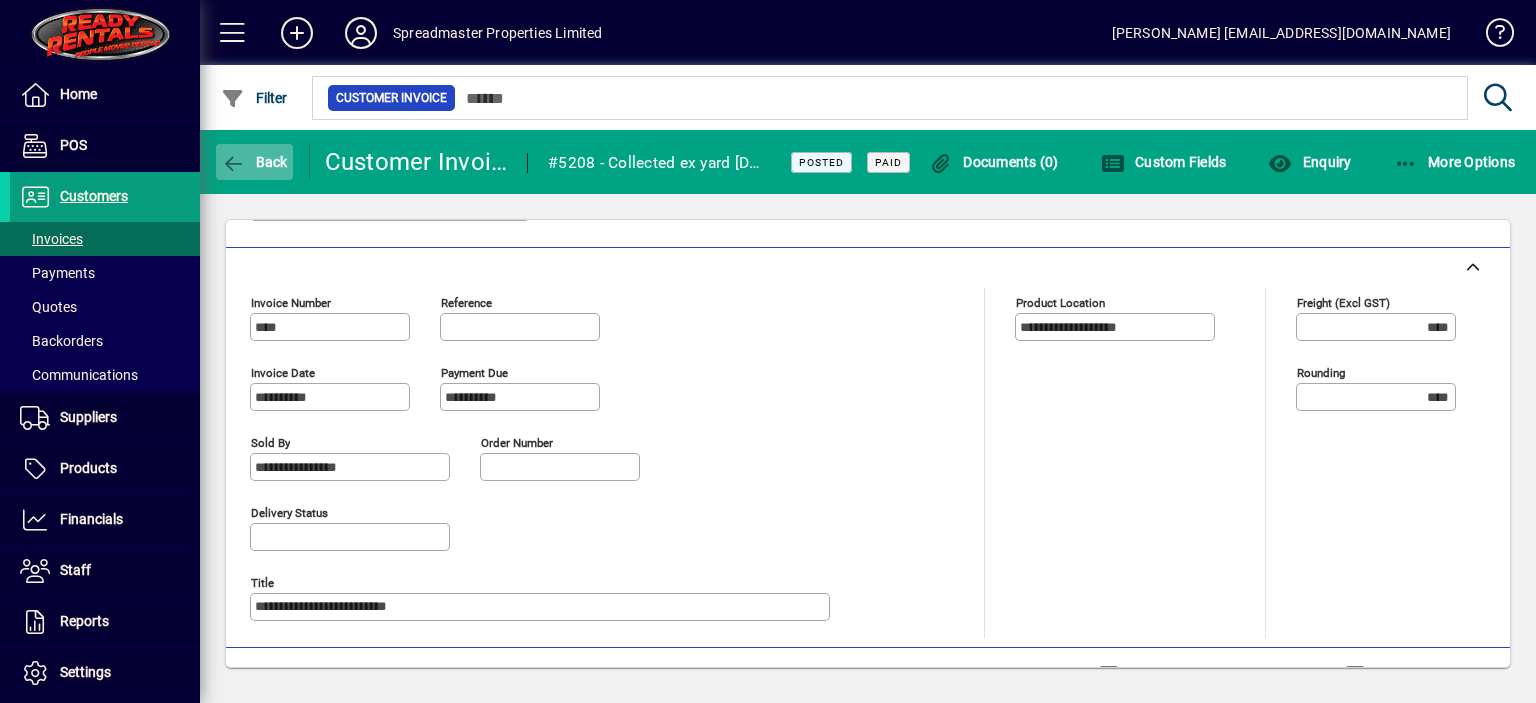 click on "Back" 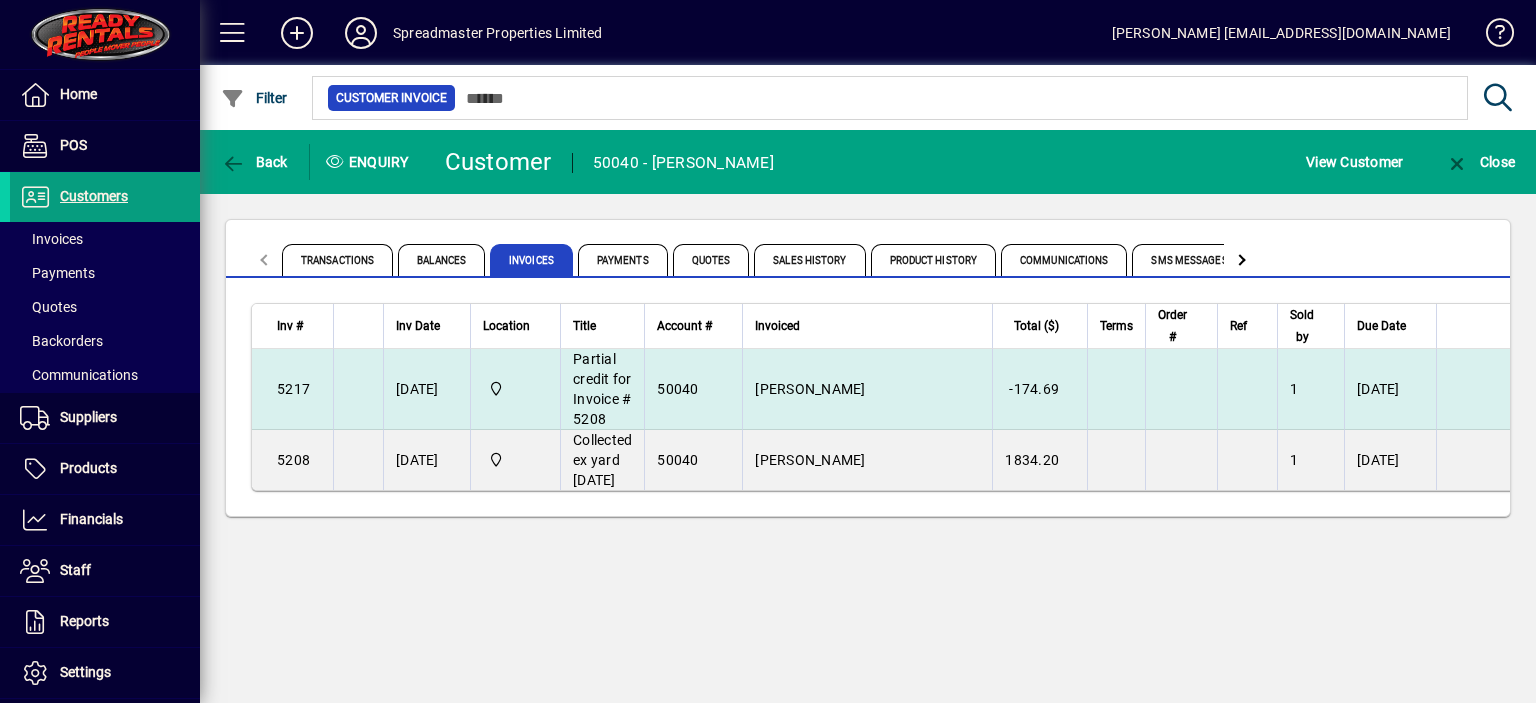 click on "[PERSON_NAME]" at bounding box center (810, 389) 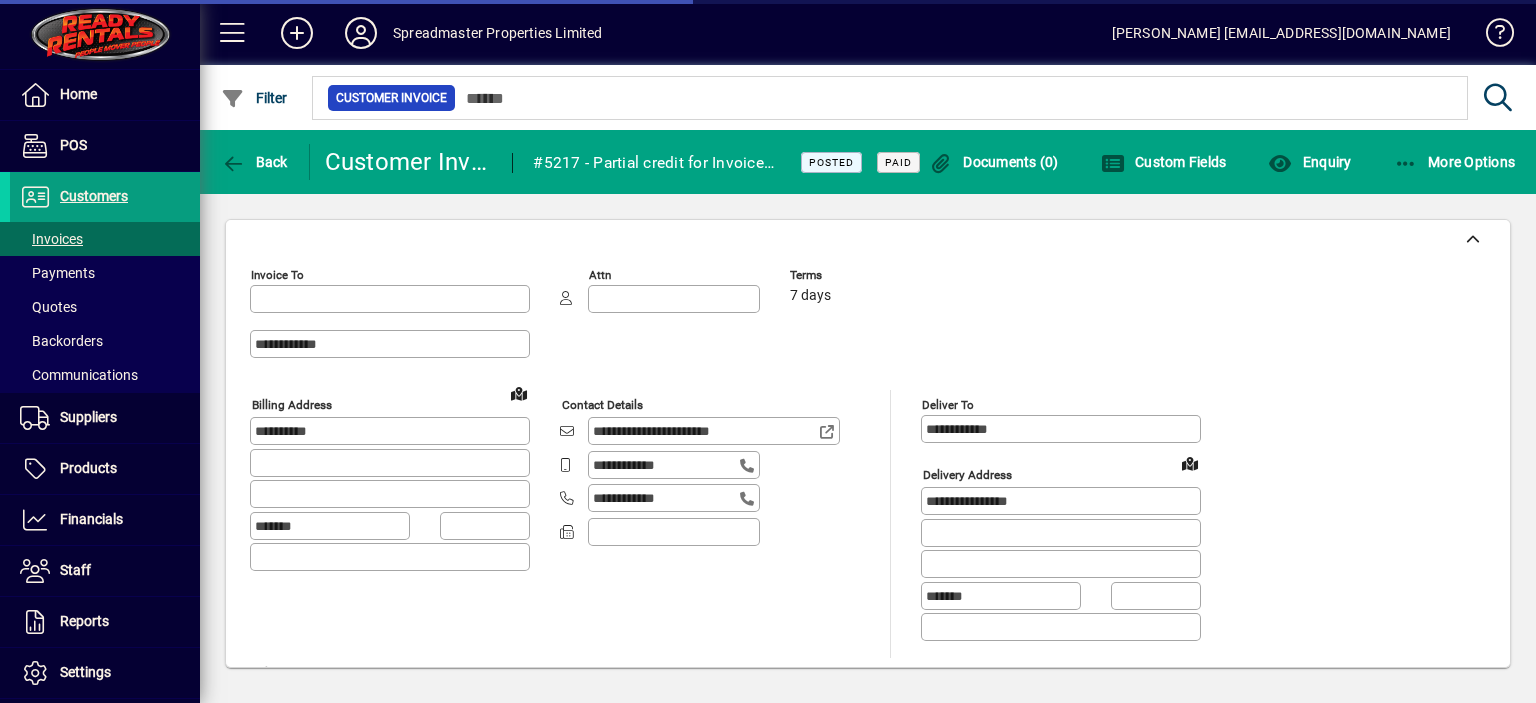 type on "**********" 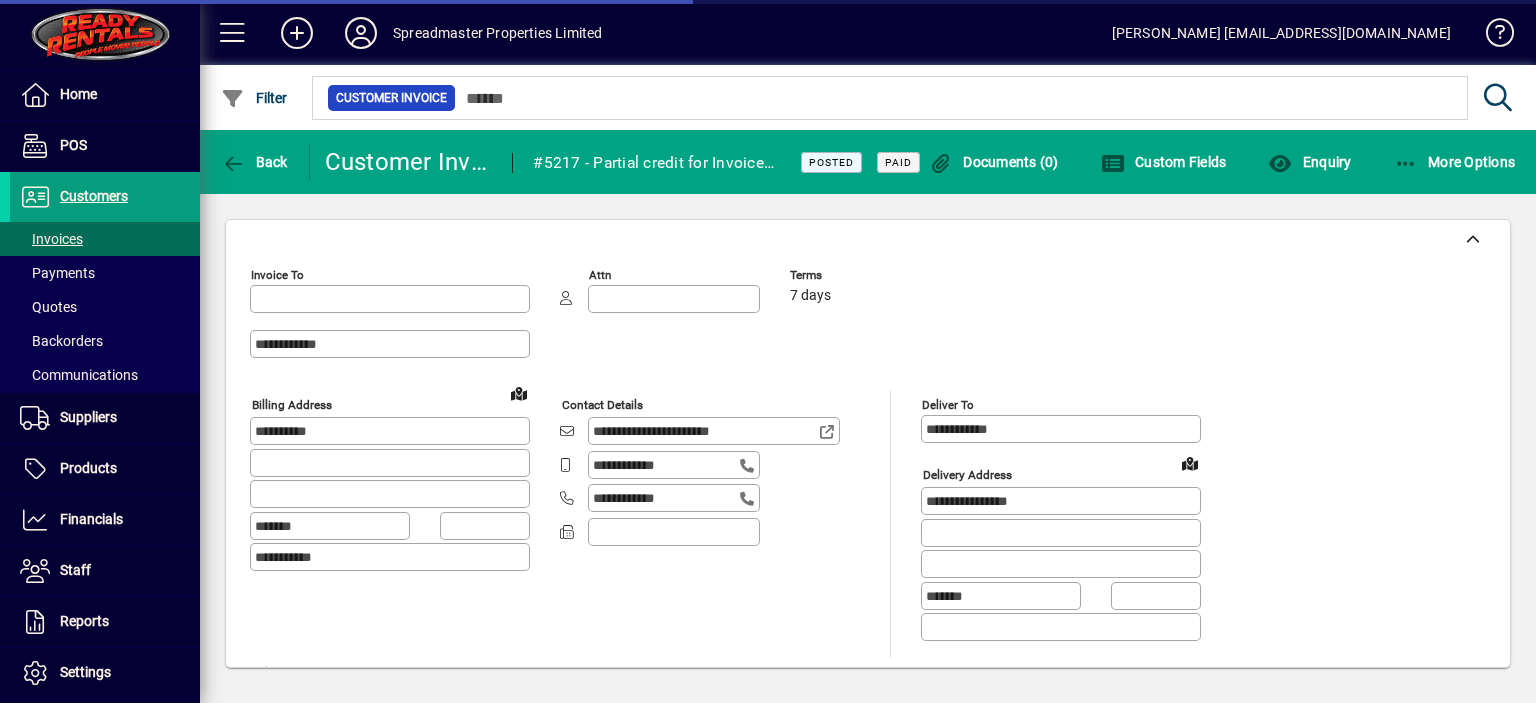 type on "**********" 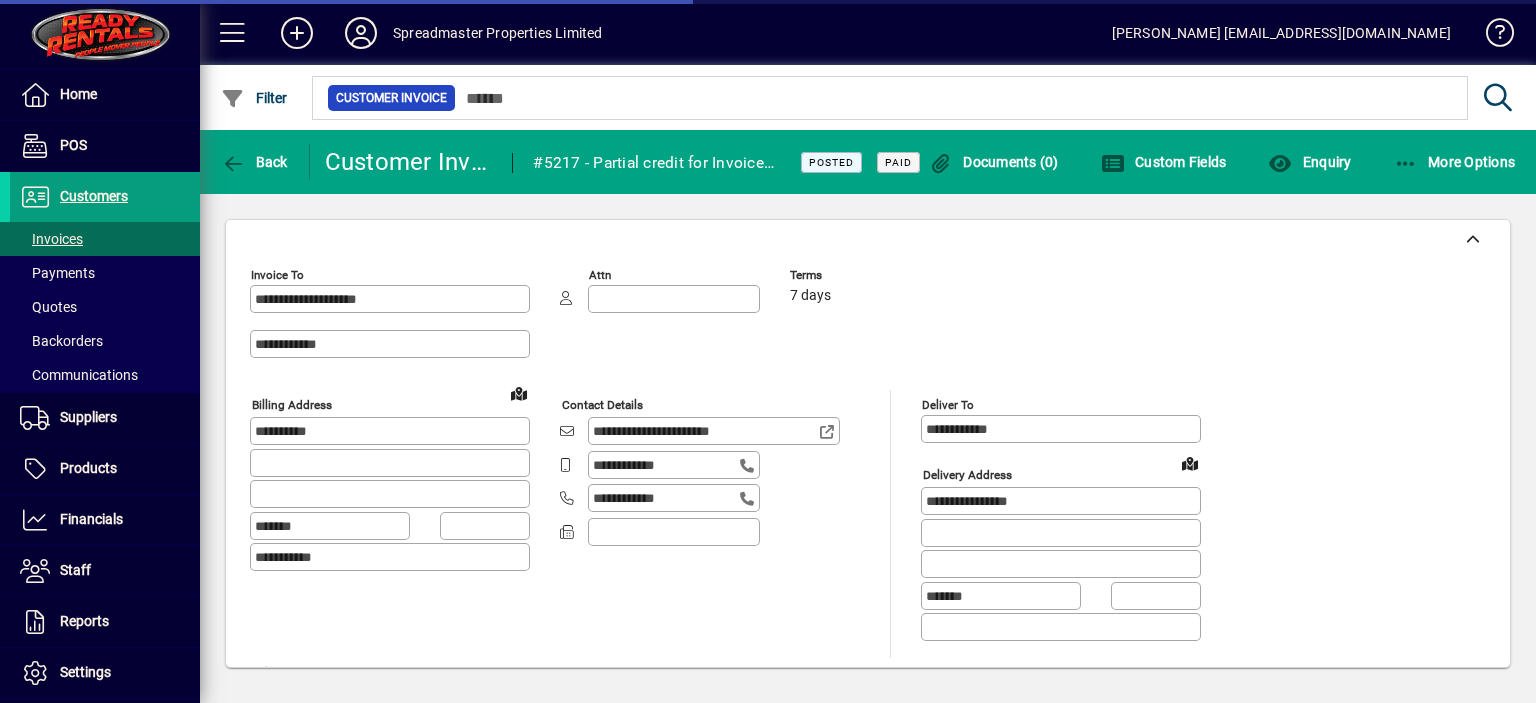 type on "**********" 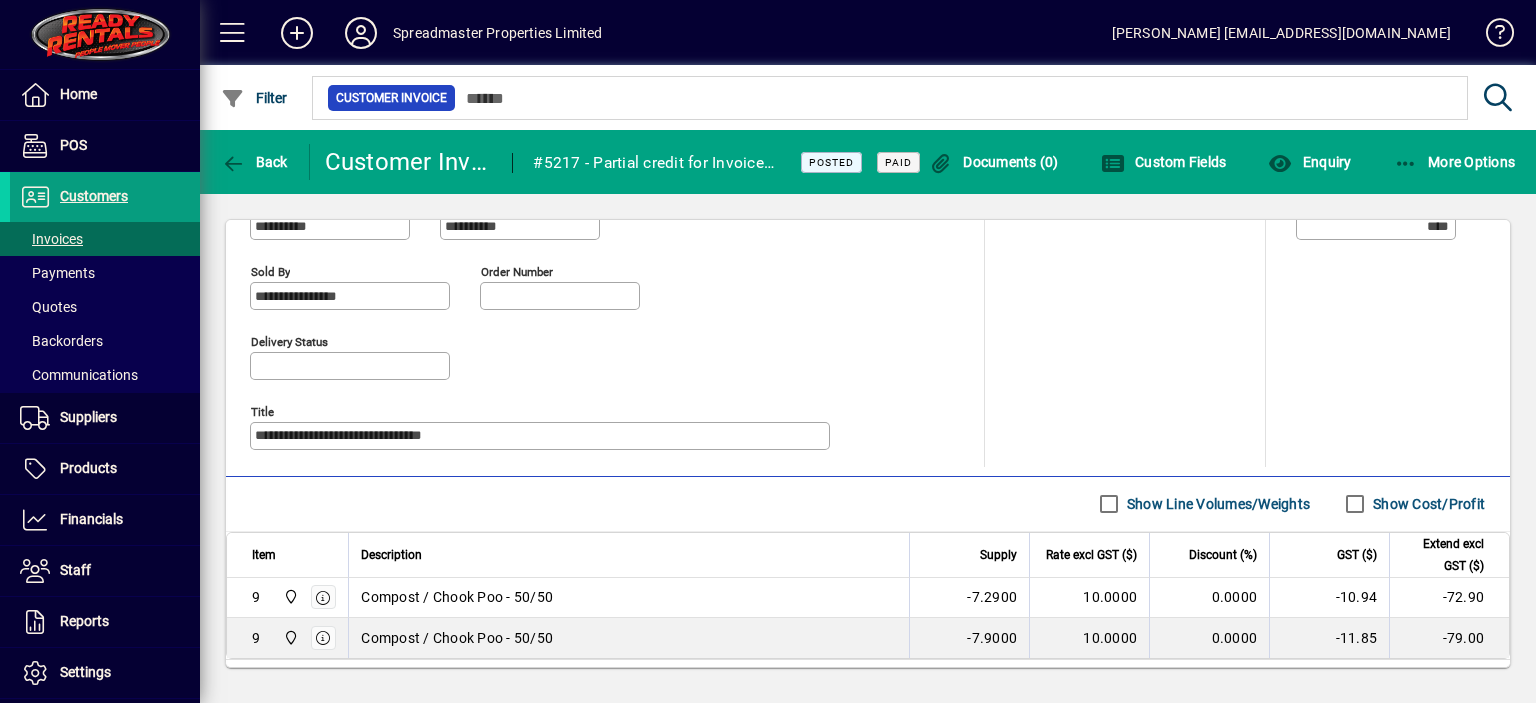 scroll, scrollTop: 771, scrollLeft: 0, axis: vertical 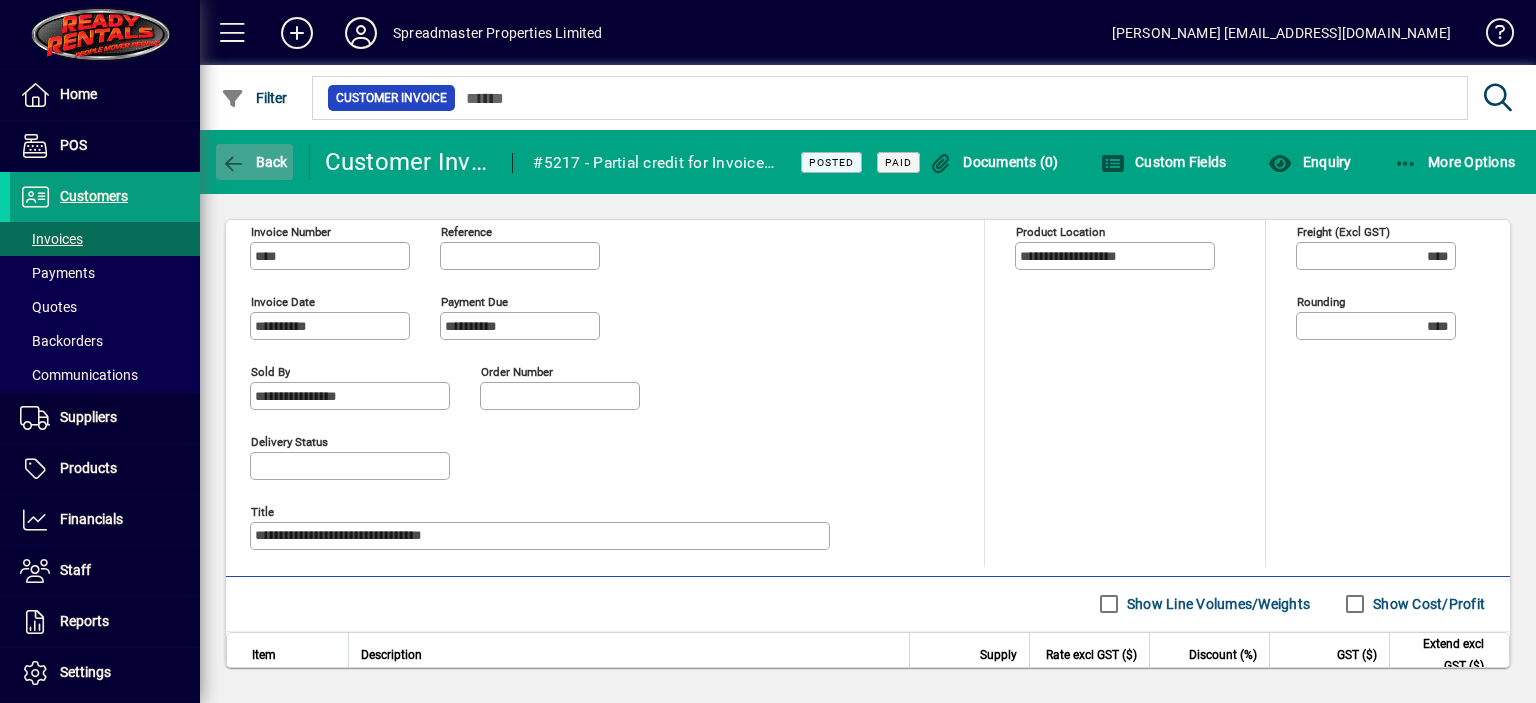click on "Back" 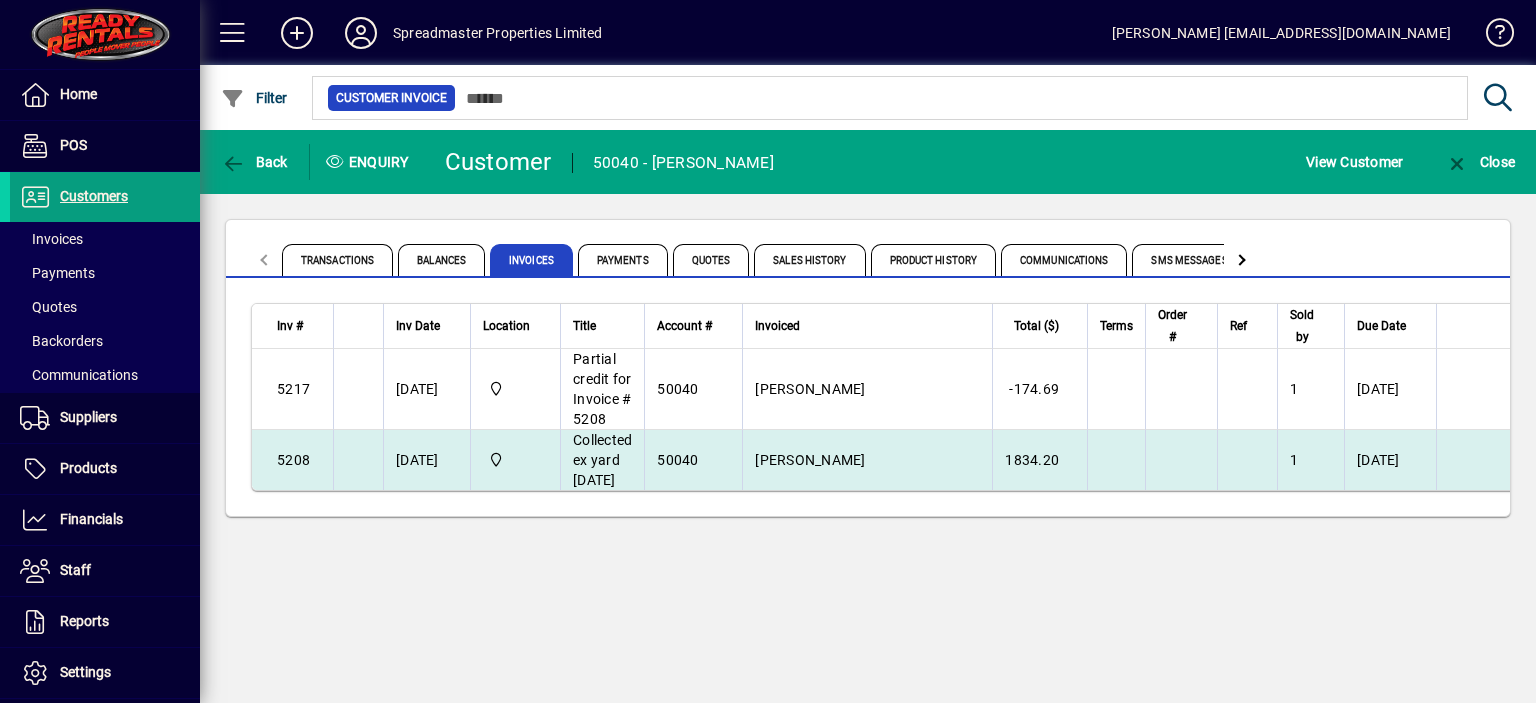 click on "[DATE]" at bounding box center [426, 460] 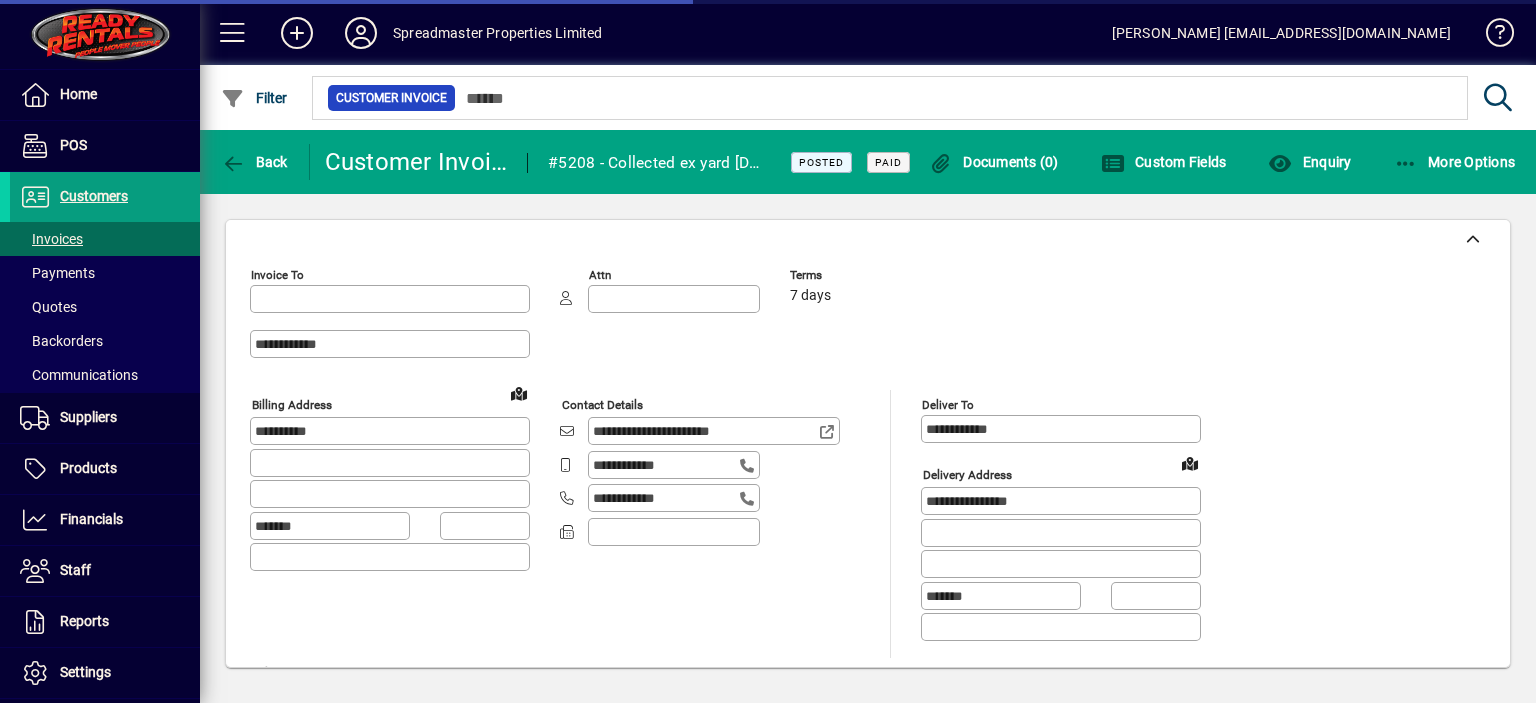 type on "**********" 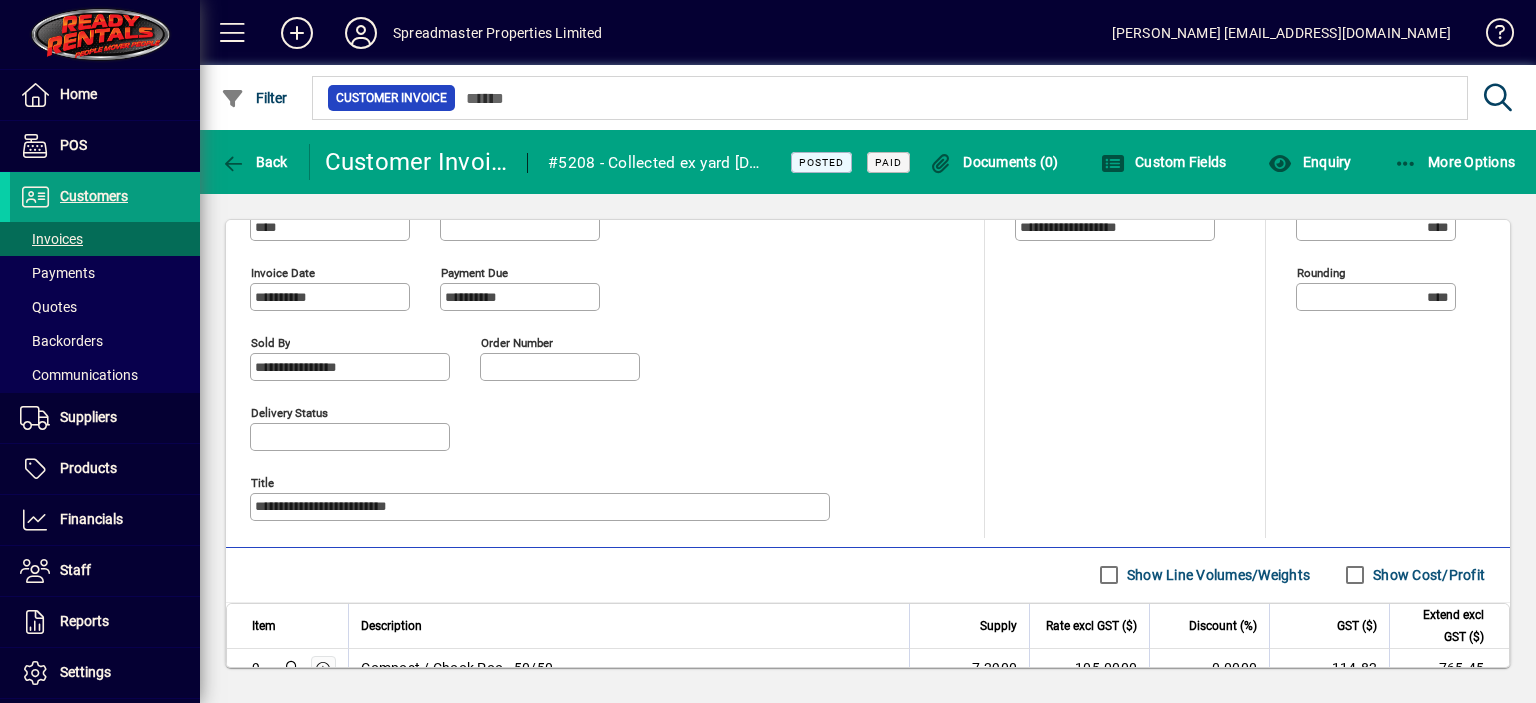 scroll, scrollTop: 970, scrollLeft: 0, axis: vertical 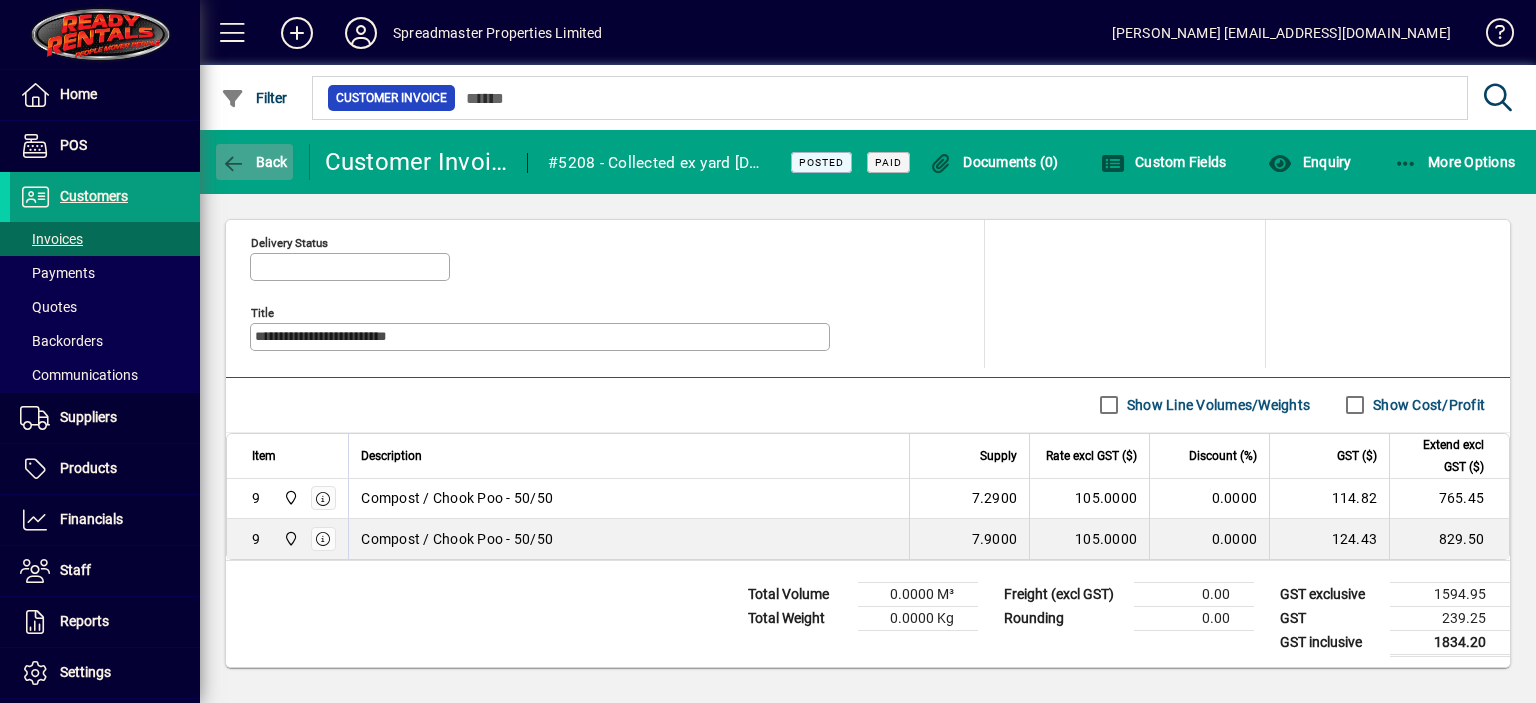 click on "Back" 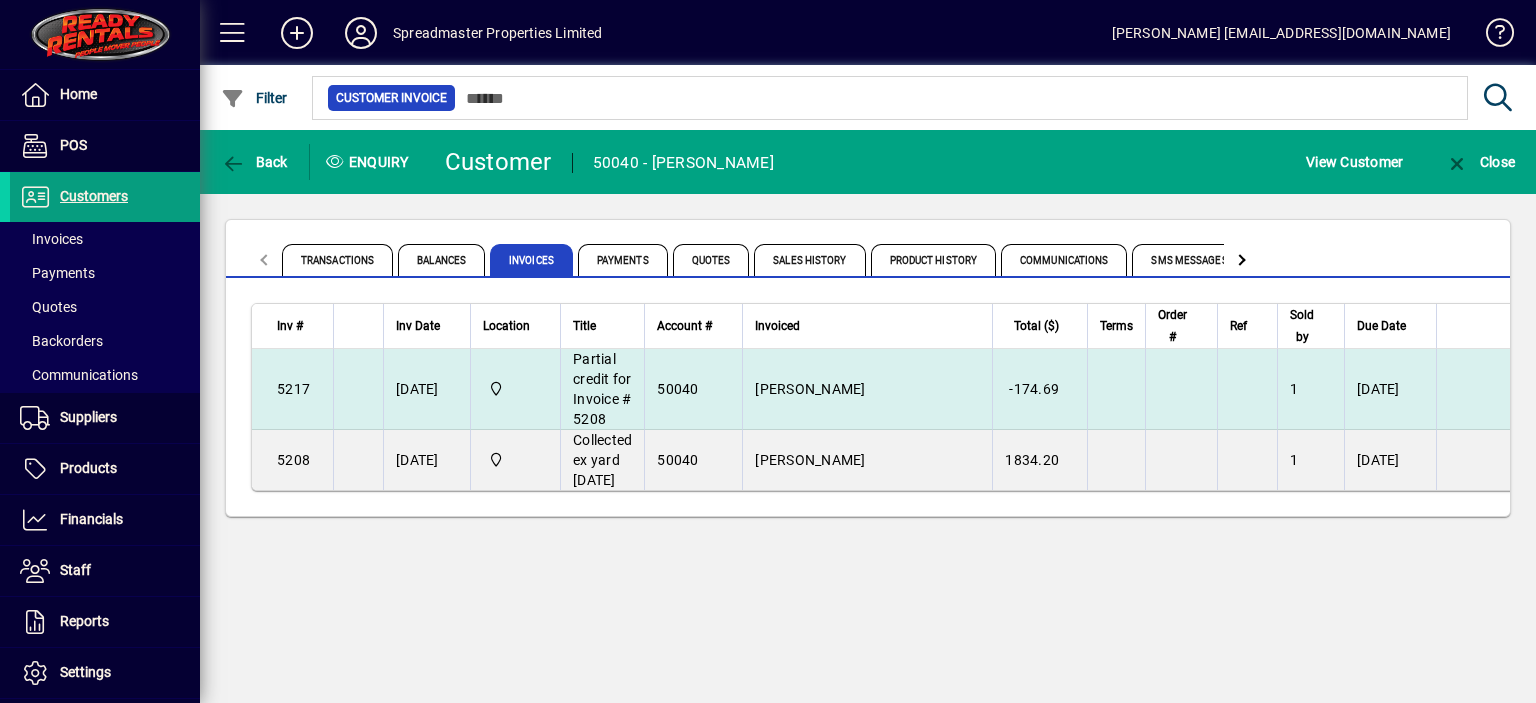 click on "[DATE]" at bounding box center [426, 389] 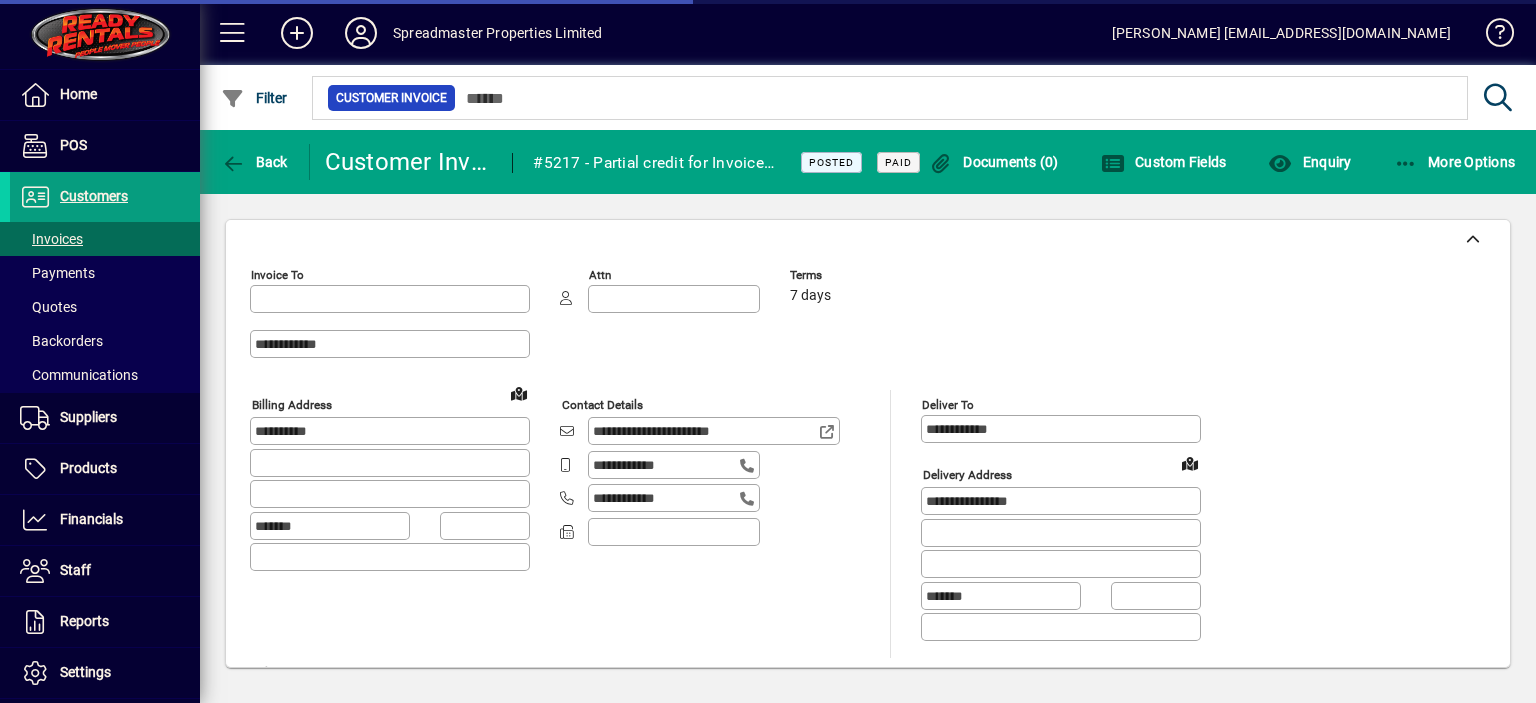 type on "**********" 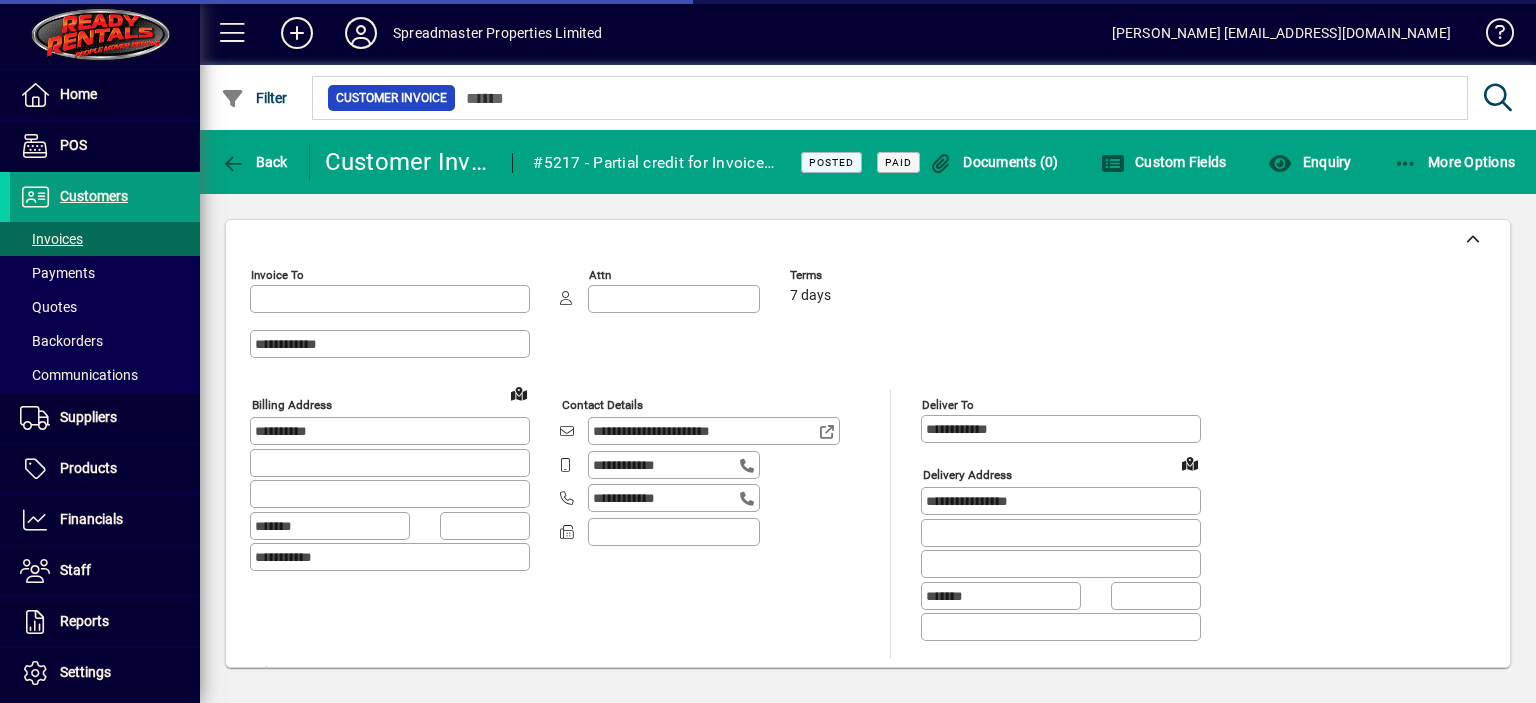 type on "**********" 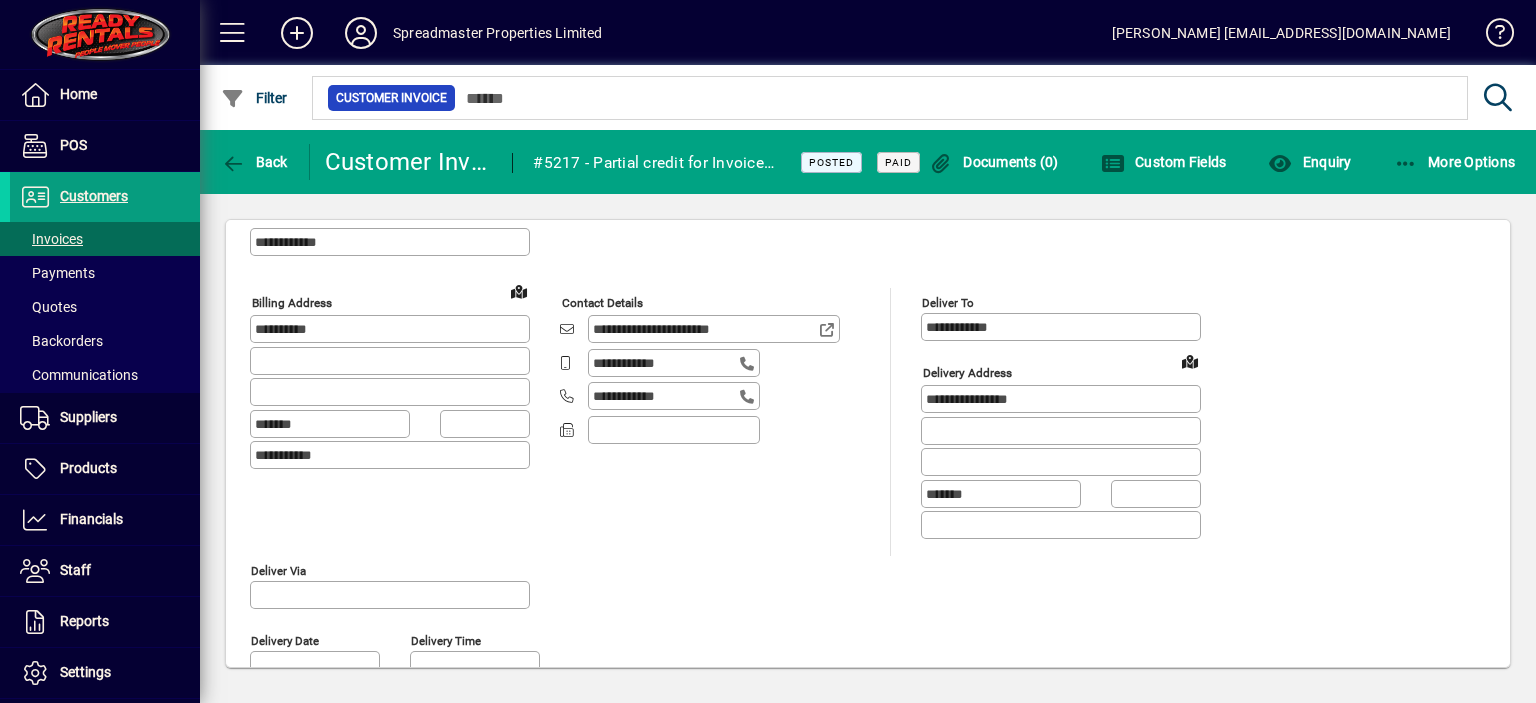 scroll, scrollTop: 0, scrollLeft: 0, axis: both 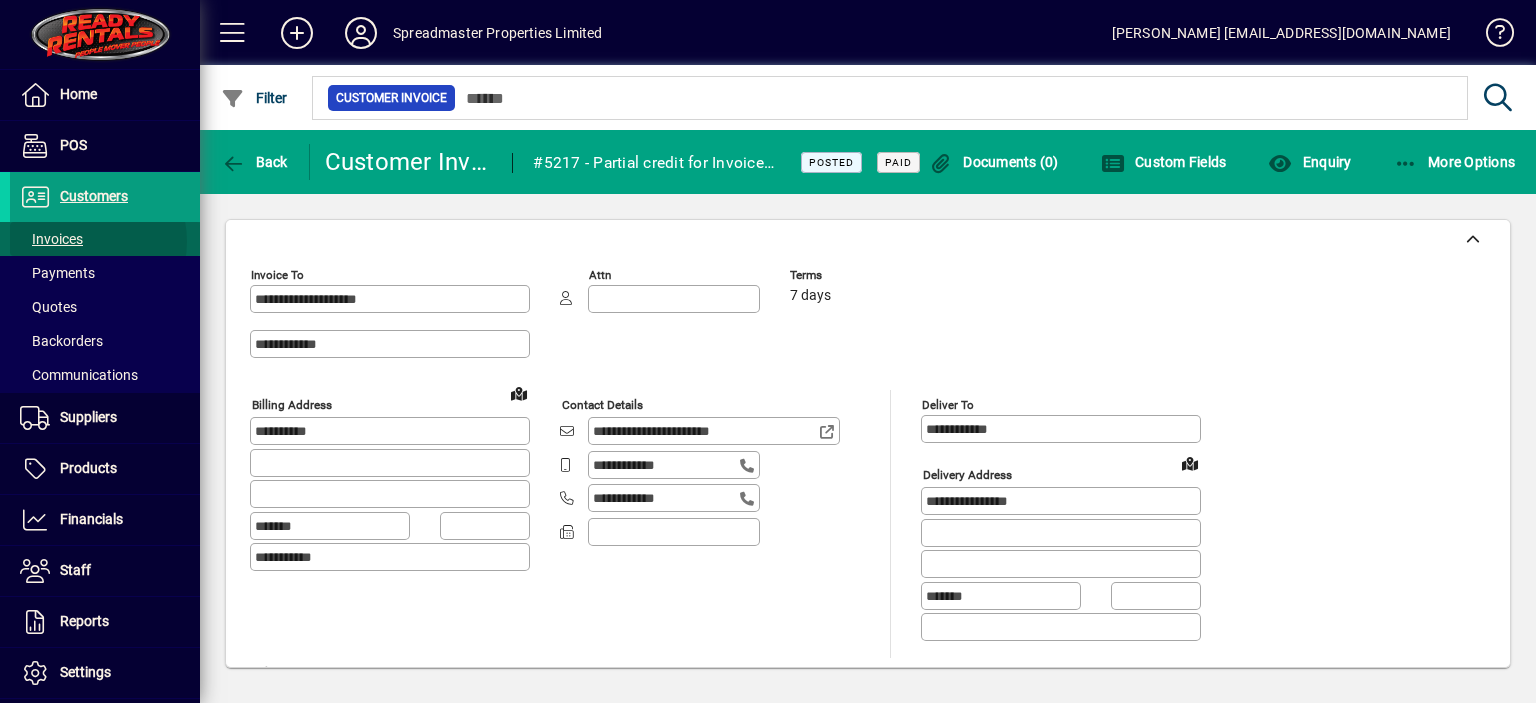click on "Invoices" at bounding box center (51, 239) 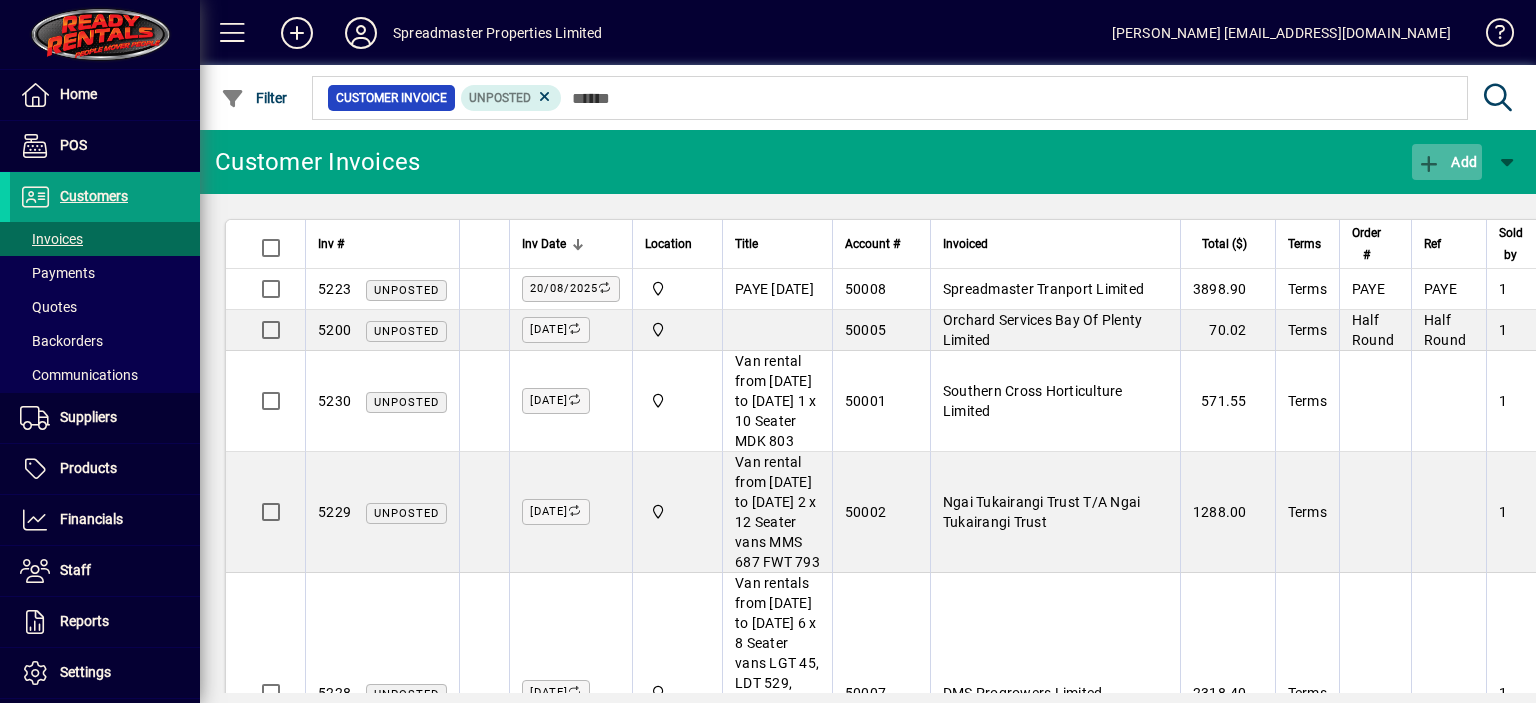 click on "Add" 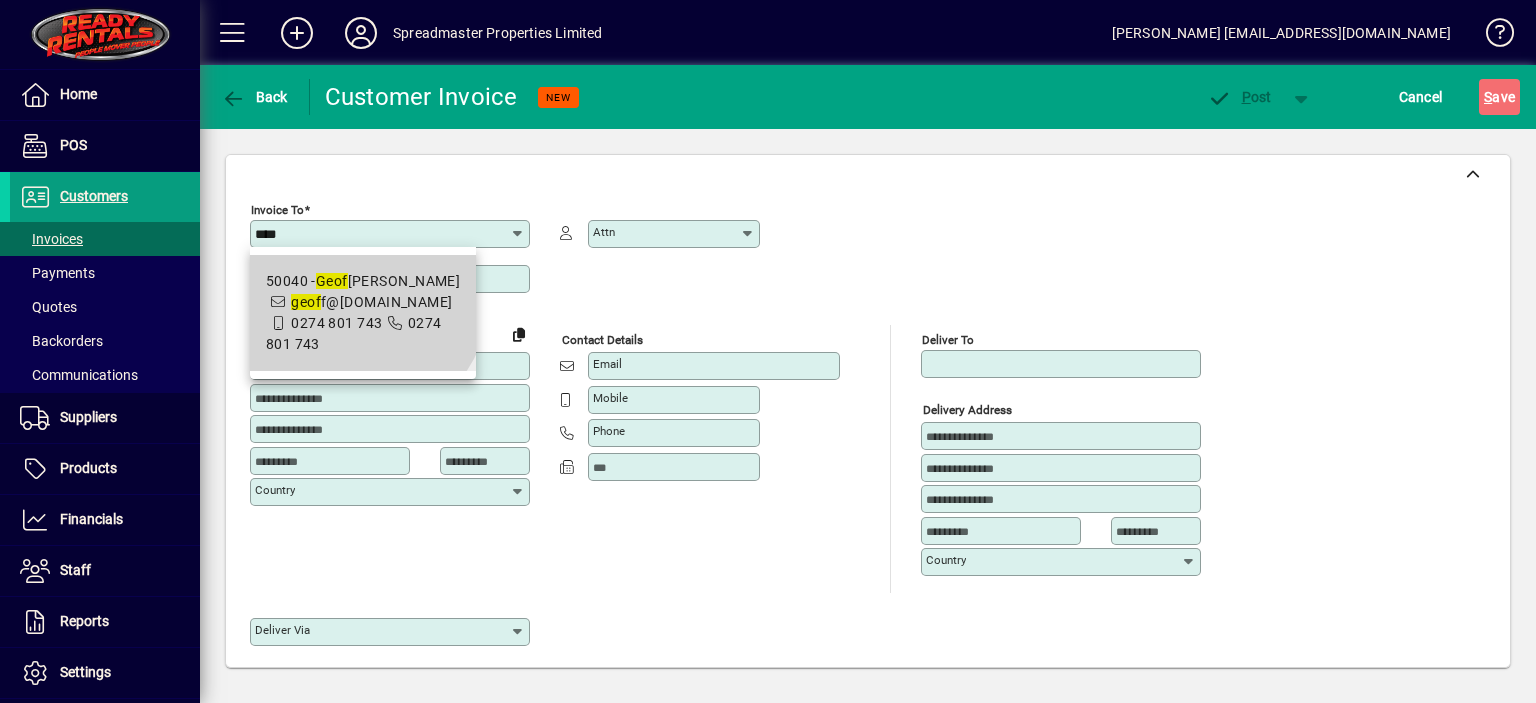 click on "Geof" at bounding box center [332, 281] 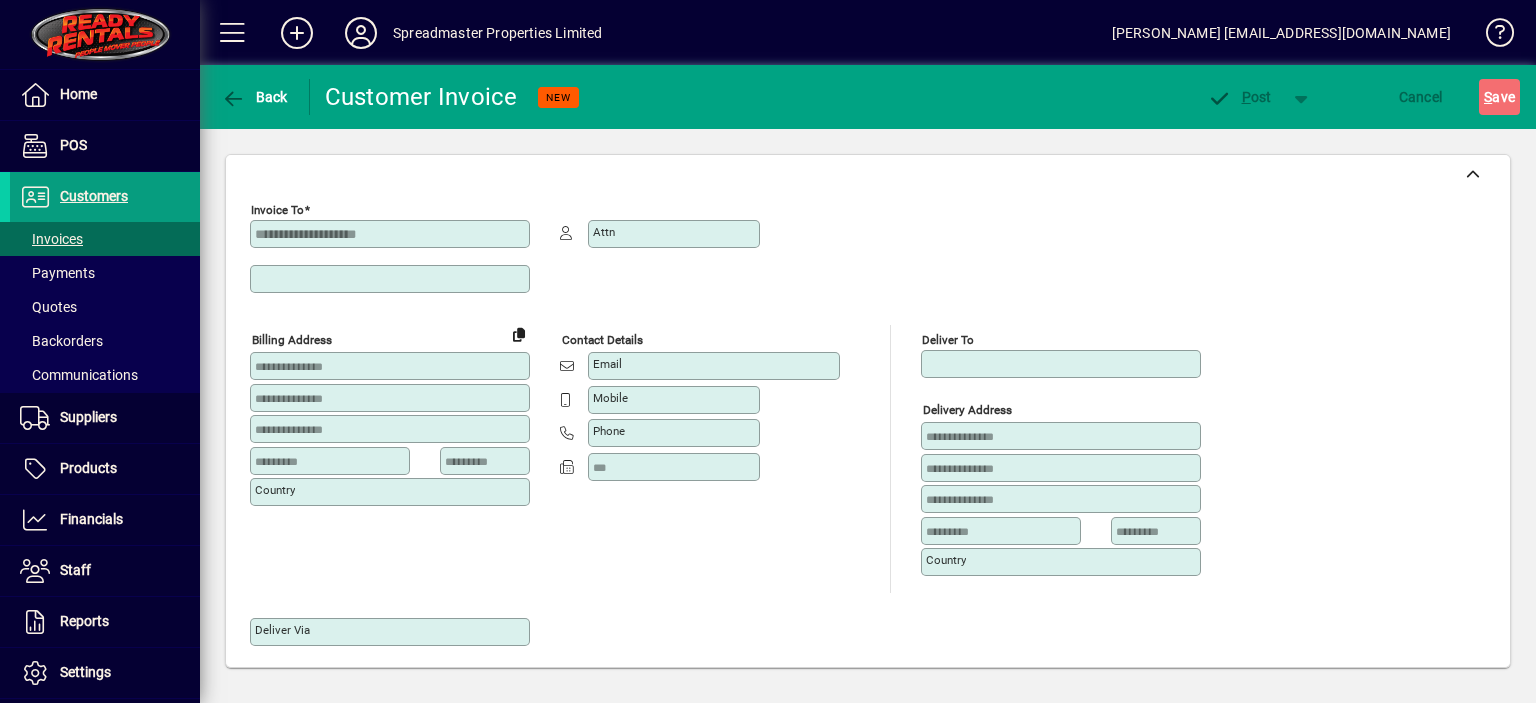 type on "**********" 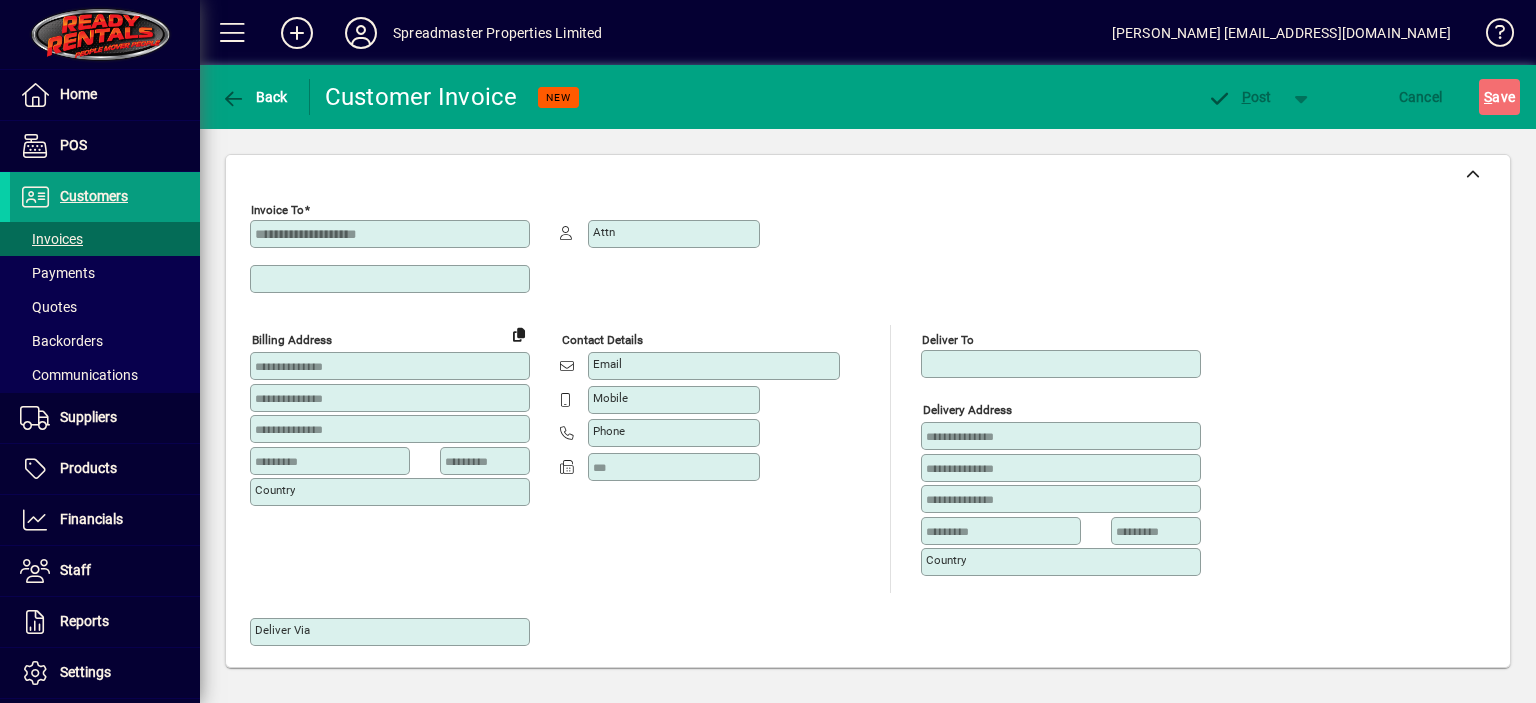 type on "*******" 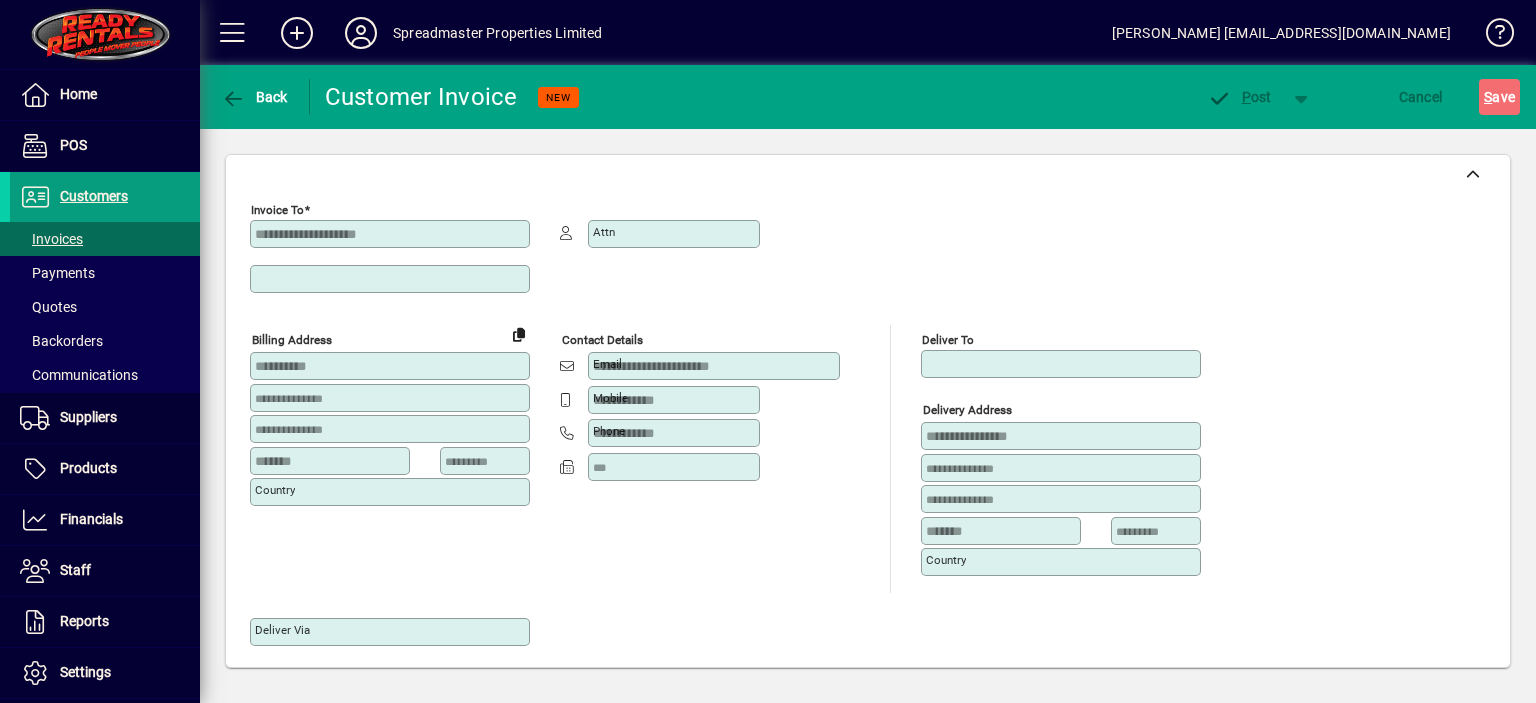 type on "**********" 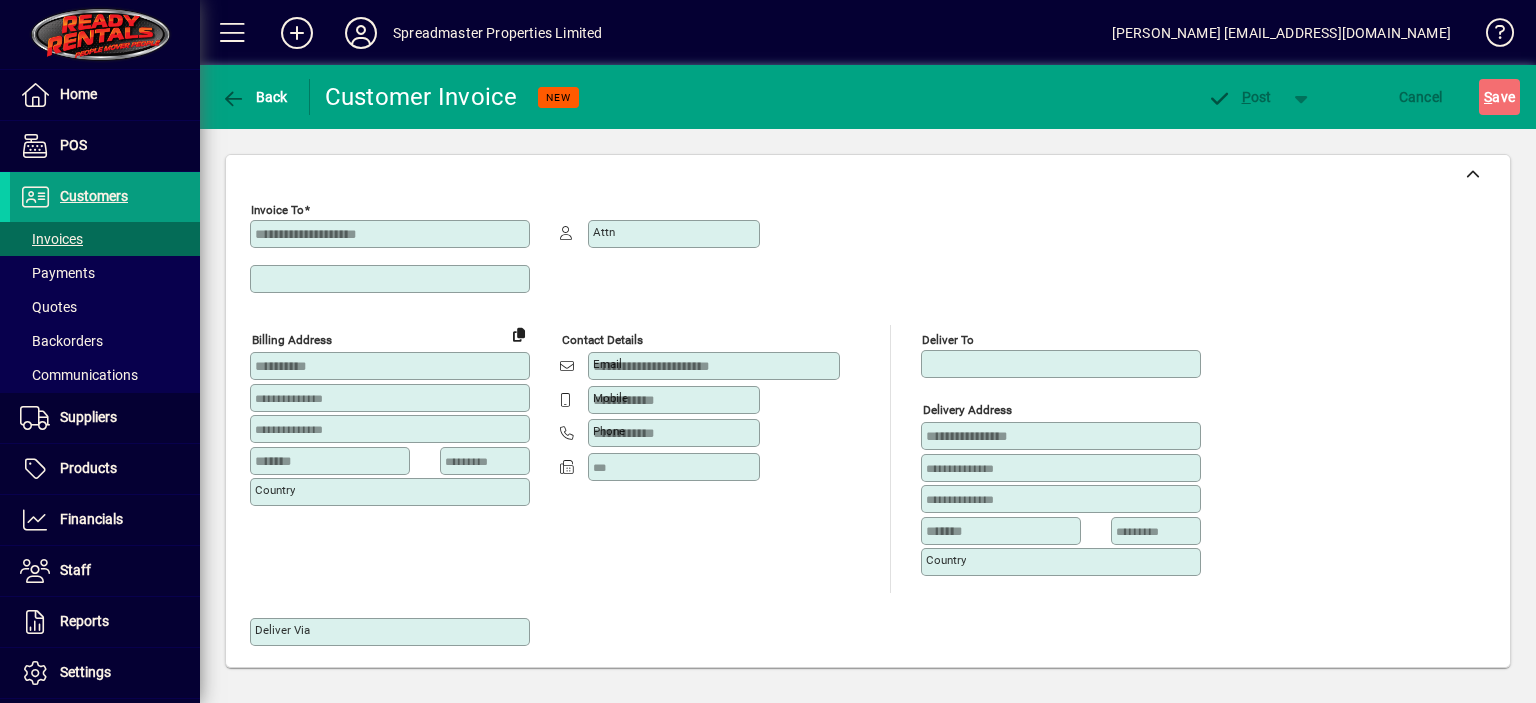 type on "**********" 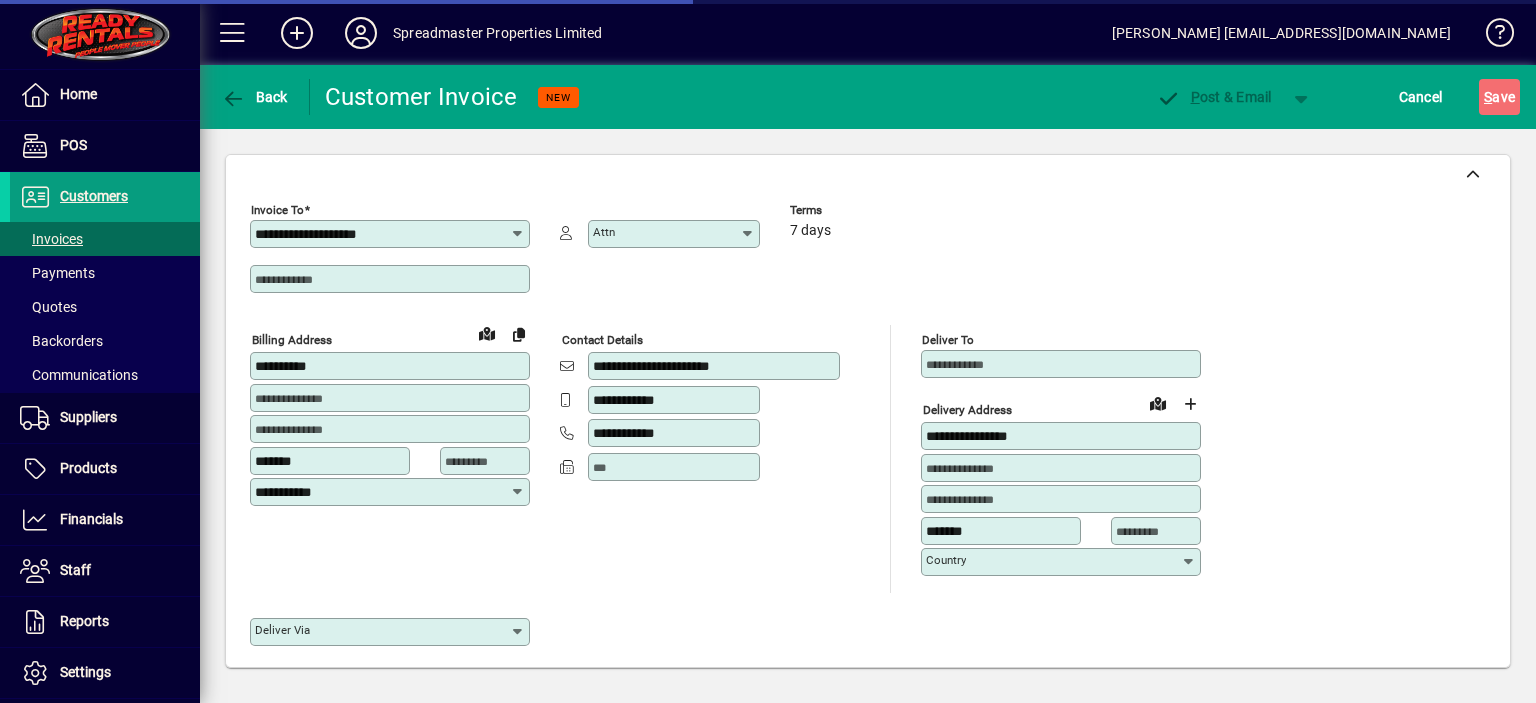 type on "**********" 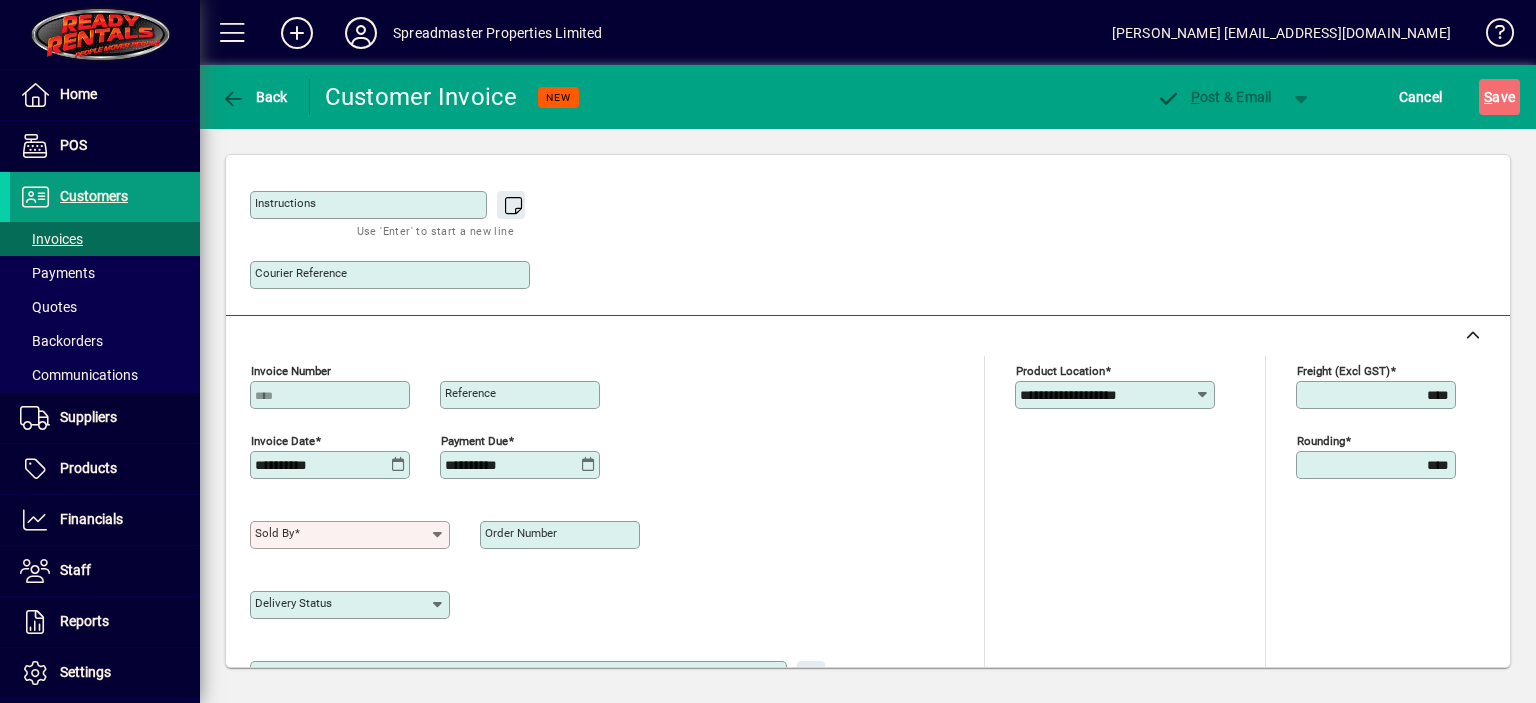 scroll, scrollTop: 600, scrollLeft: 0, axis: vertical 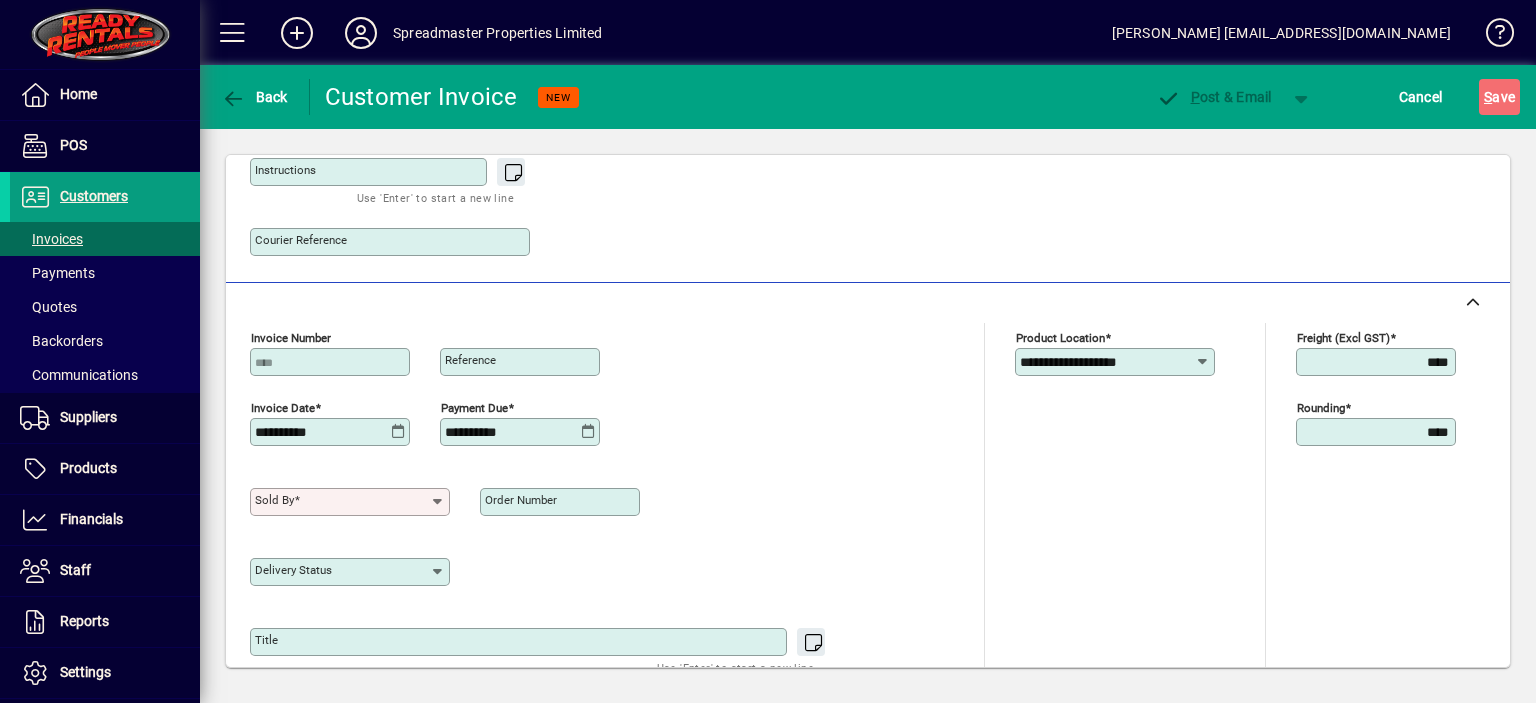 click 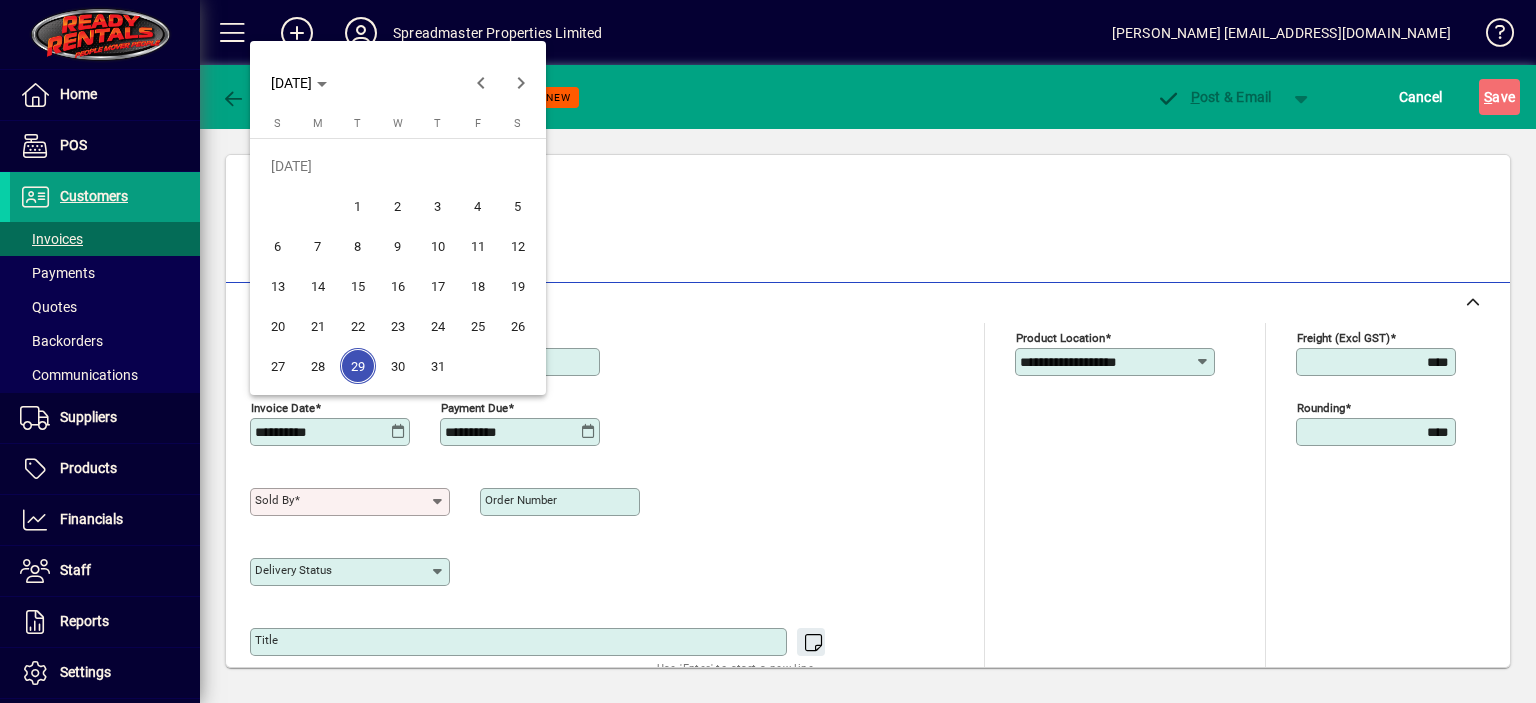 click on "28" at bounding box center (318, 366) 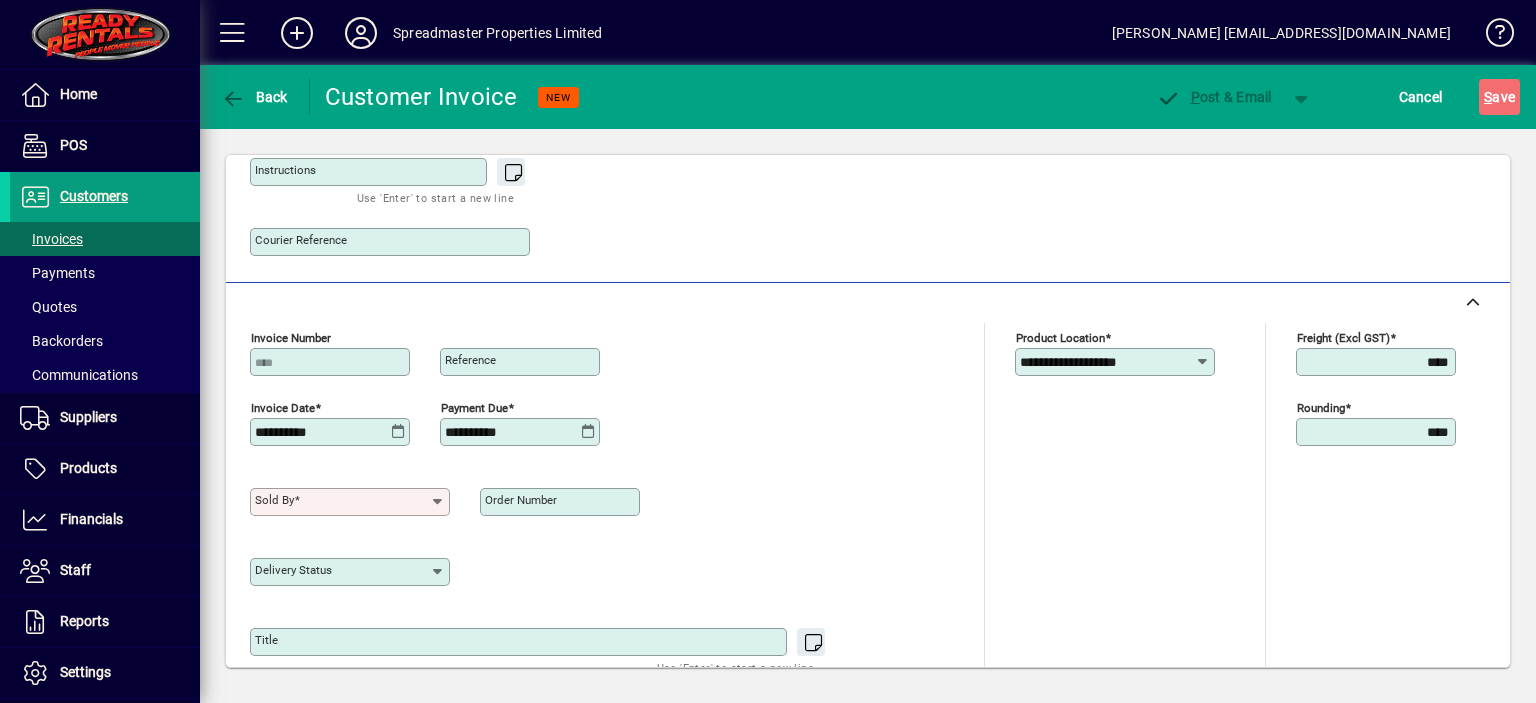 click 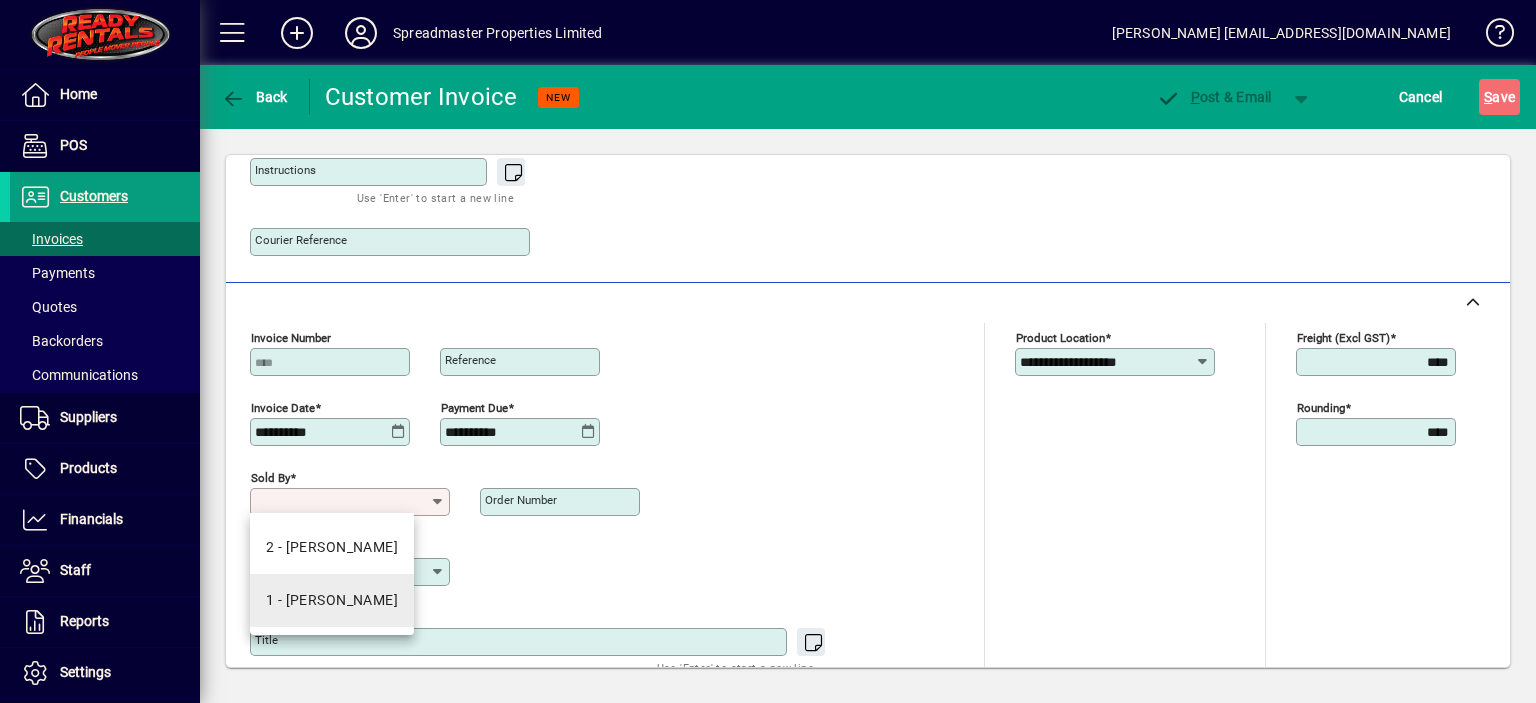 click on "1 - [PERSON_NAME]" at bounding box center (332, 600) 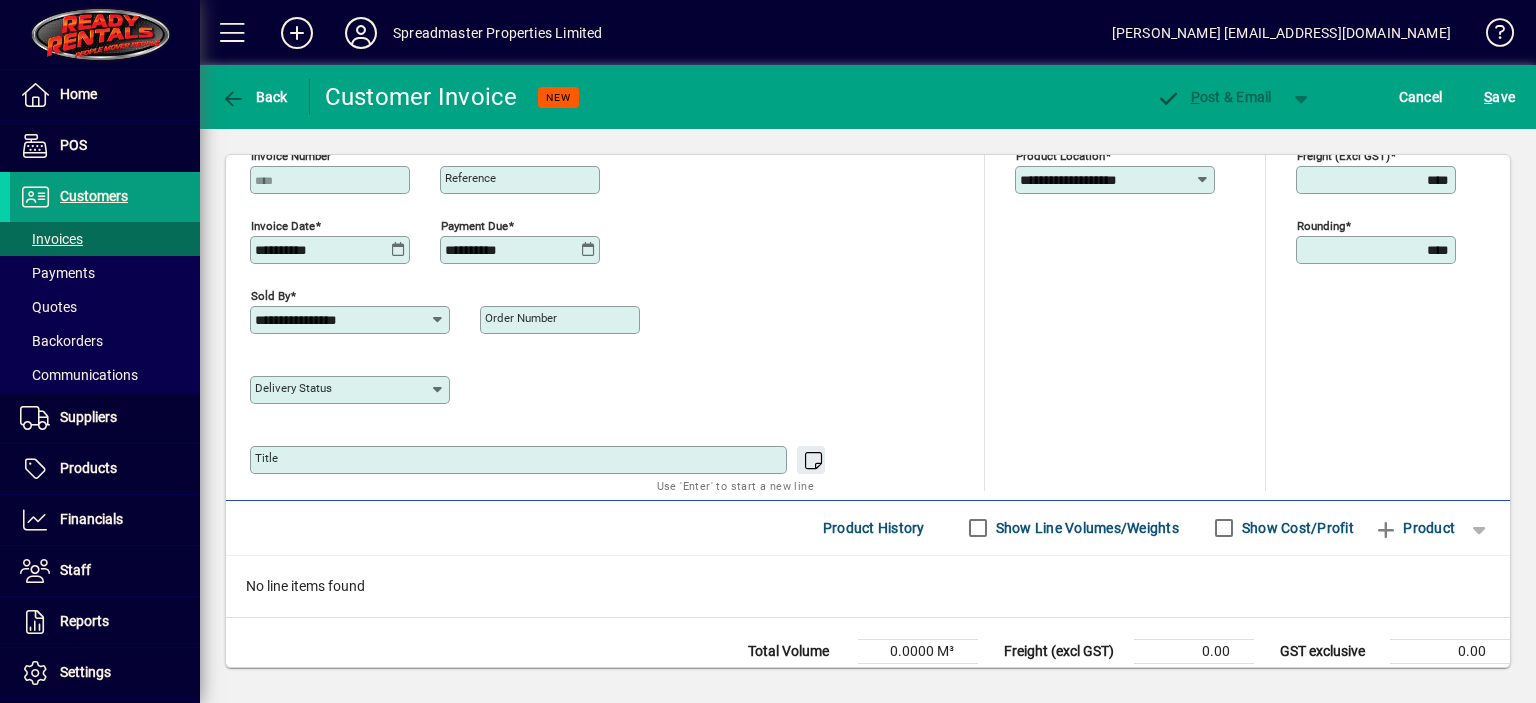 scroll, scrollTop: 800, scrollLeft: 0, axis: vertical 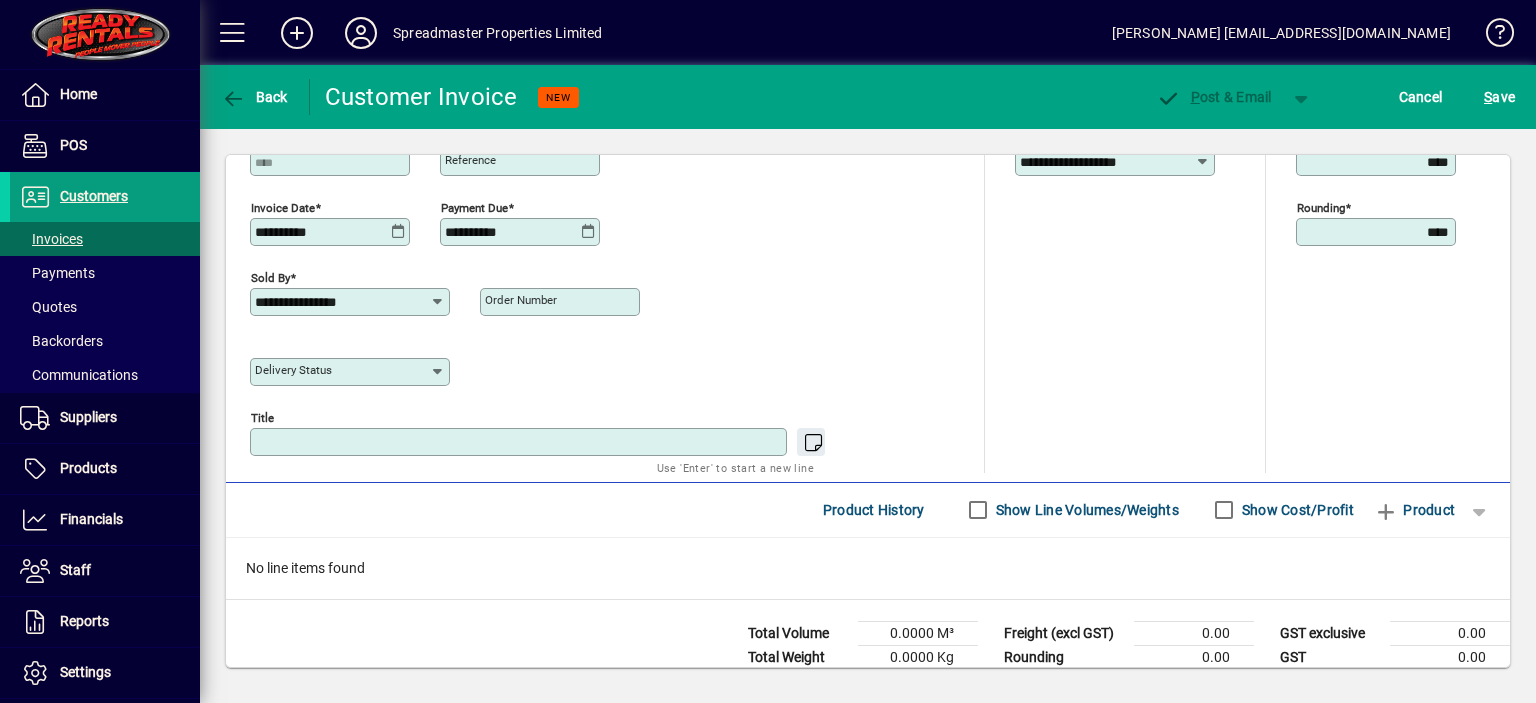 click on "Title" at bounding box center (520, 442) 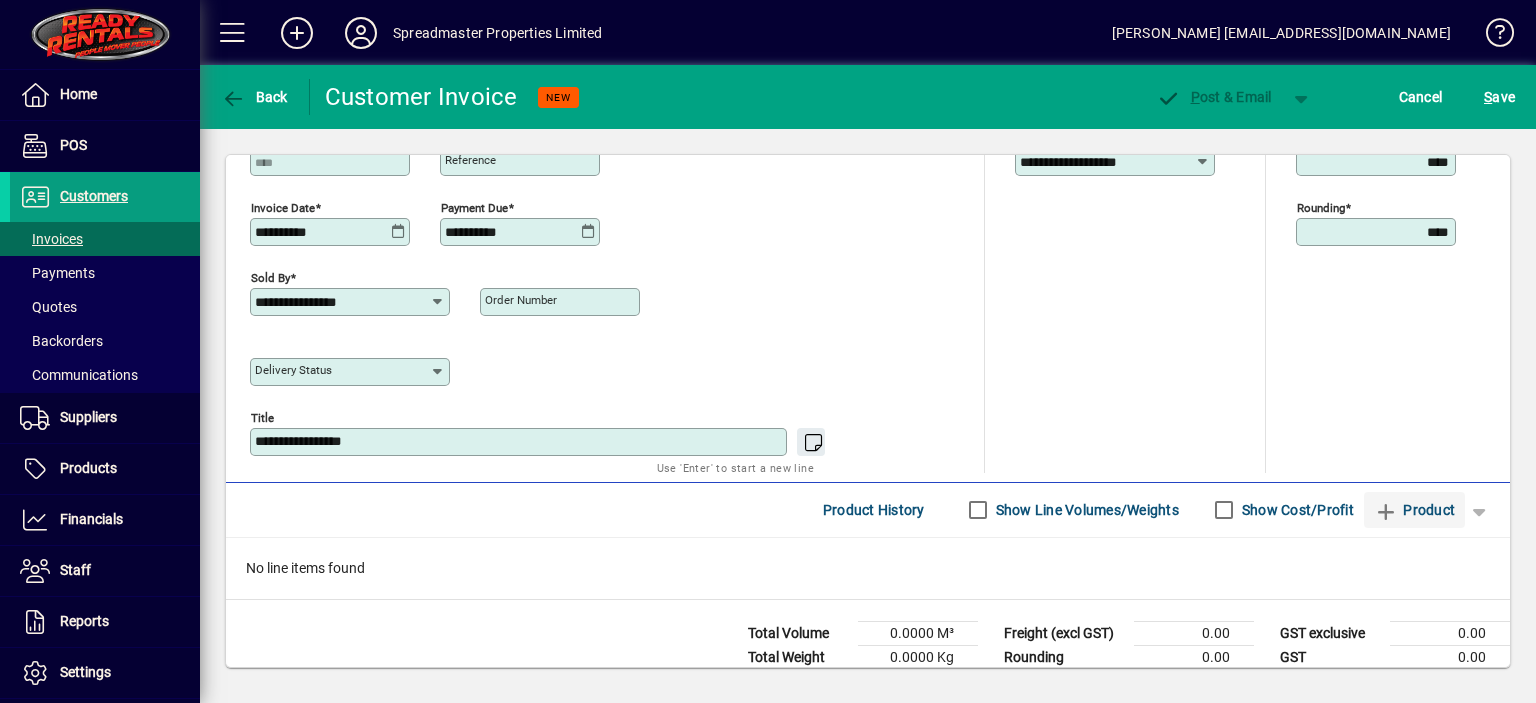 type on "**********" 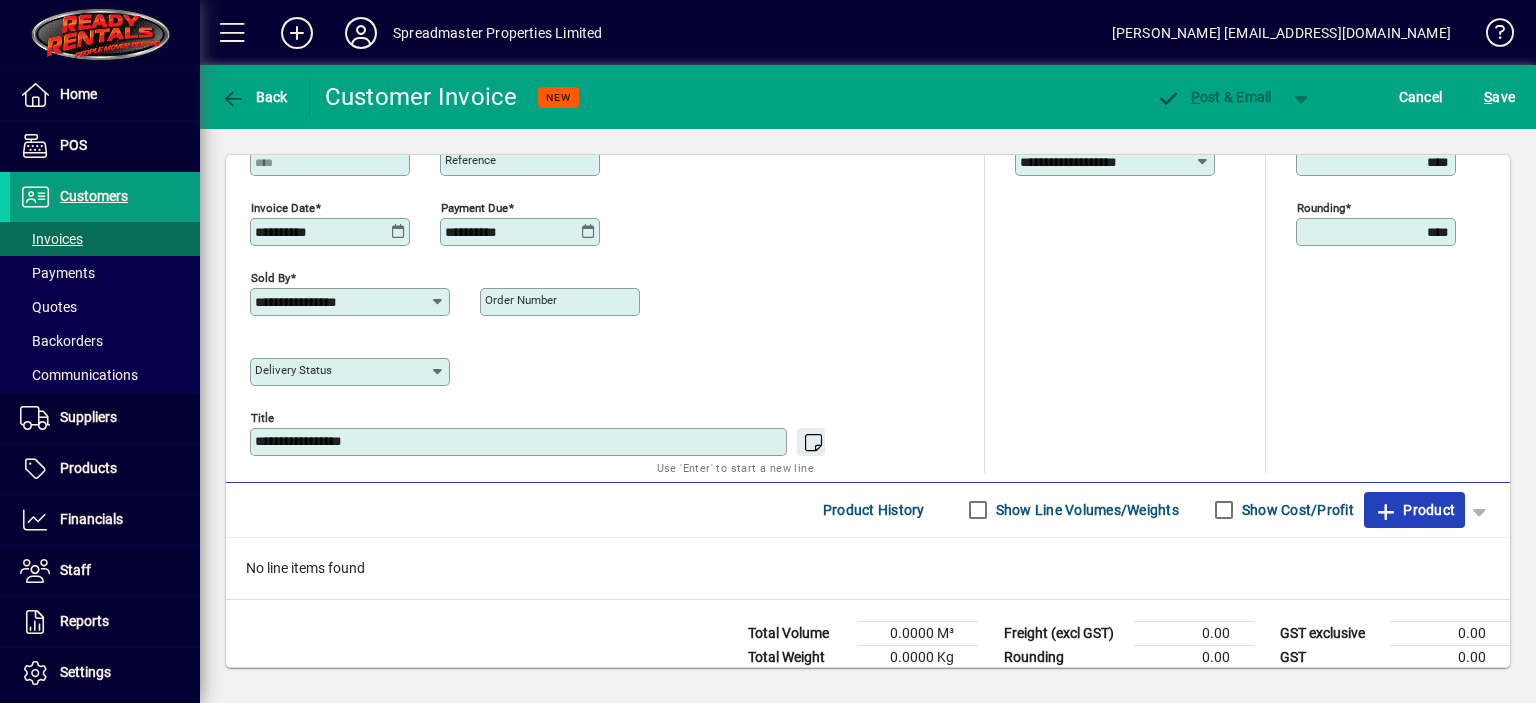 click on "Product" 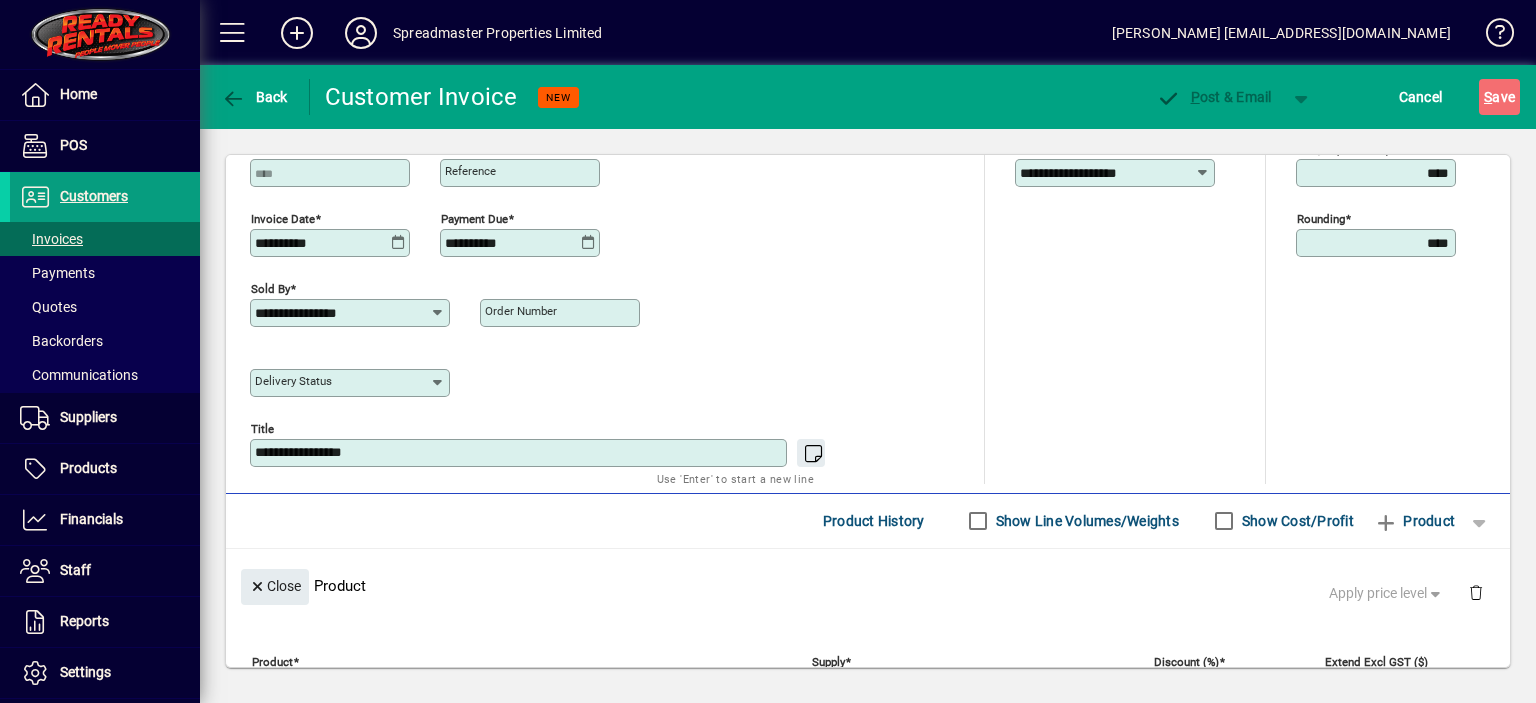 scroll, scrollTop: 123, scrollLeft: 0, axis: vertical 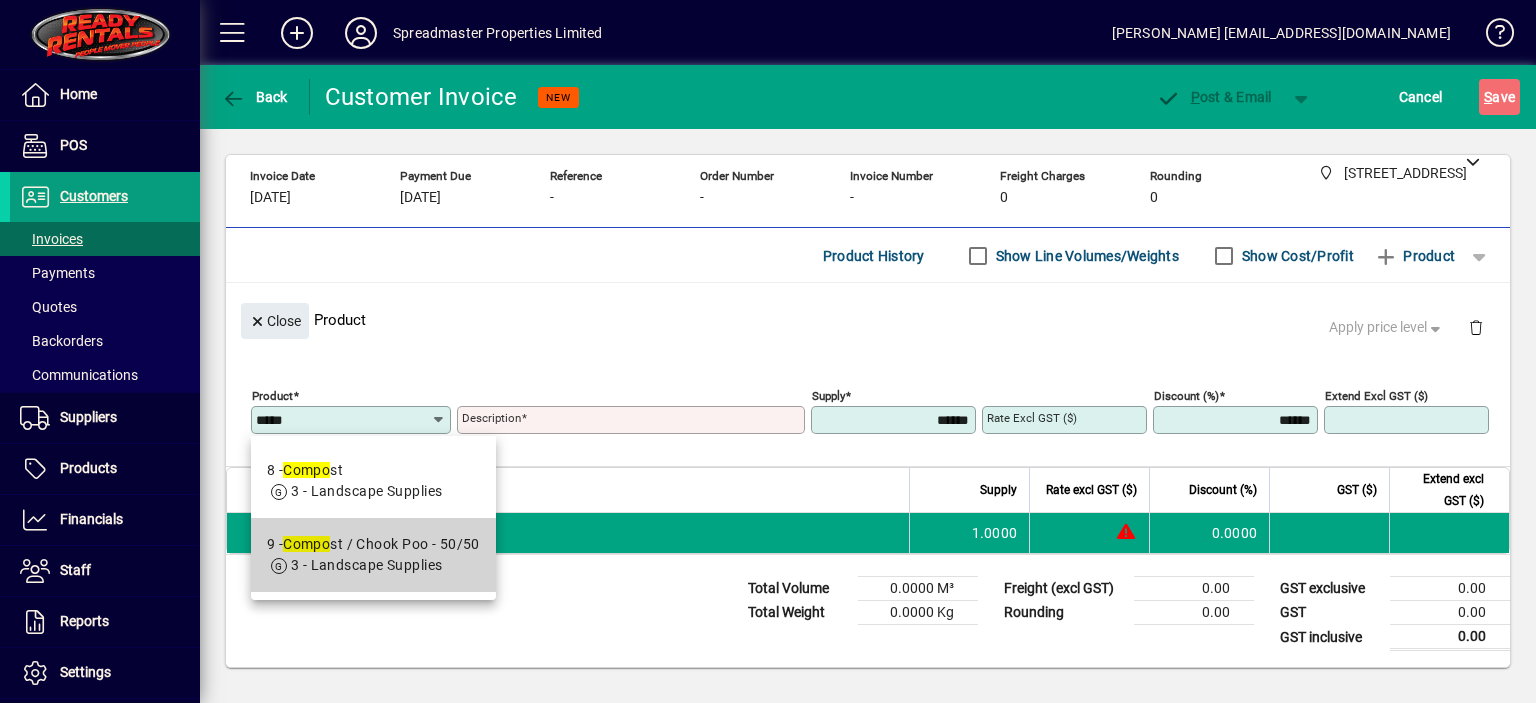 click on "9 -  Compo st / Chook Poo - 50/50" at bounding box center [373, 544] 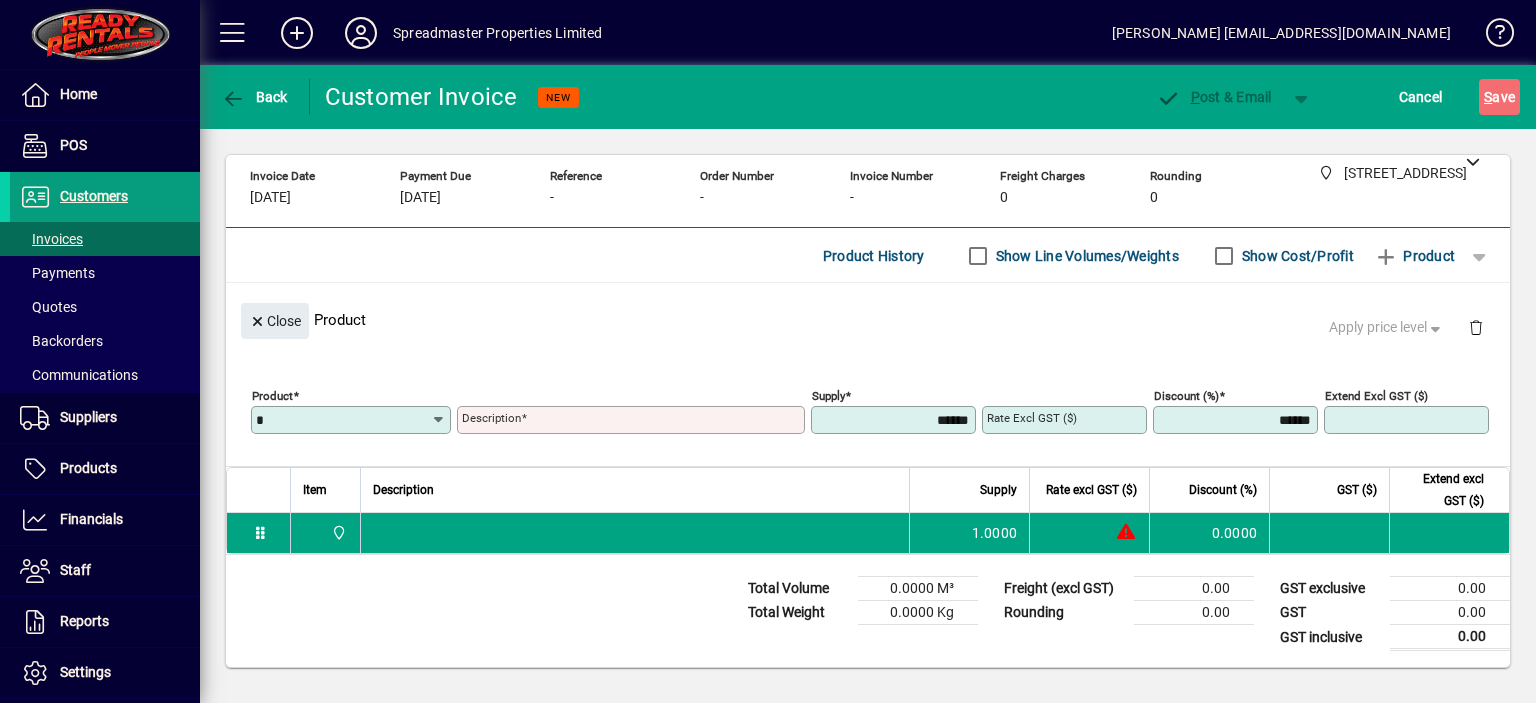 type on "**********" 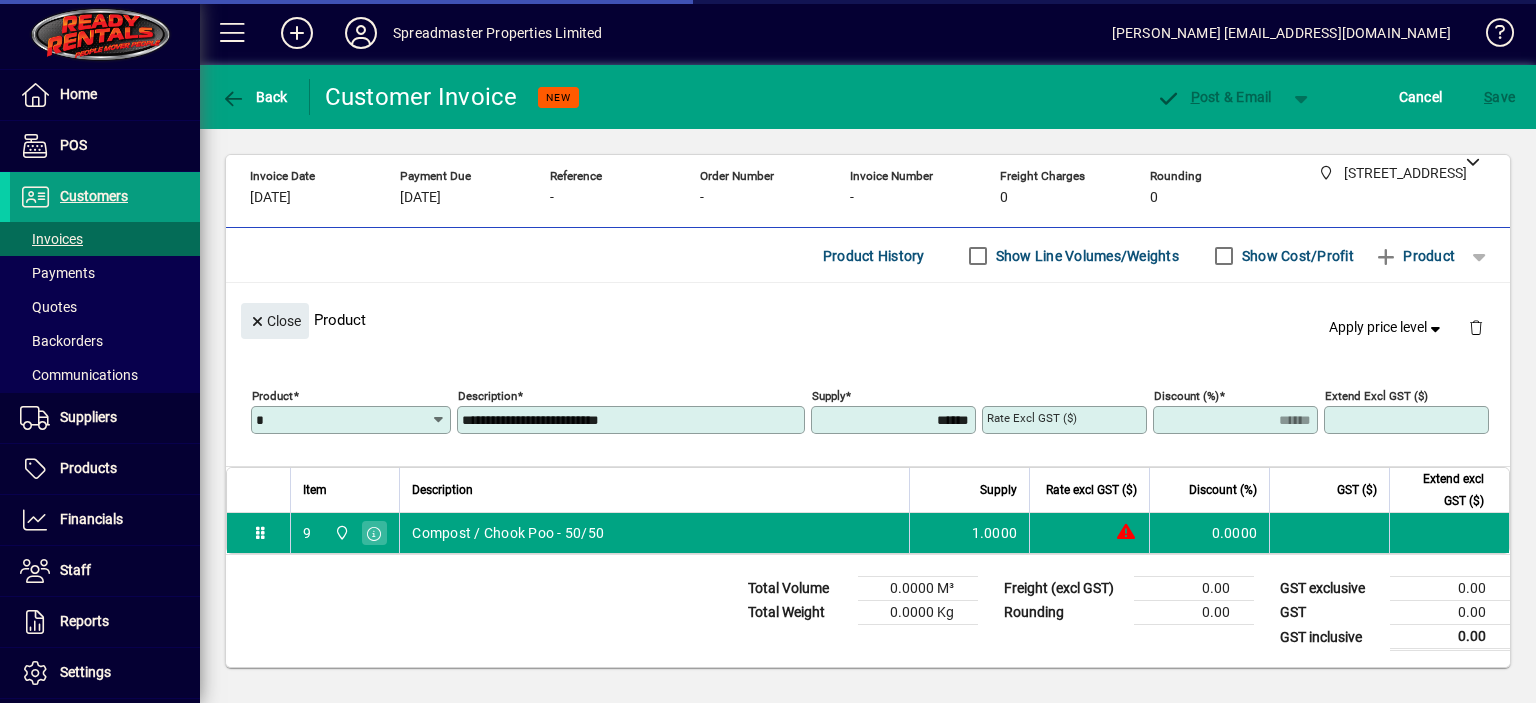 type on "*******" 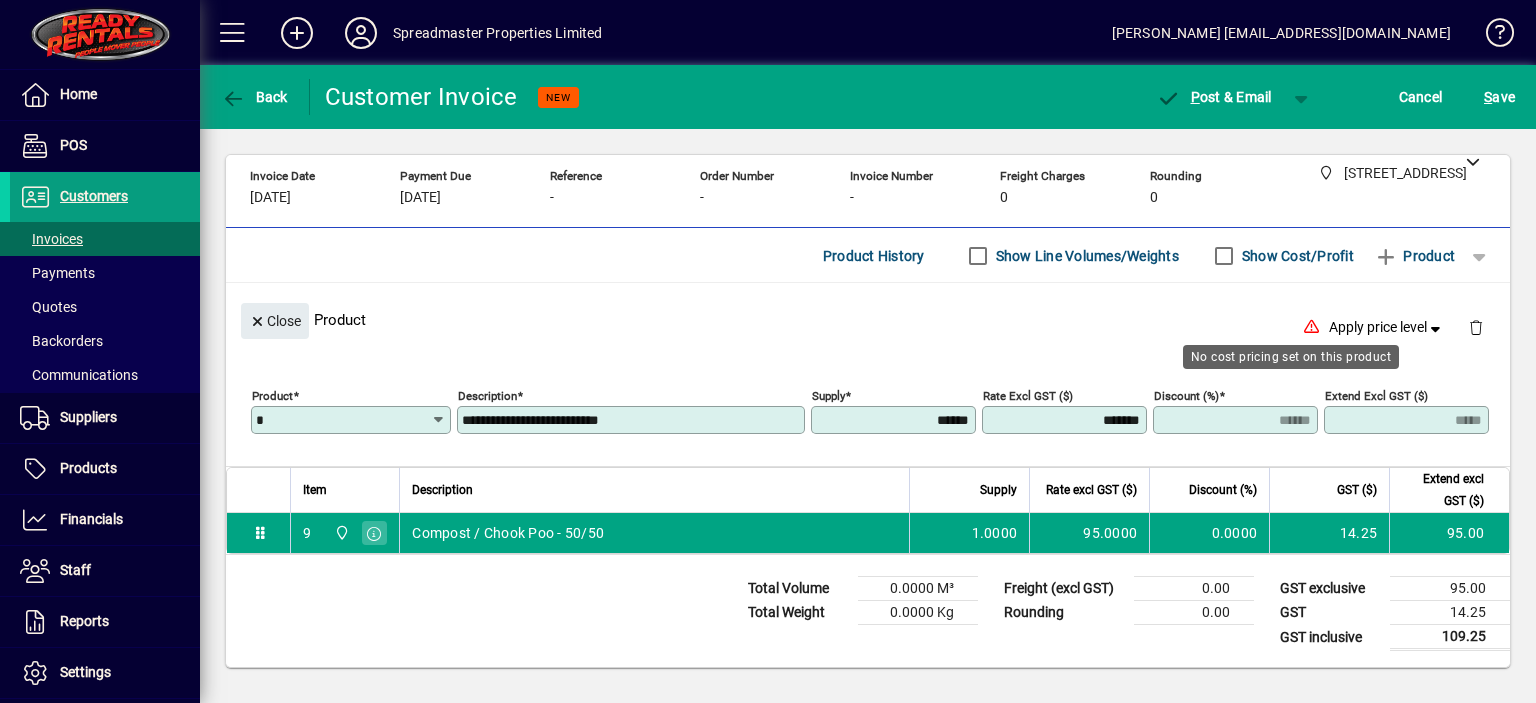 click on "******" at bounding box center (895, 420) 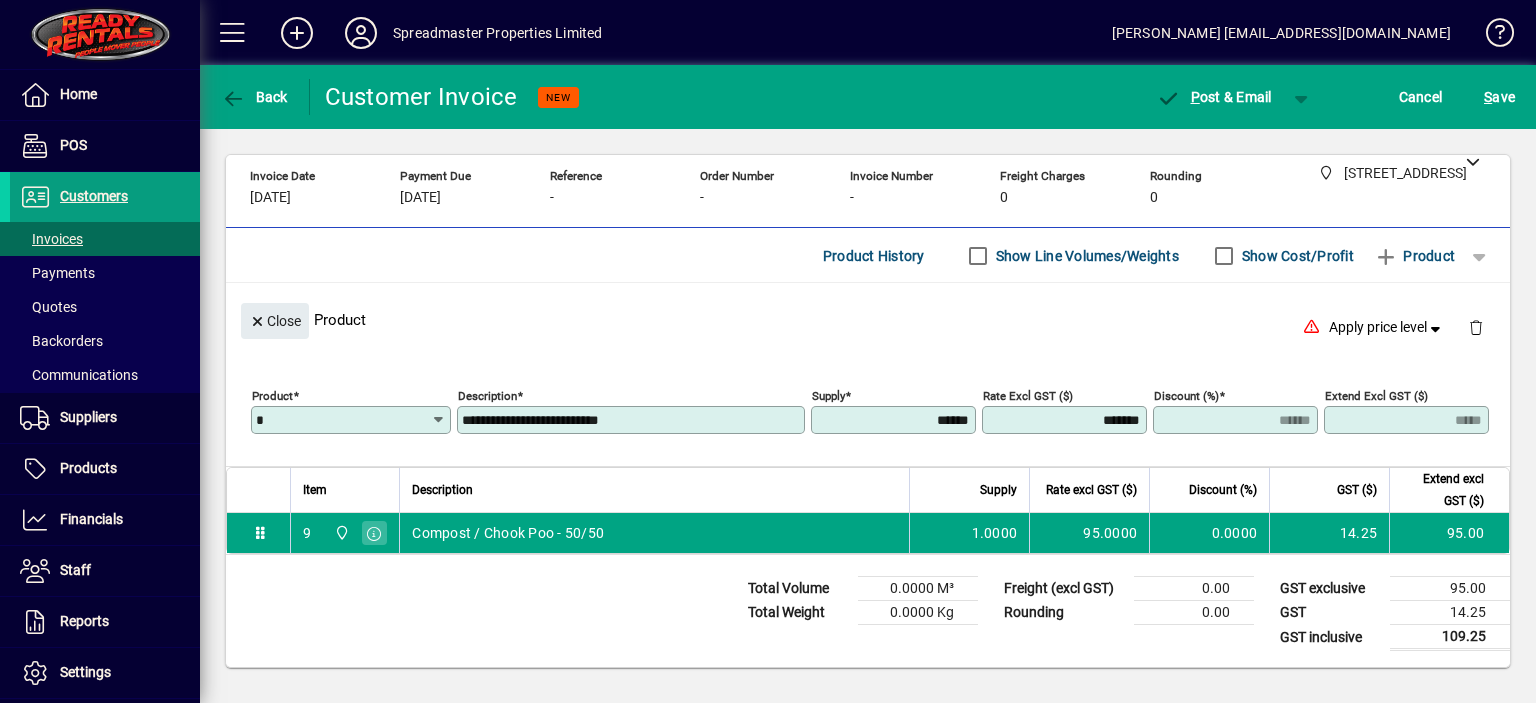 click on "******" at bounding box center [895, 420] 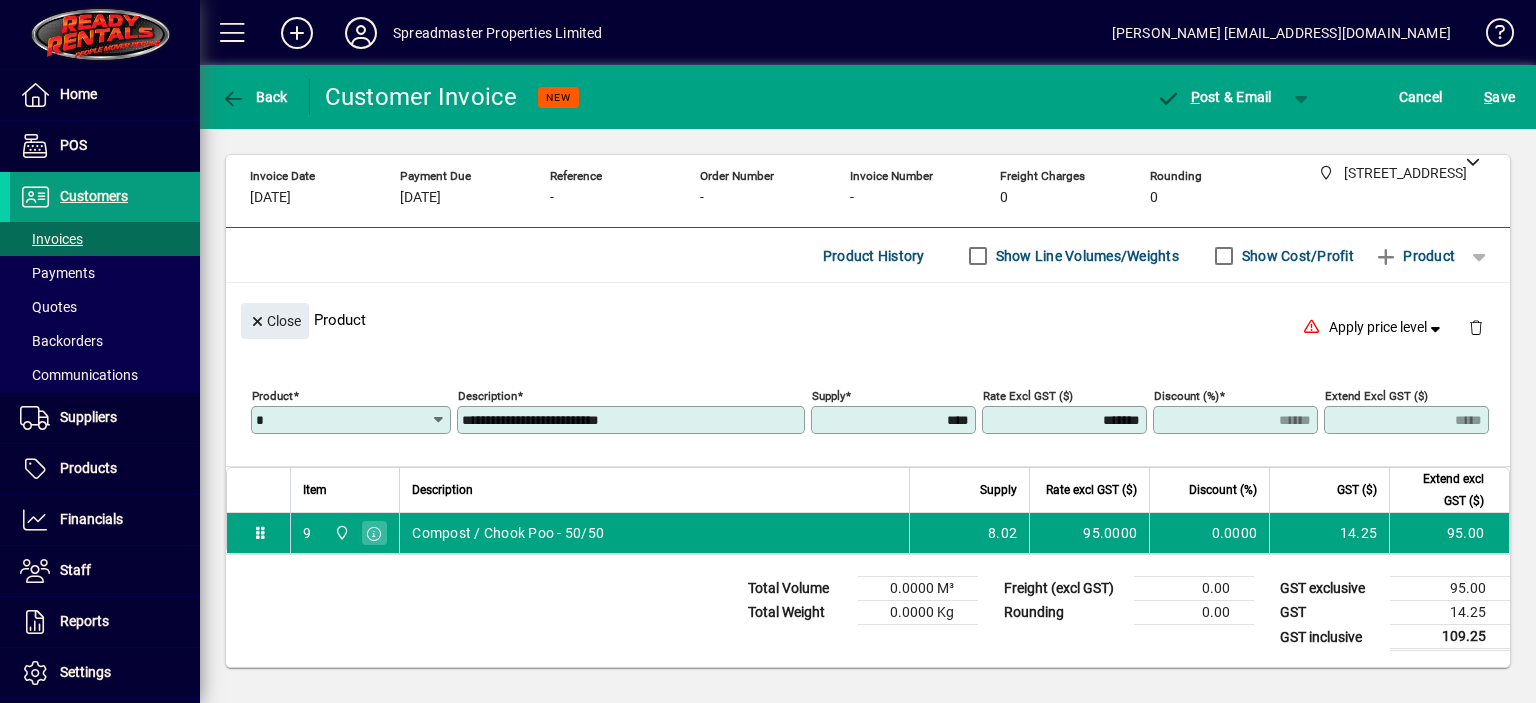 type on "******" 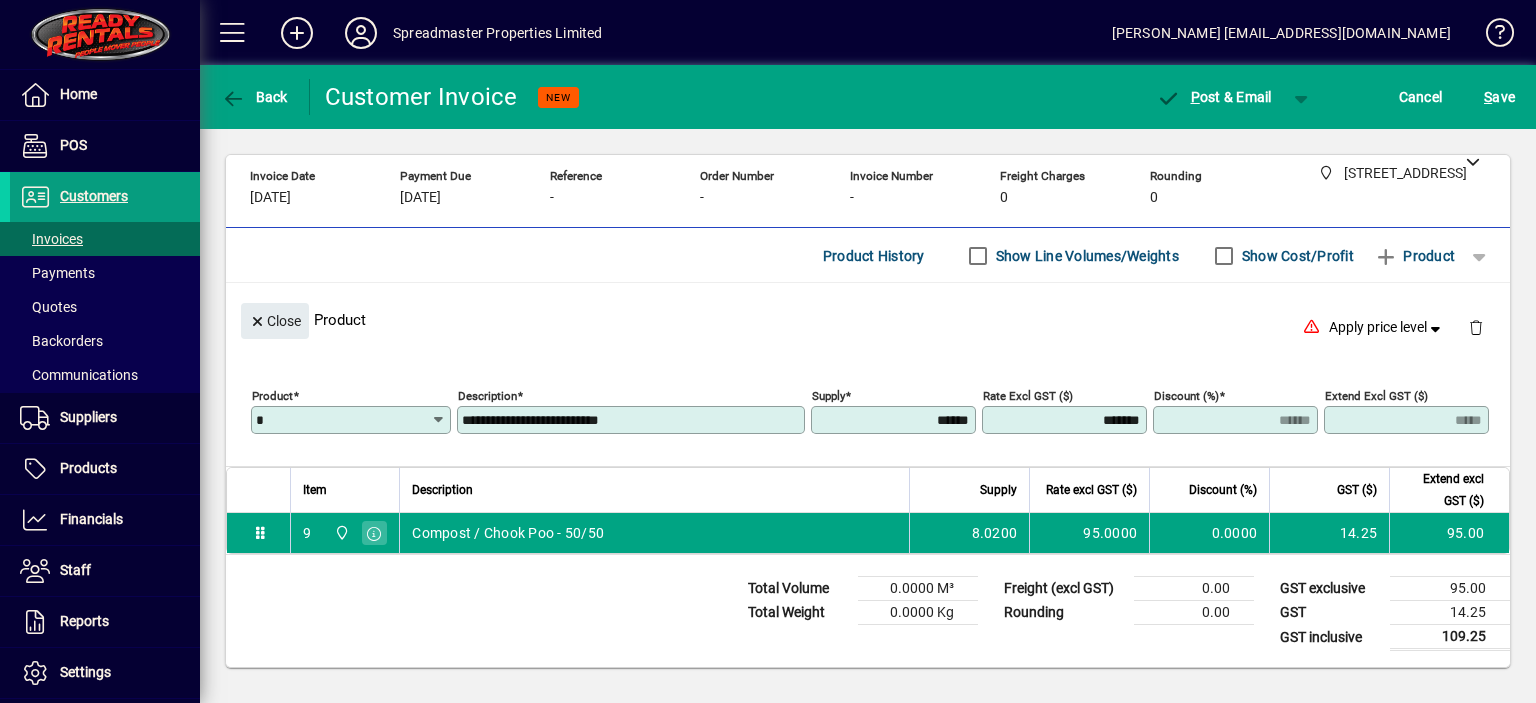 type on "******" 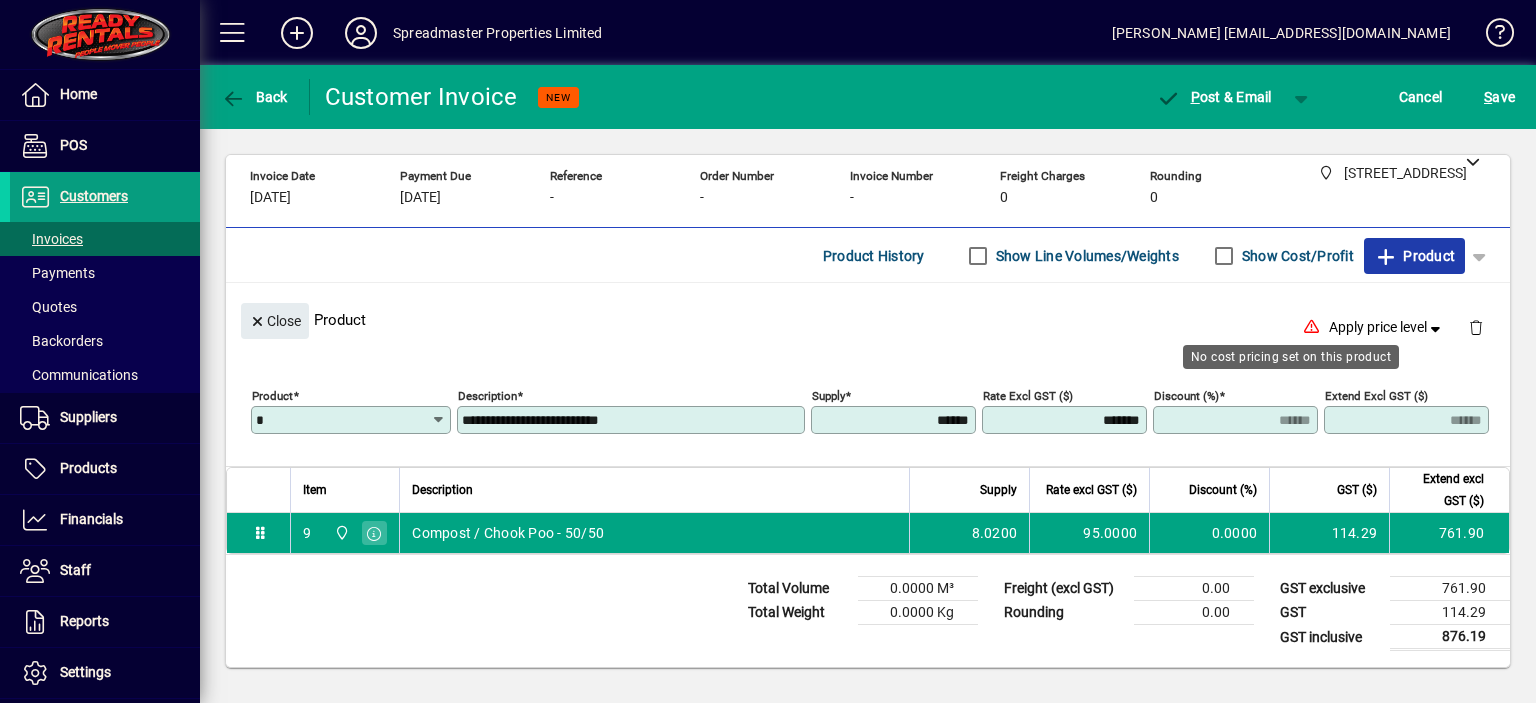 type 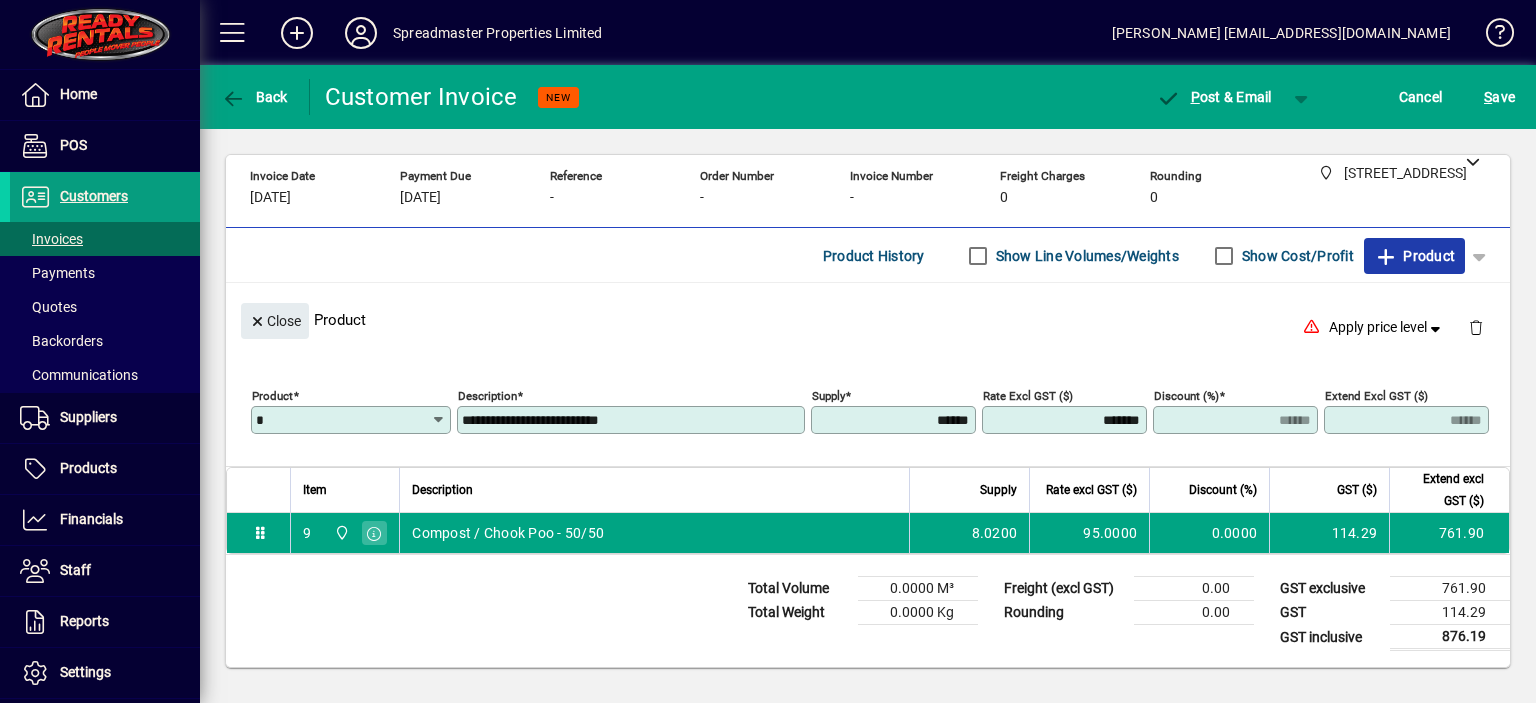 click on "Product" 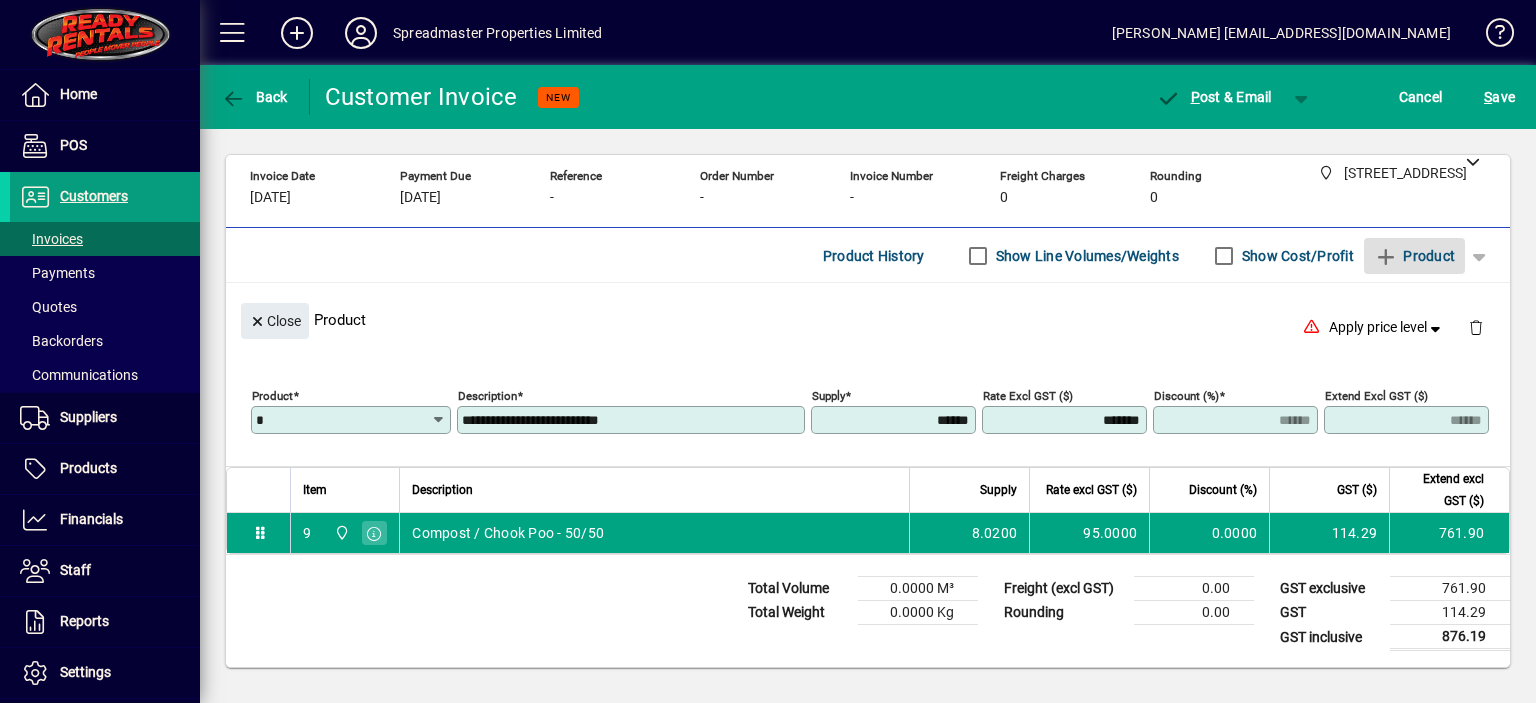 type 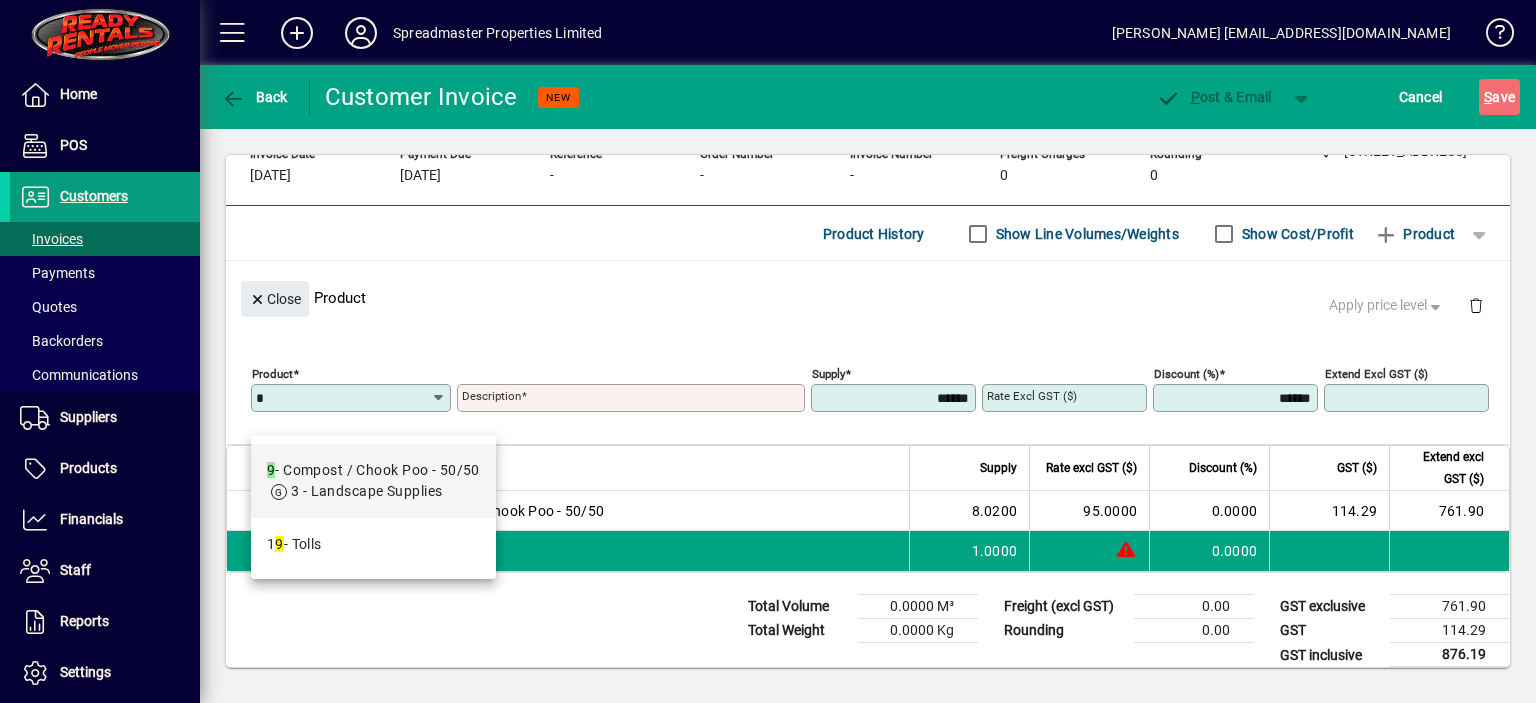 type on "*" 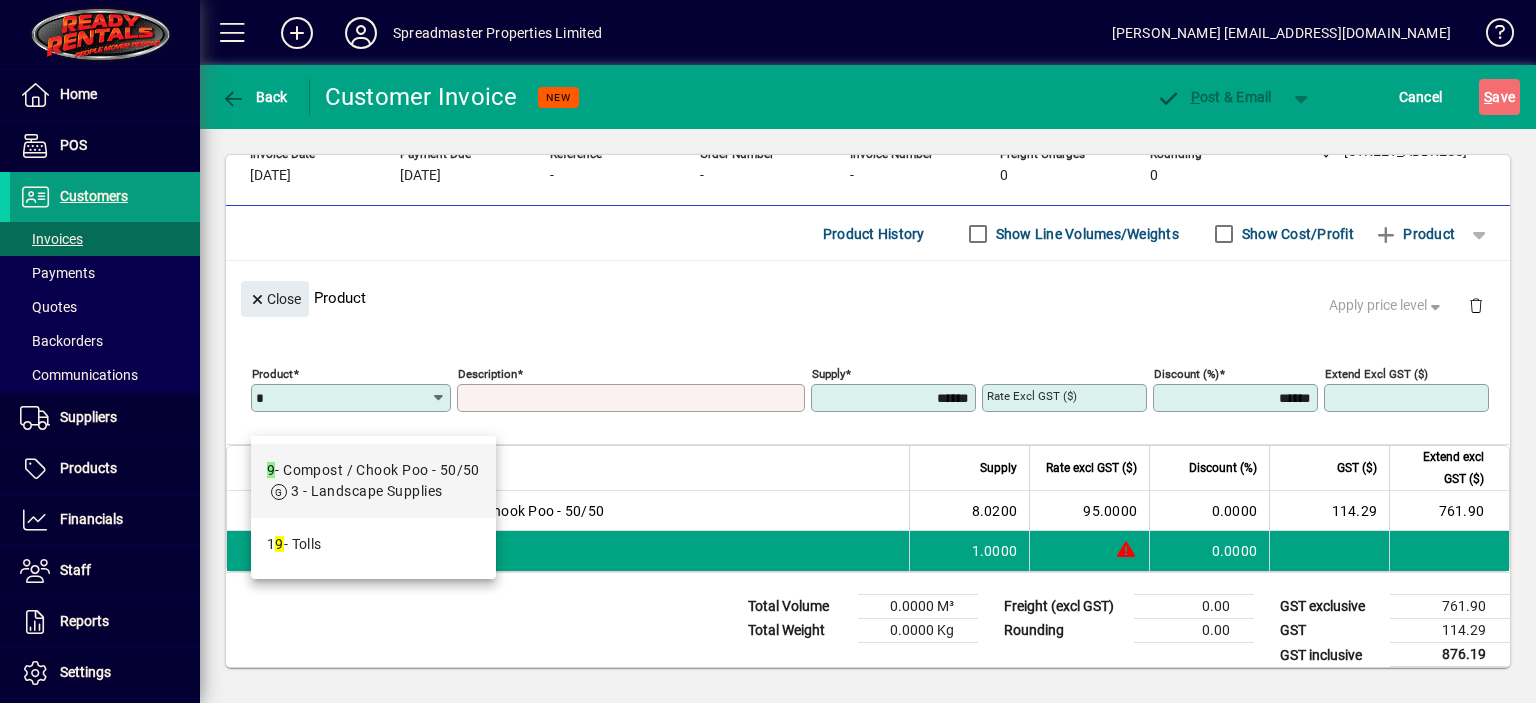 type on "**********" 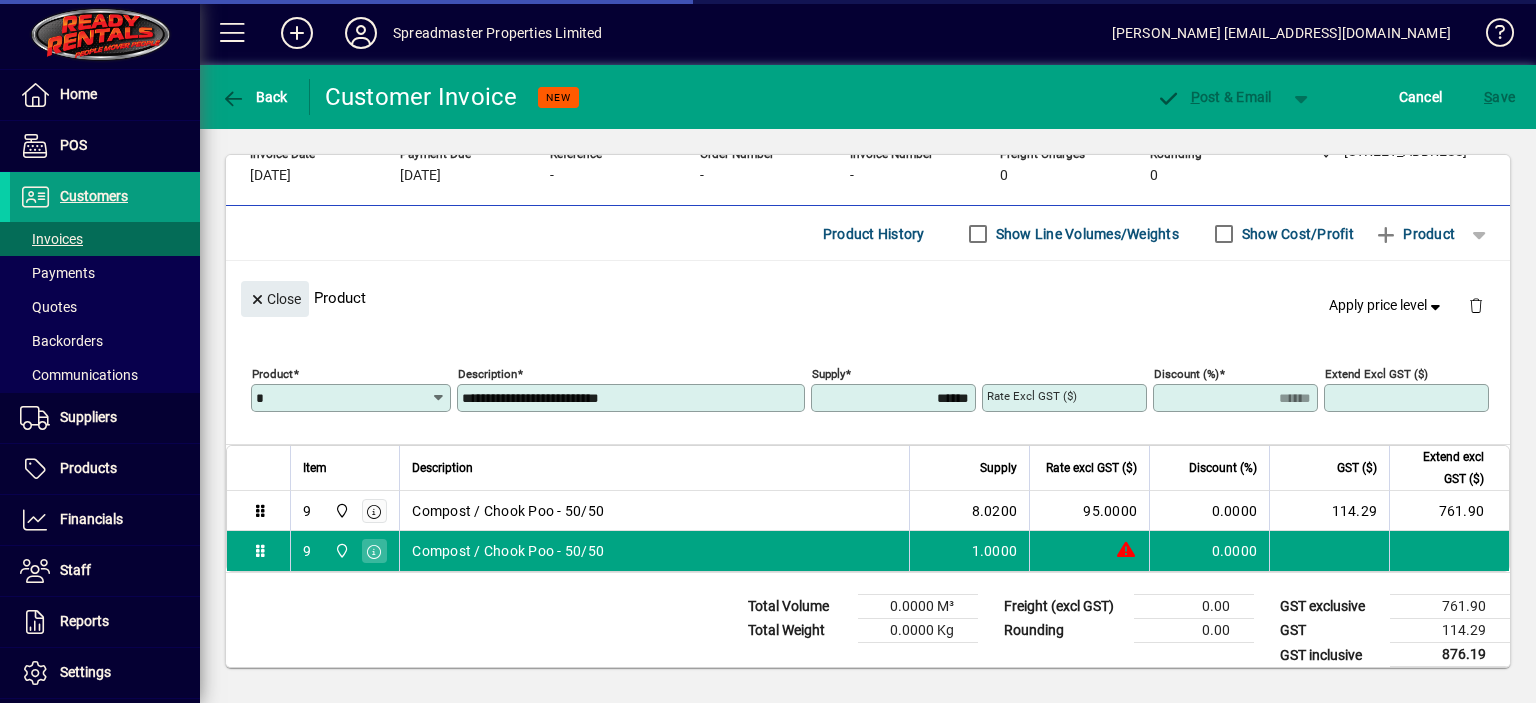 type on "*******" 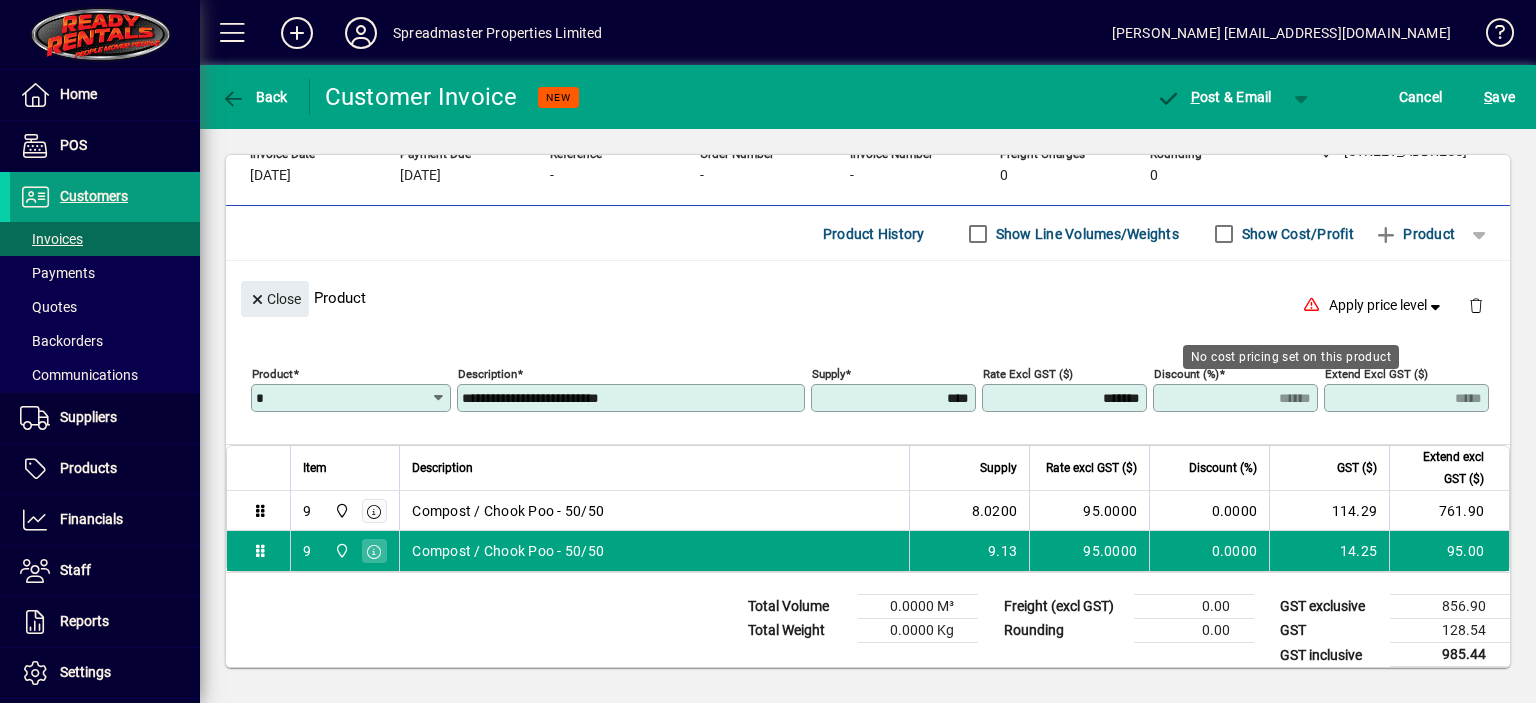 type on "******" 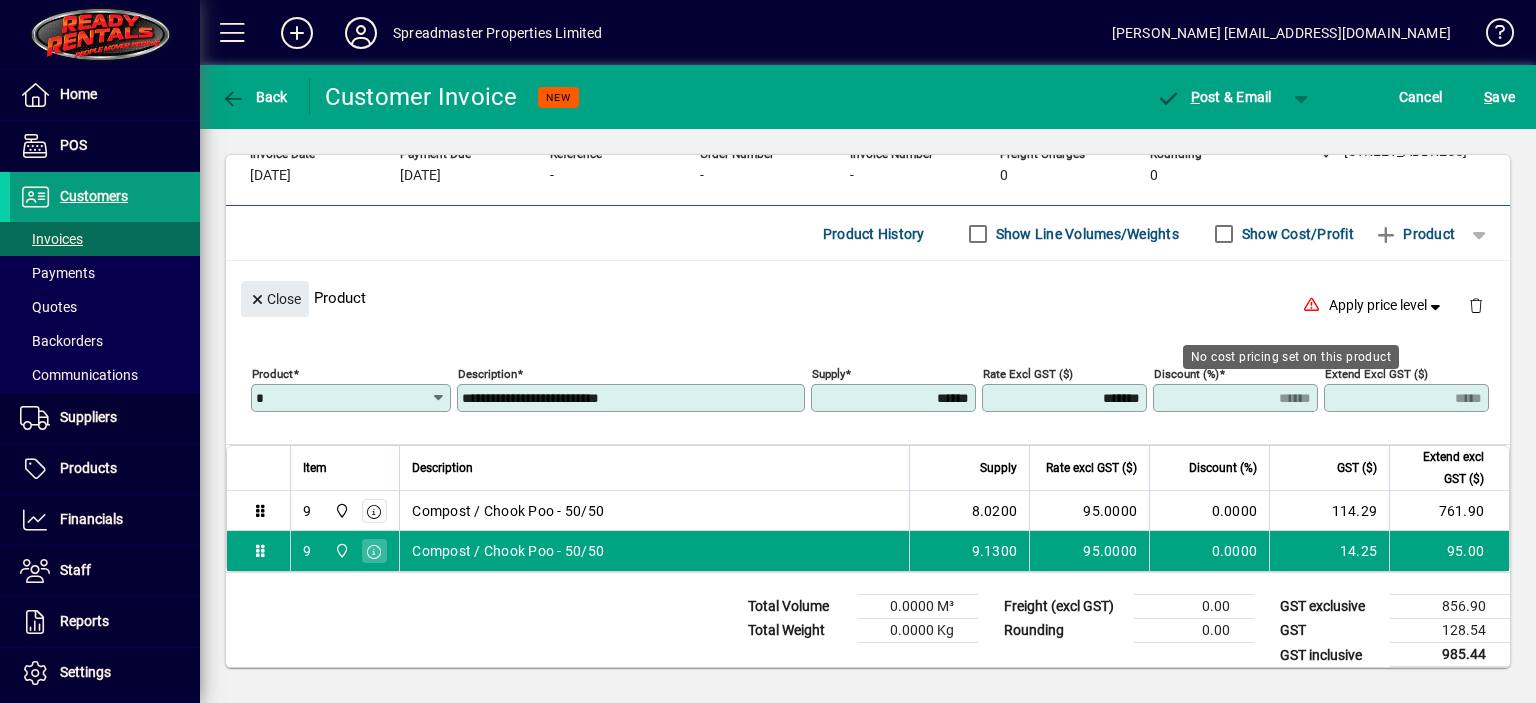 type on "******" 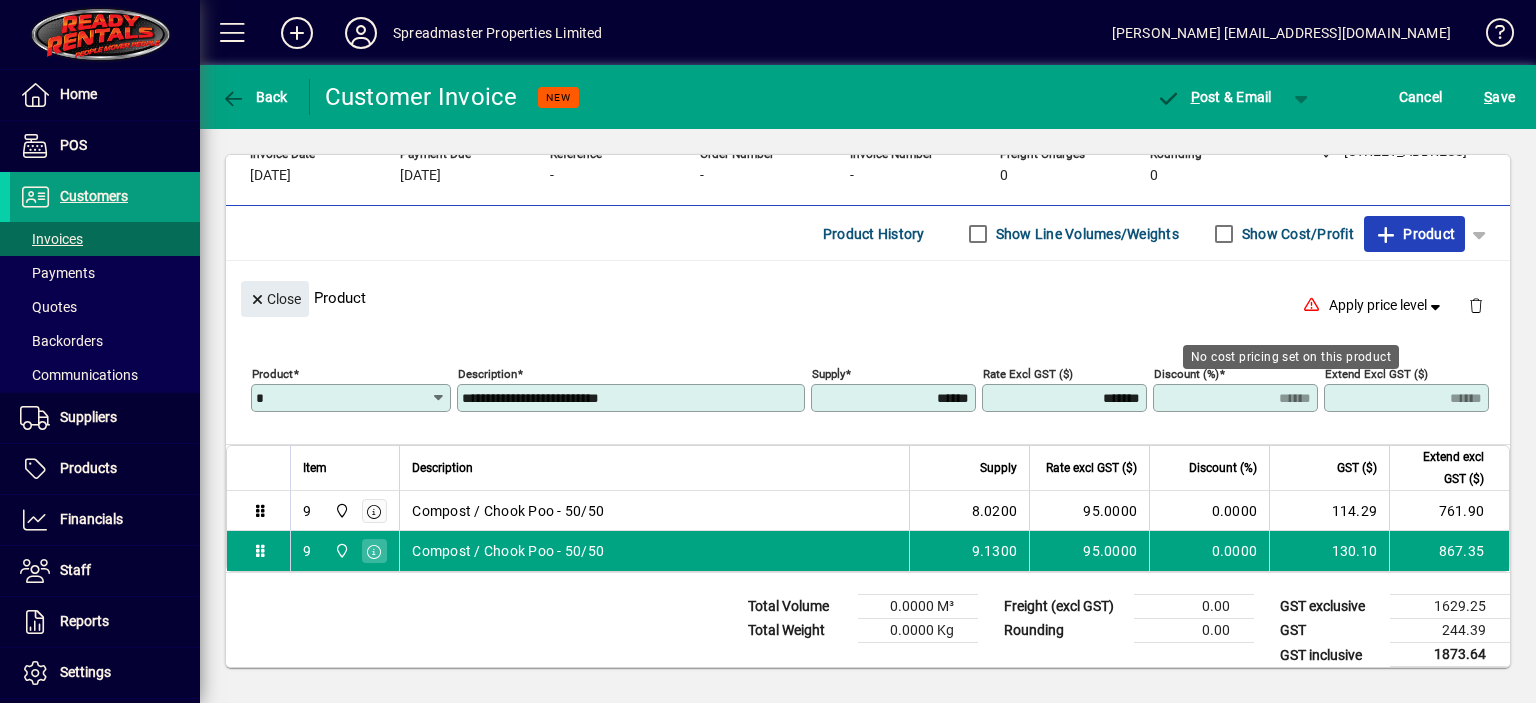 click on "Product" 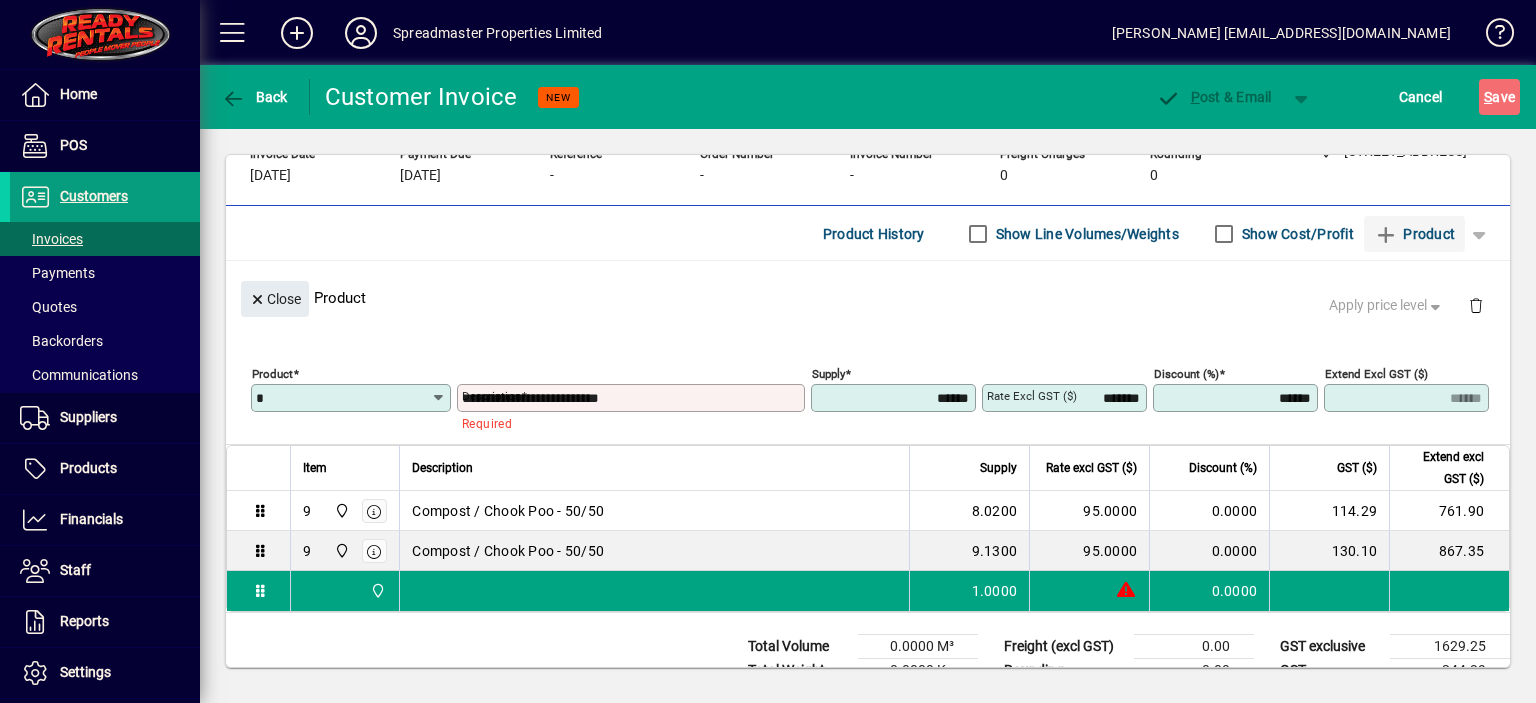 type 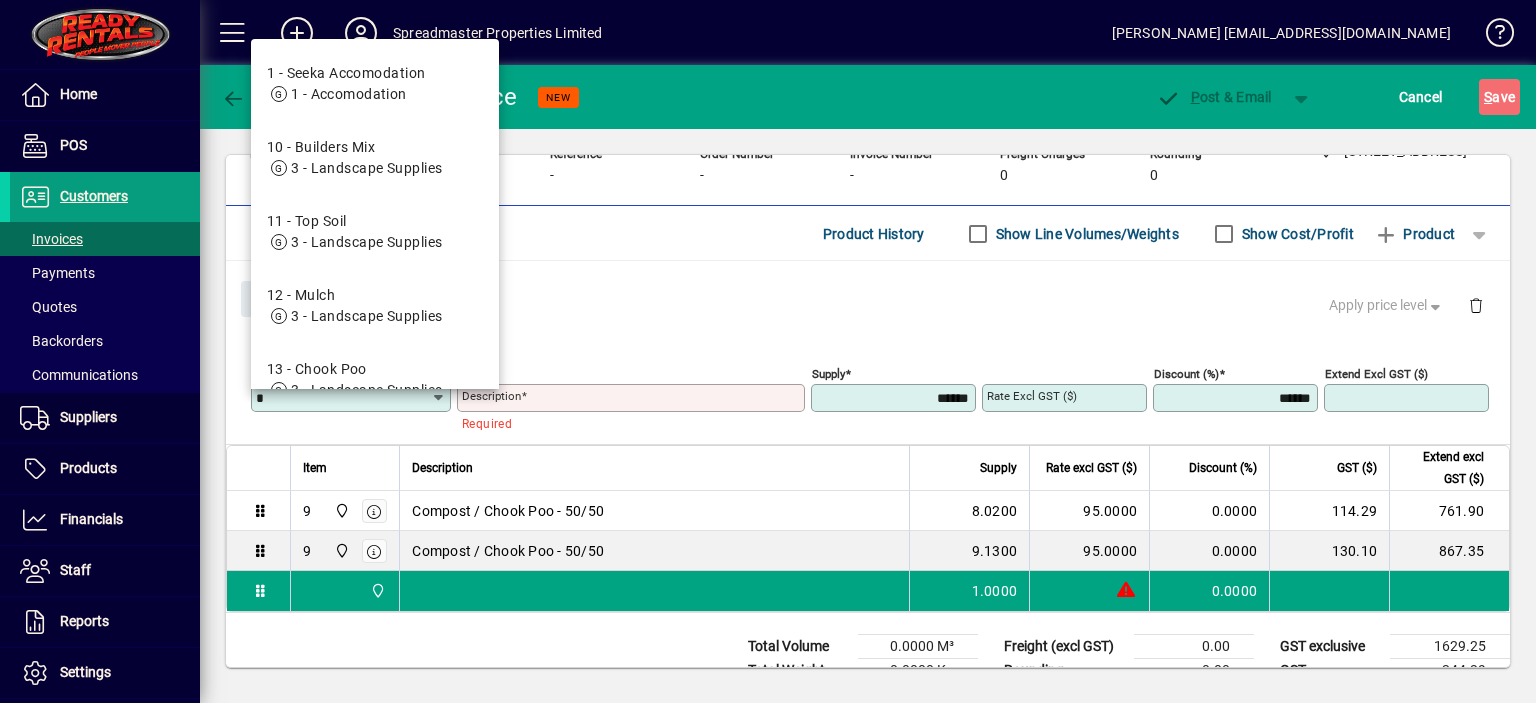 type on "*" 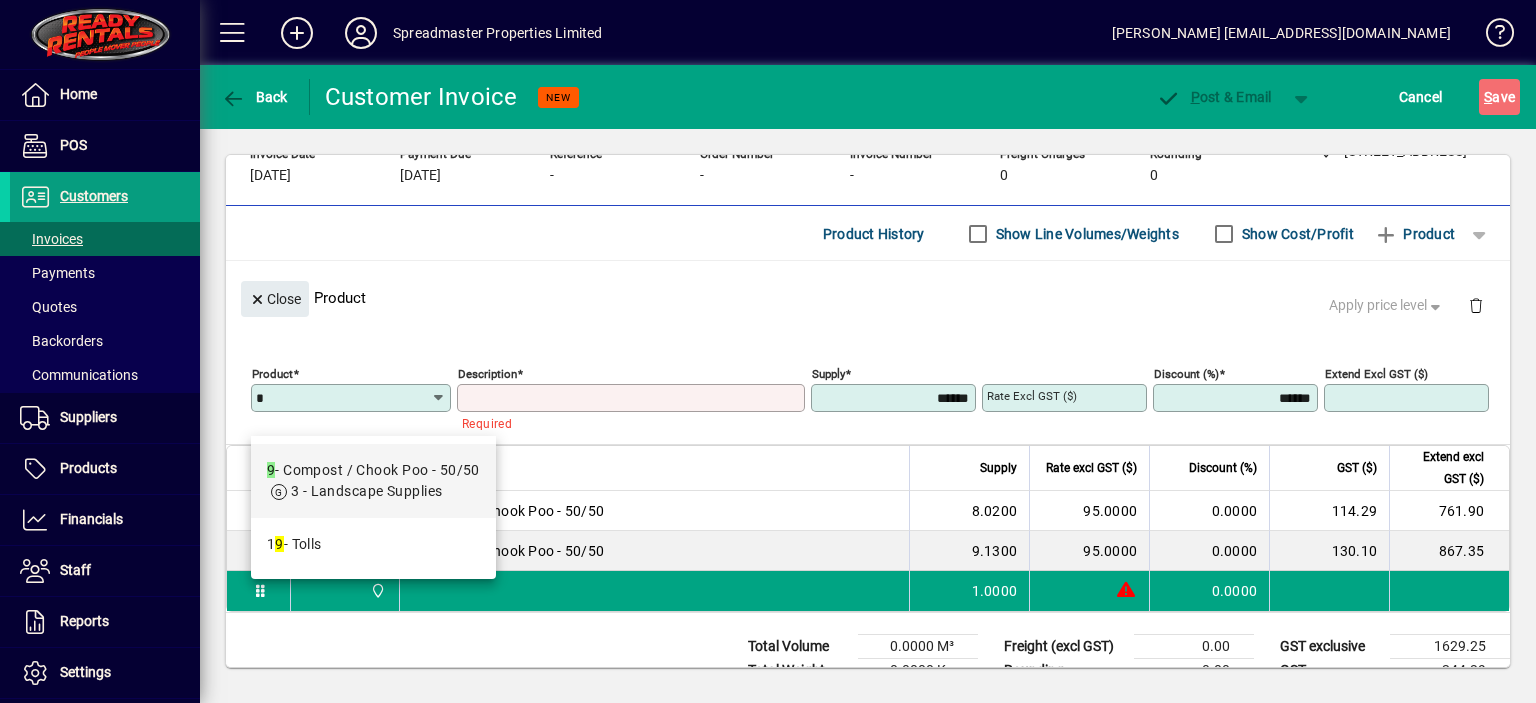 type on "**********" 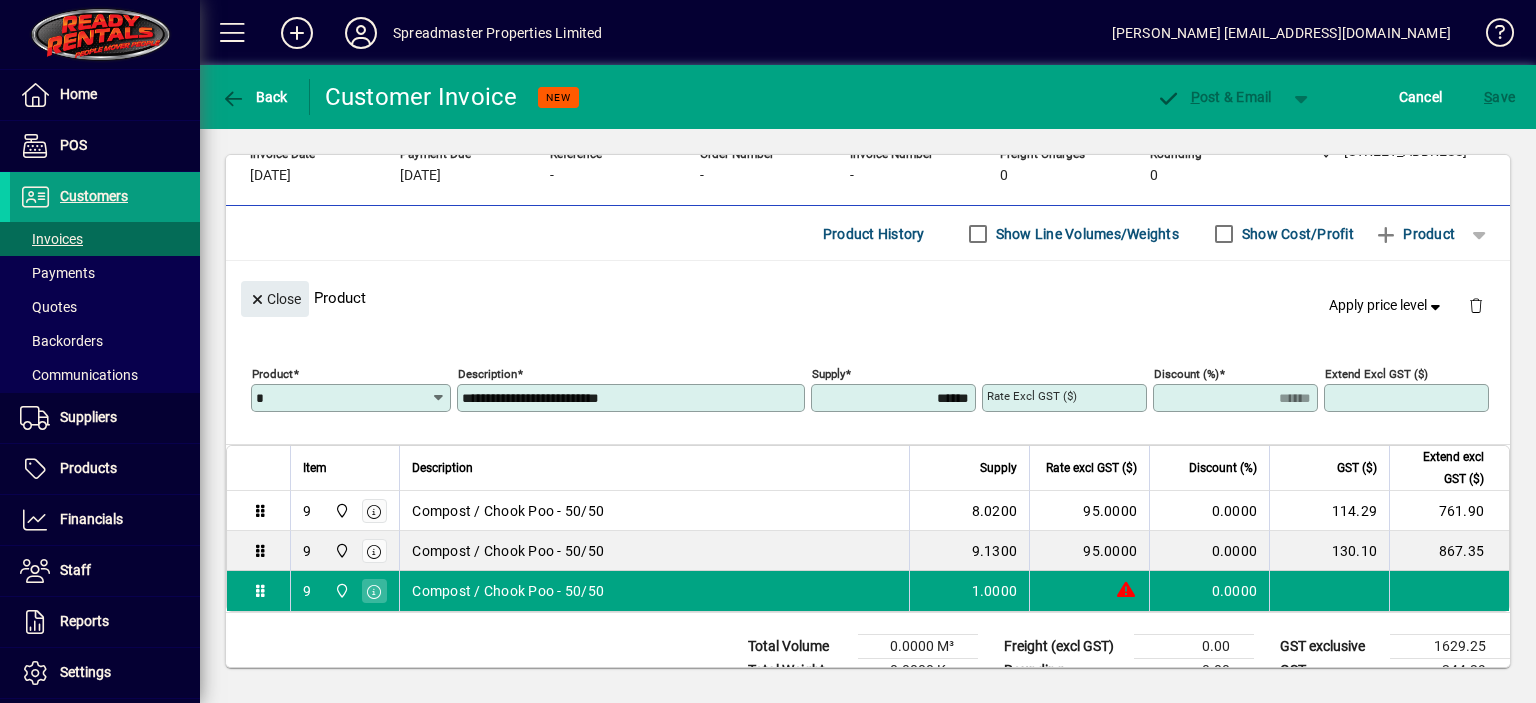 type on "*******" 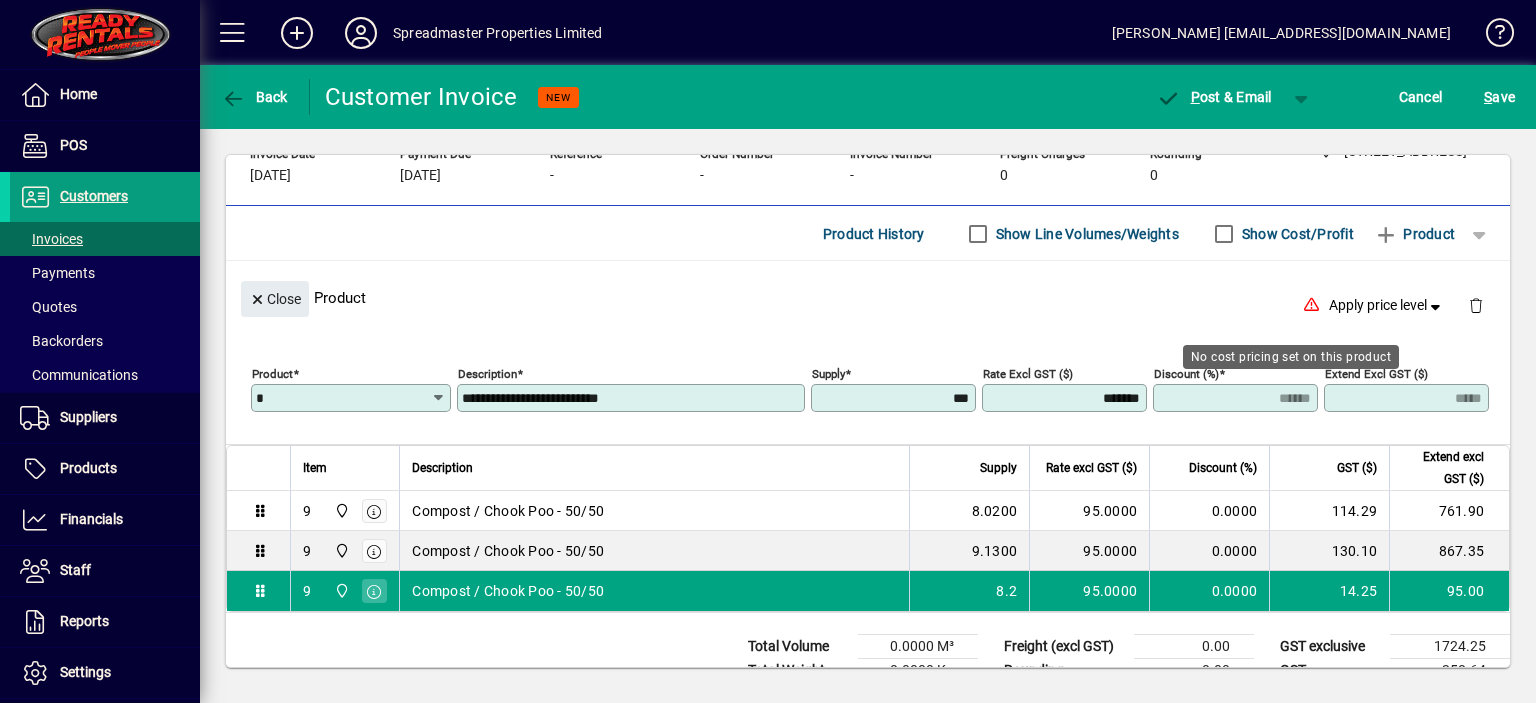 type on "******" 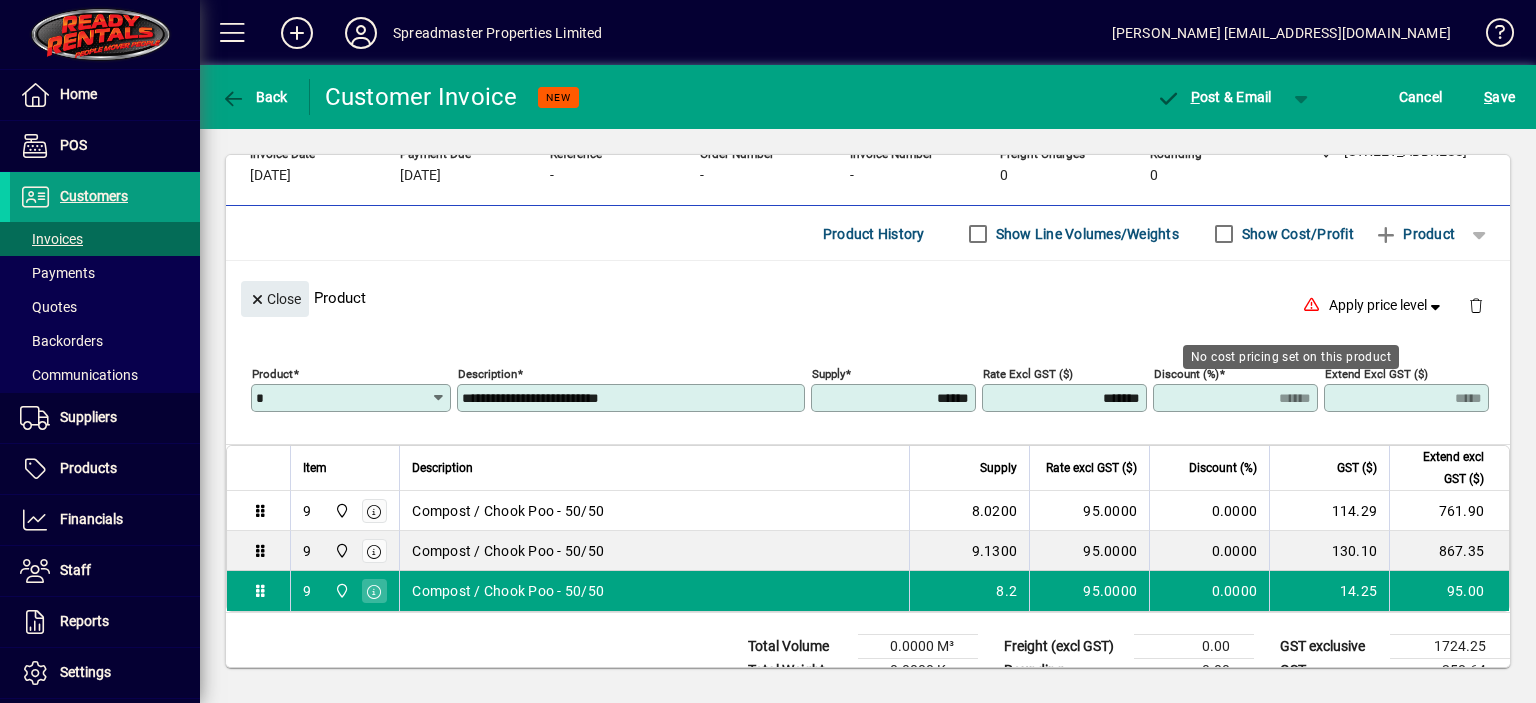 type on "******" 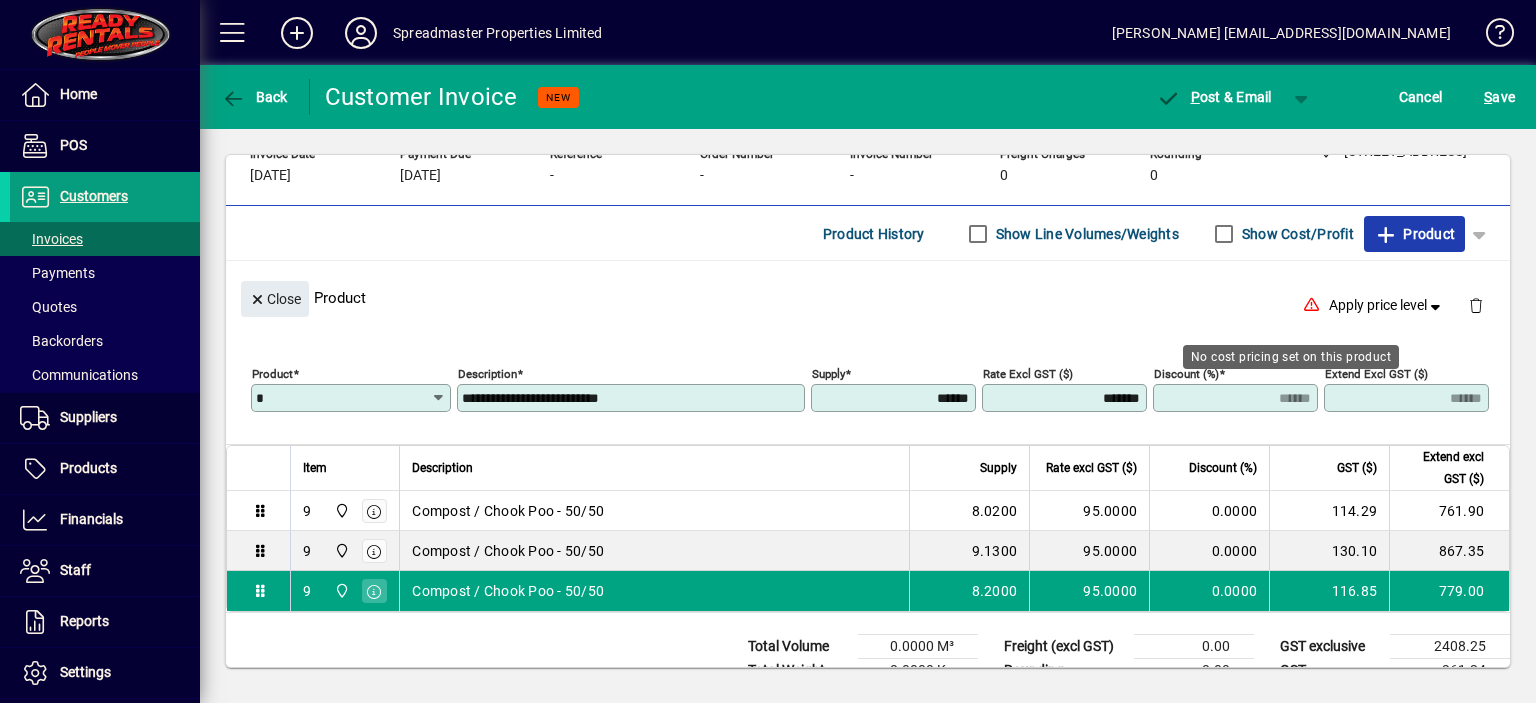 drag, startPoint x: 1425, startPoint y: 252, endPoint x: 1296, endPoint y: 270, distance: 130.24976 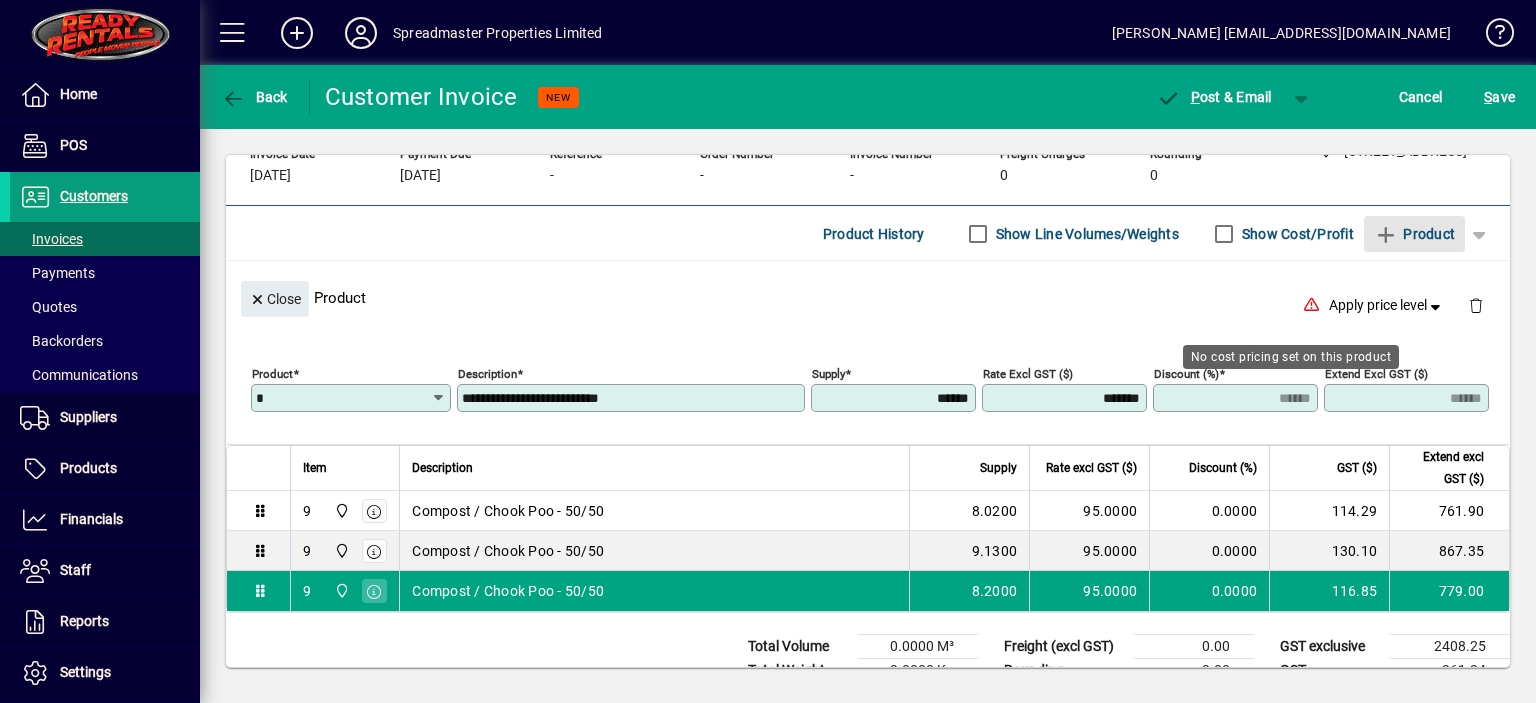 type 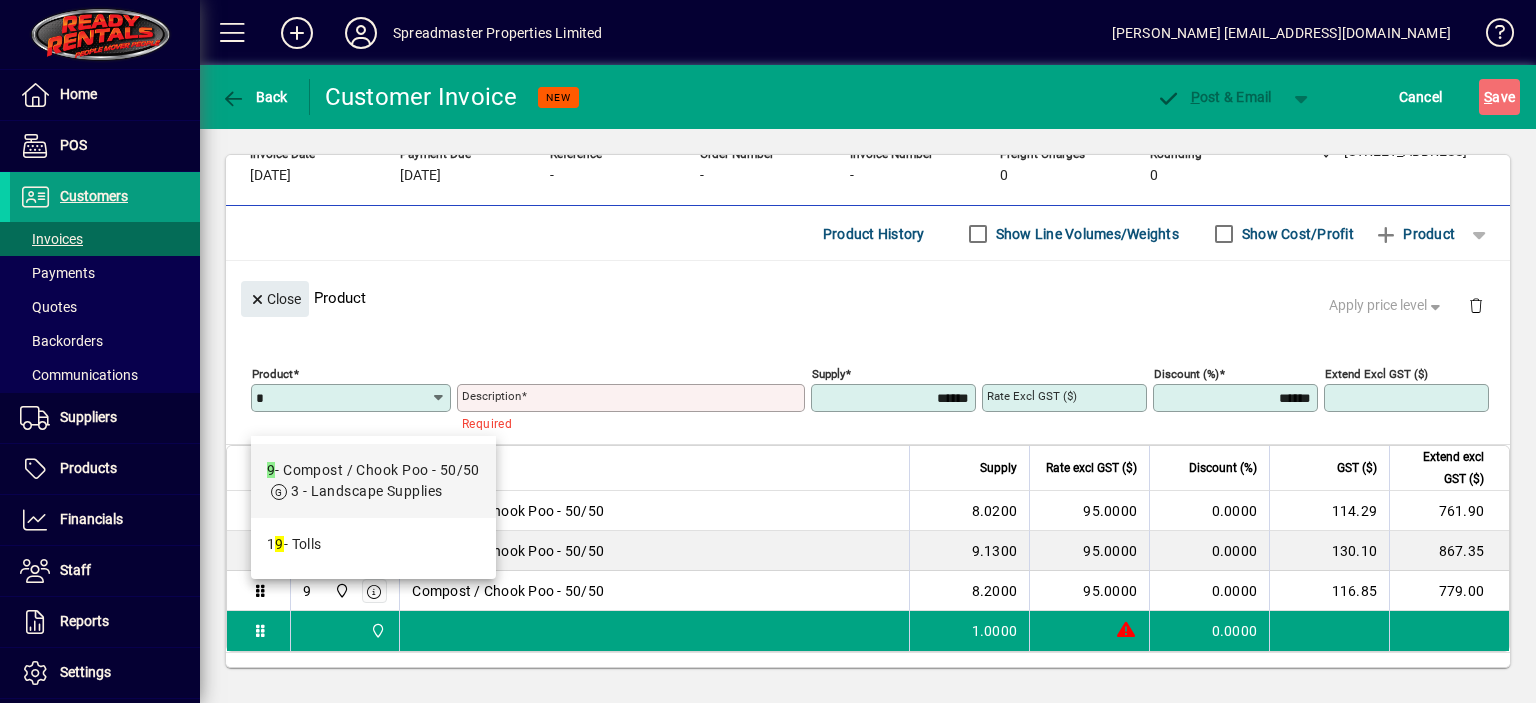 type on "*" 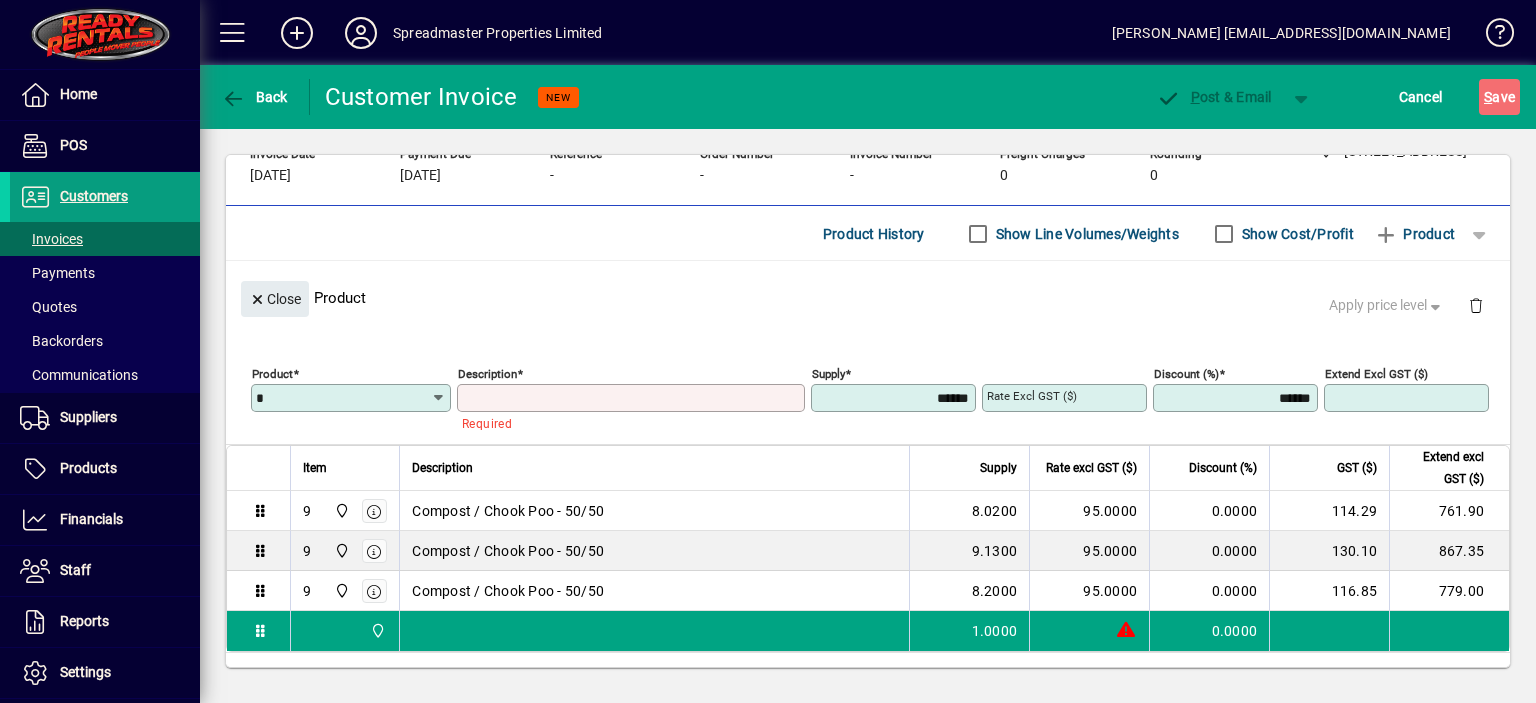 type on "**********" 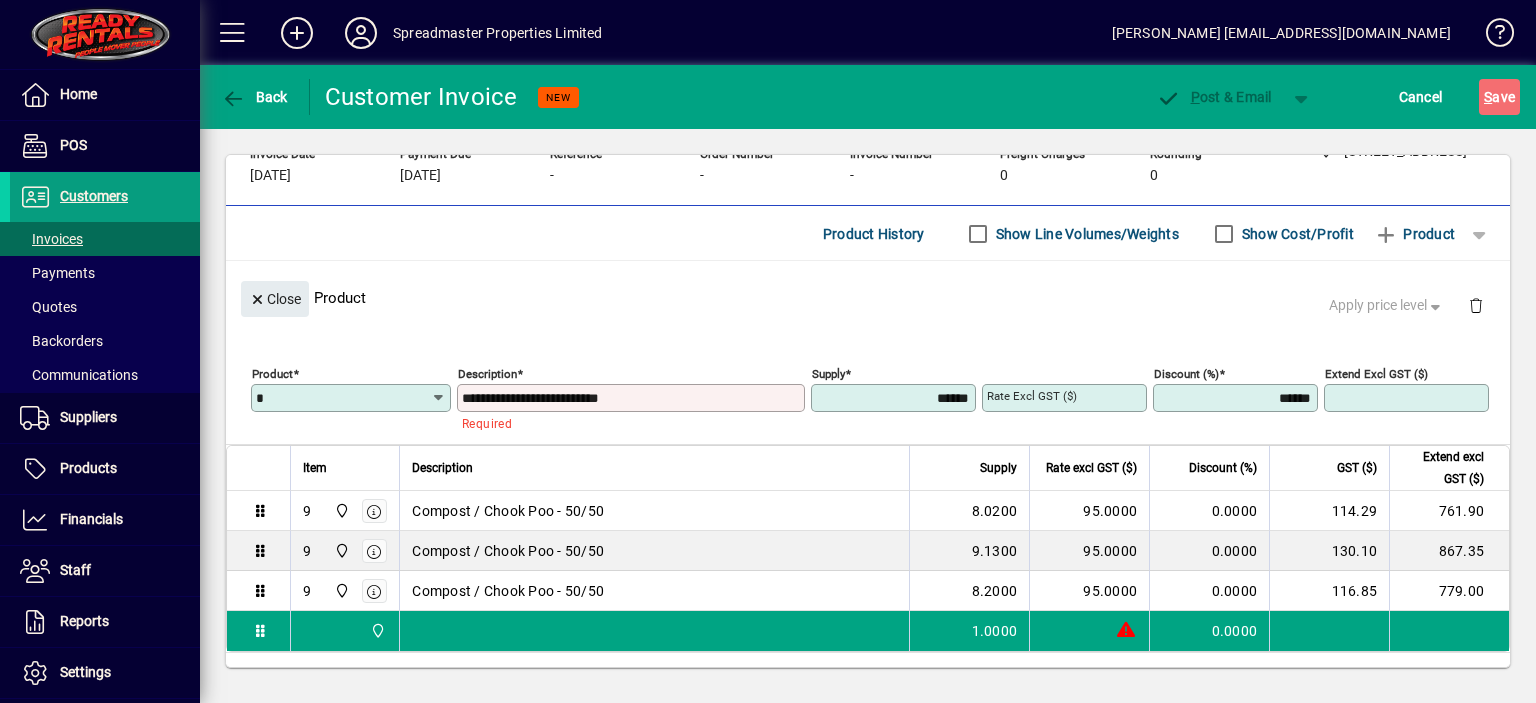 type on "*******" 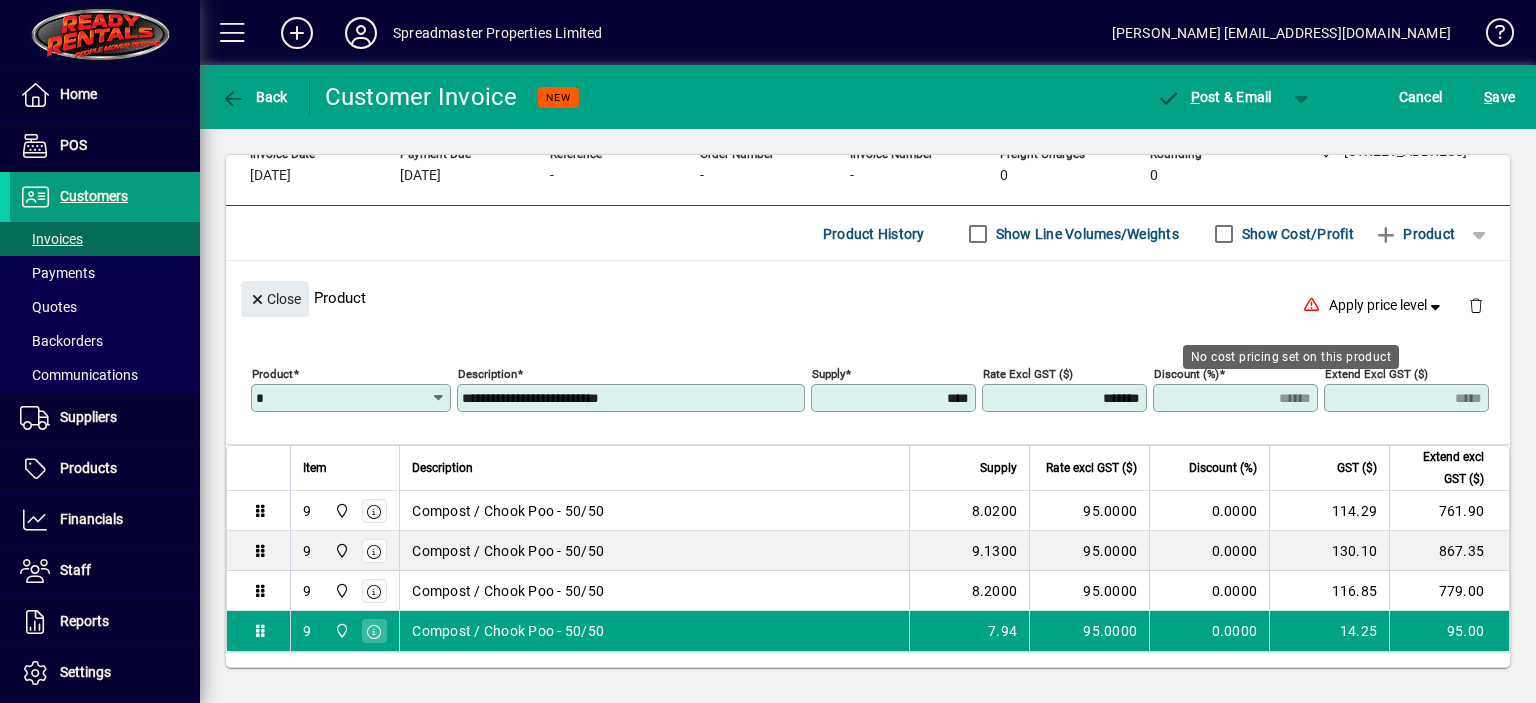 type on "******" 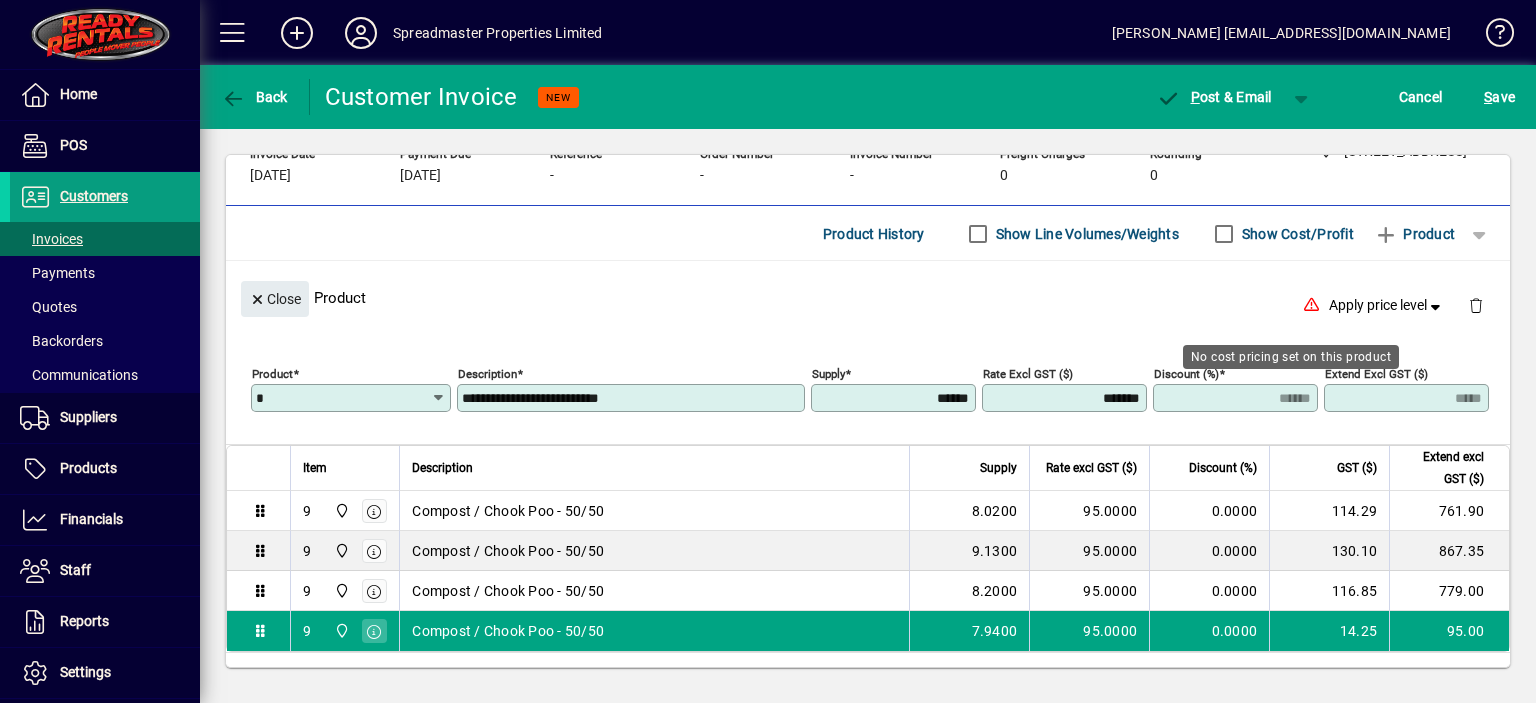 type on "******" 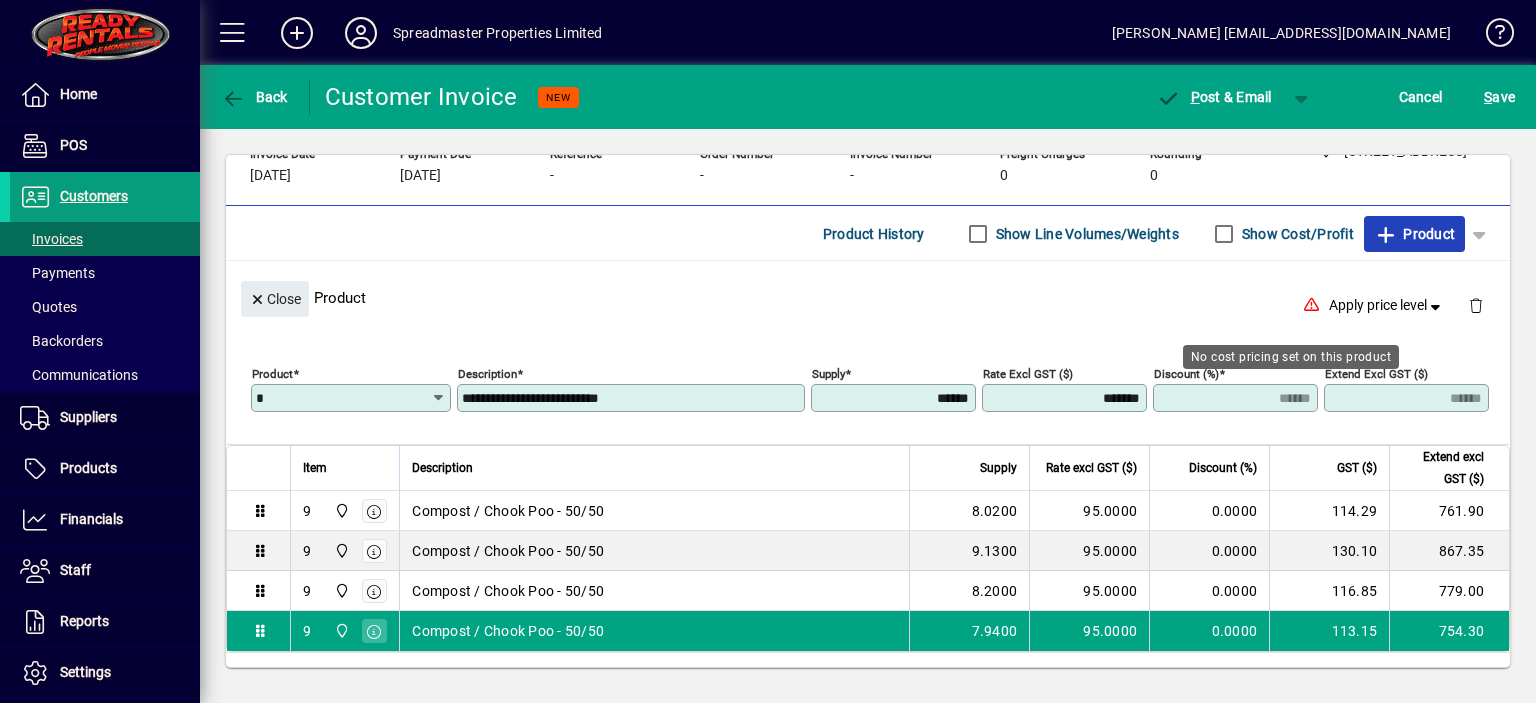 click on "Product" 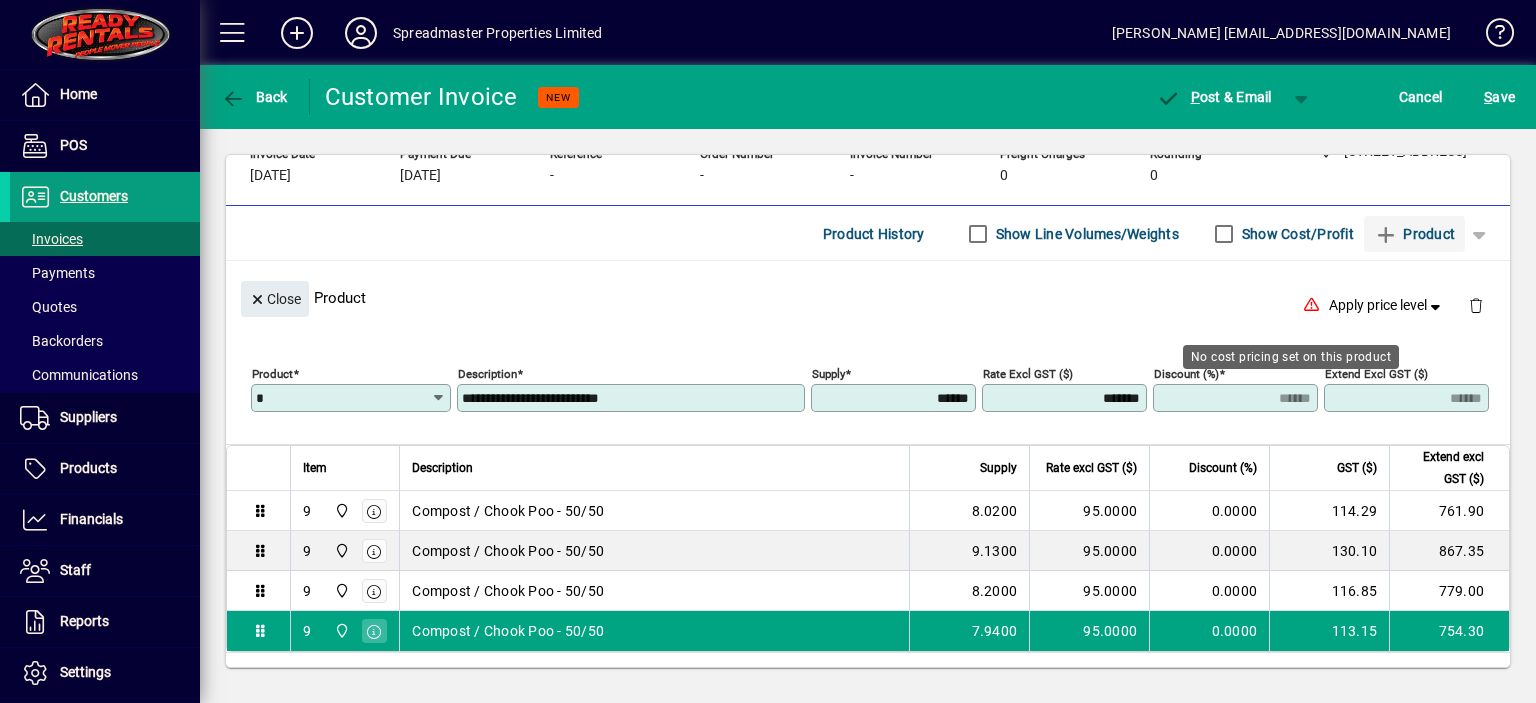type 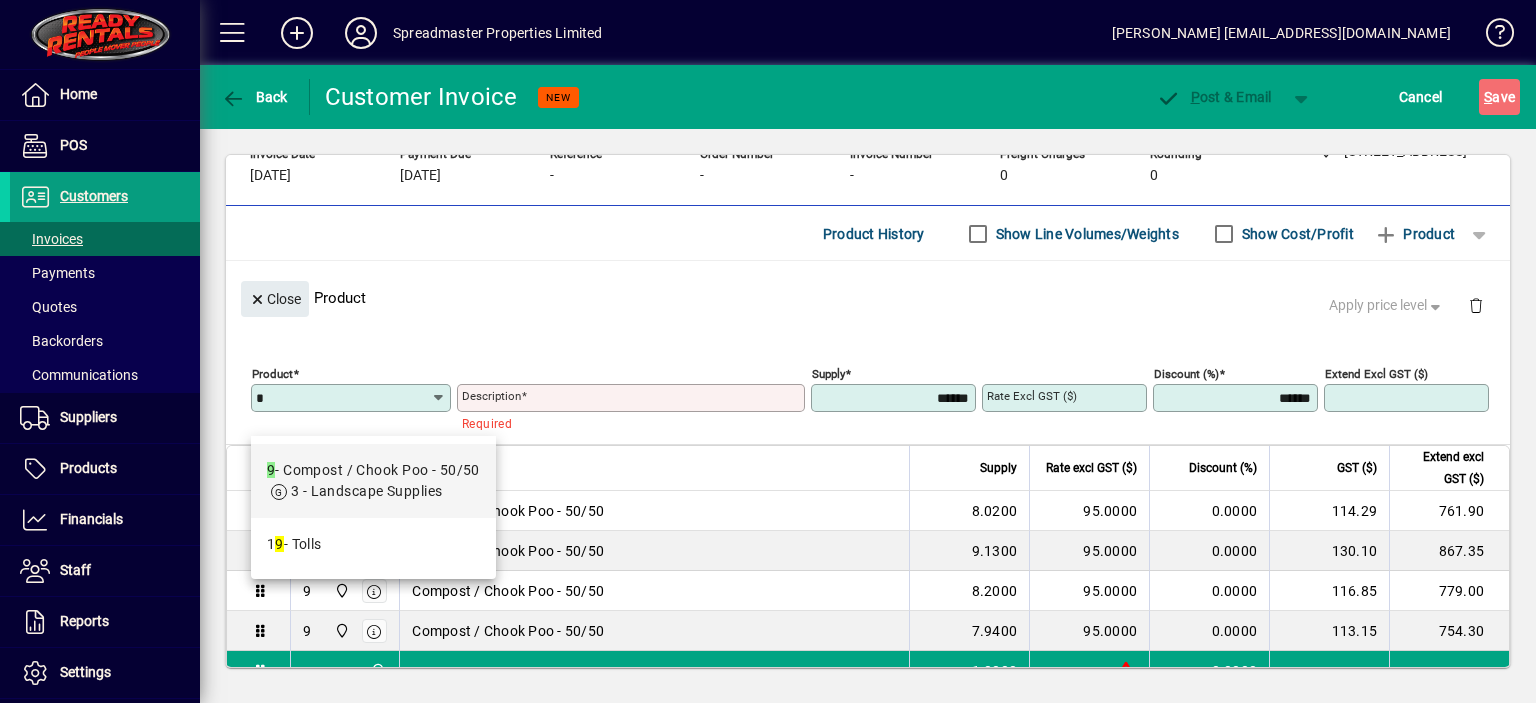 type on "*" 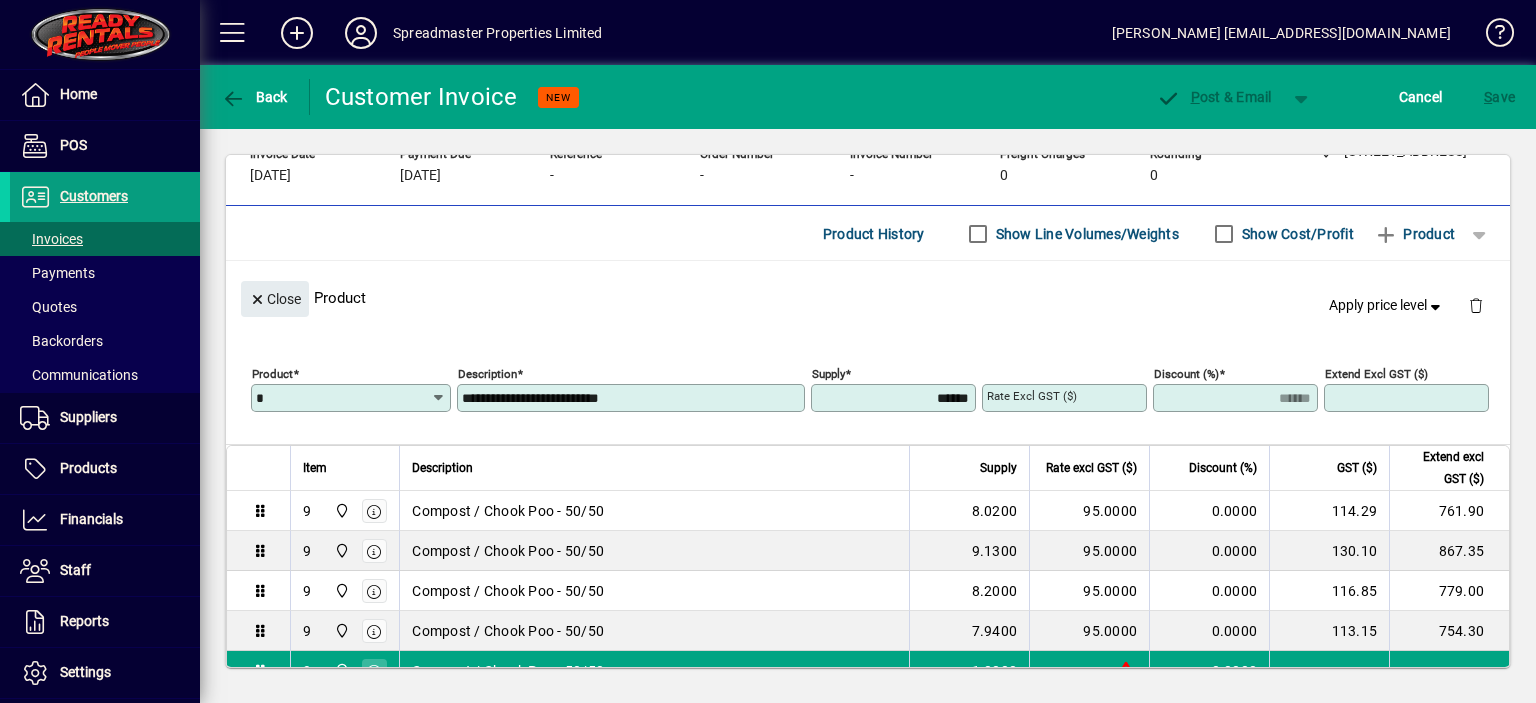 type on "*******" 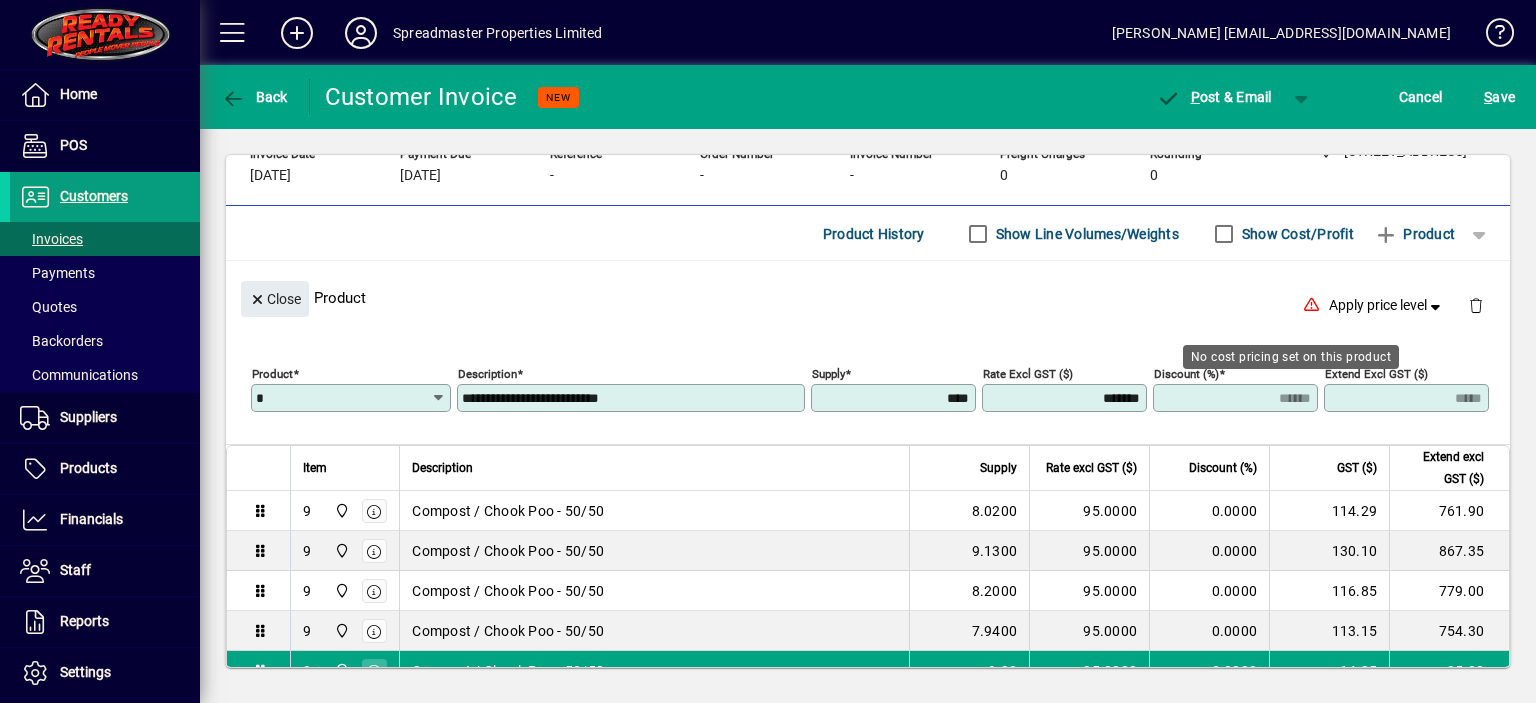 type on "******" 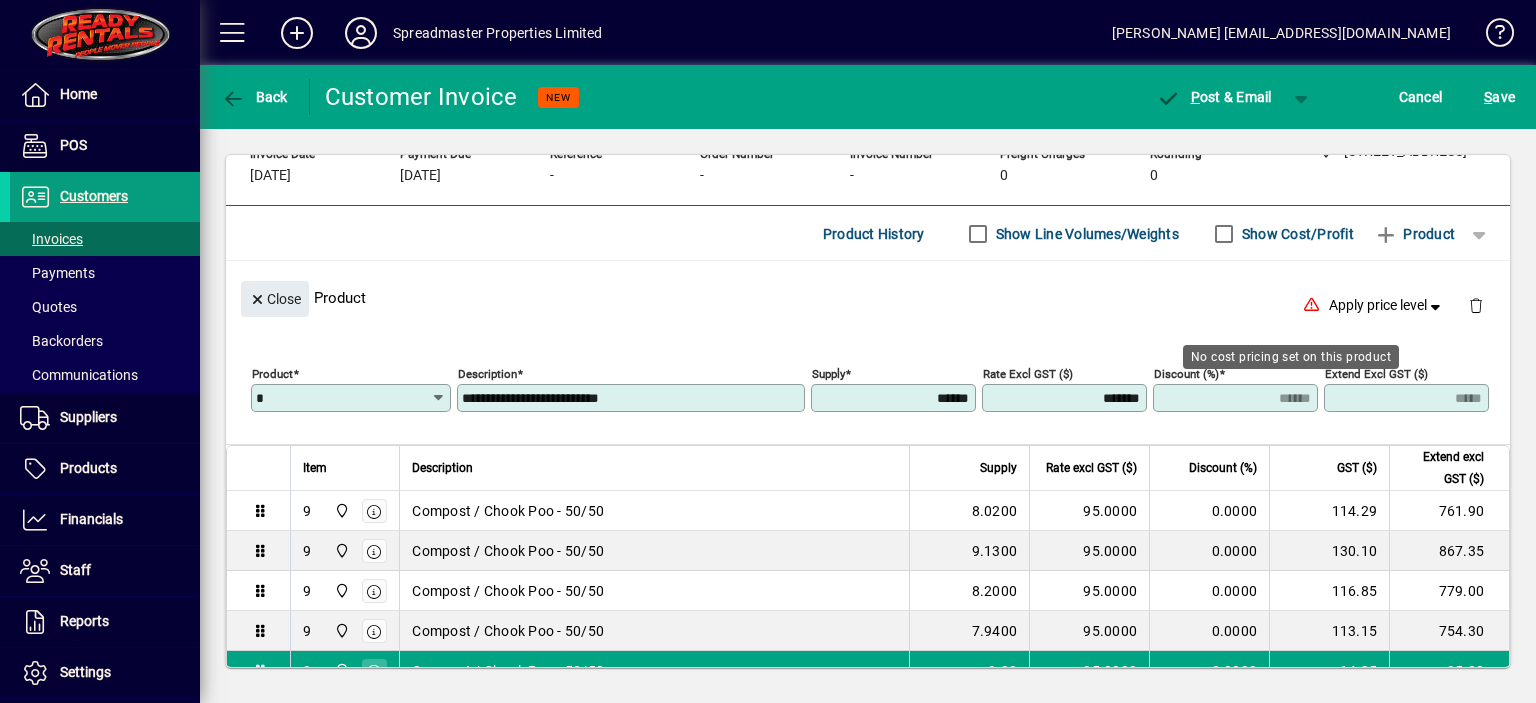 type on "******" 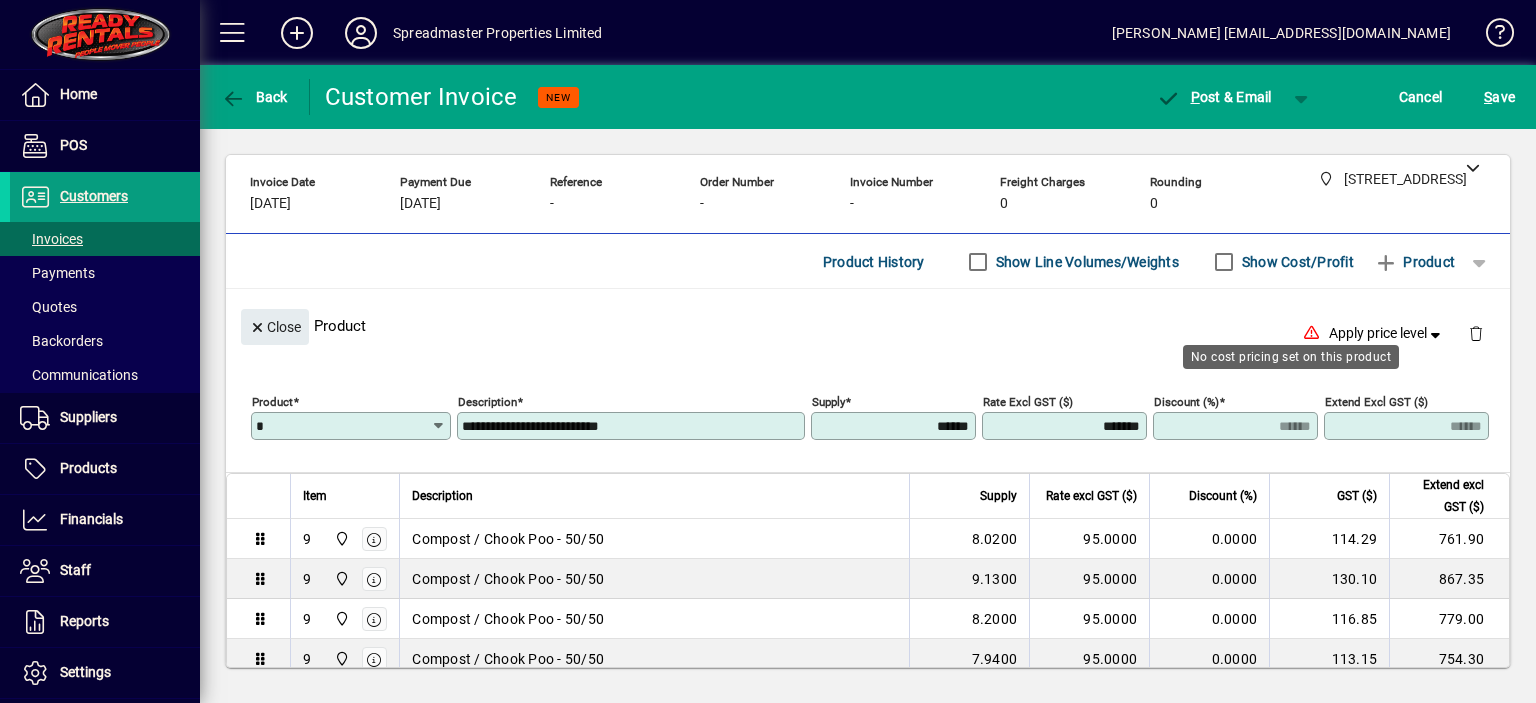 scroll, scrollTop: 84, scrollLeft: 0, axis: vertical 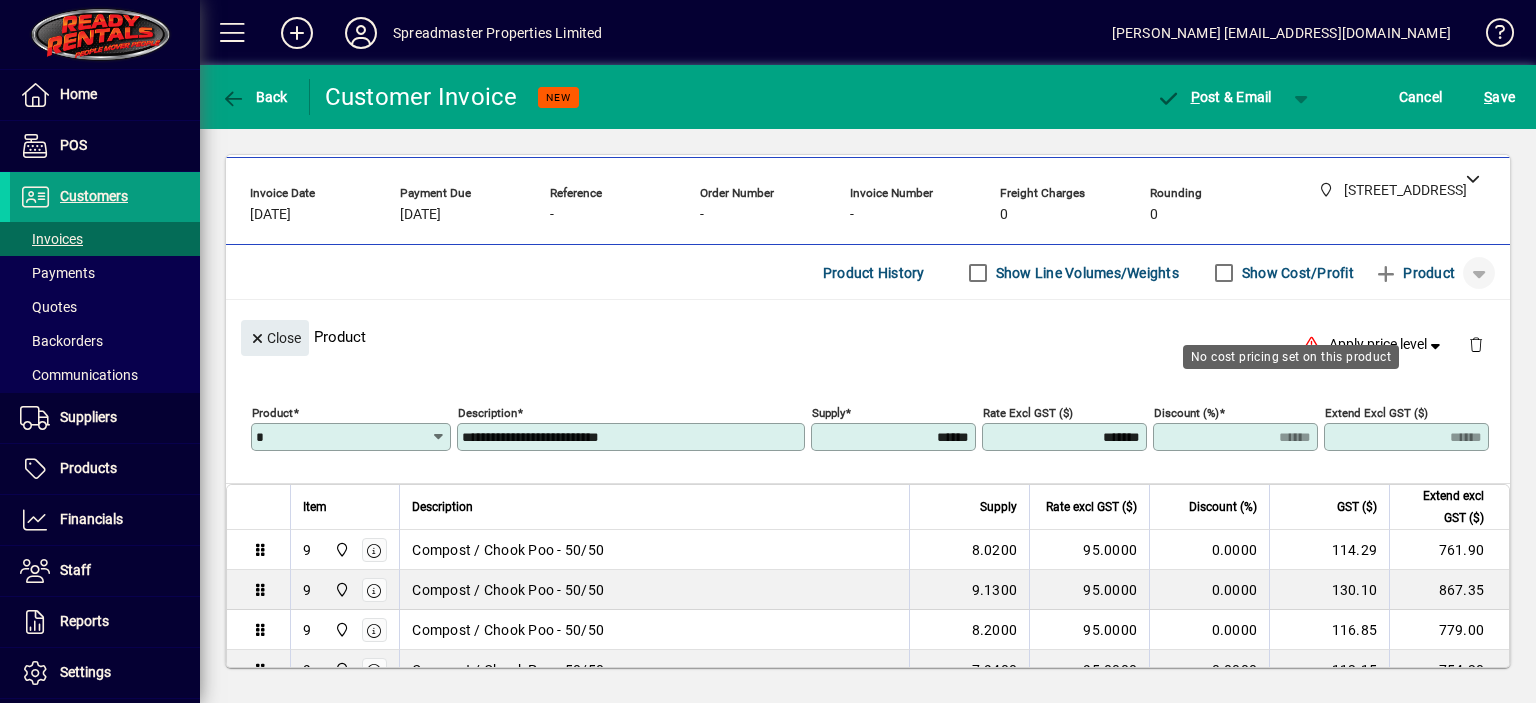 click 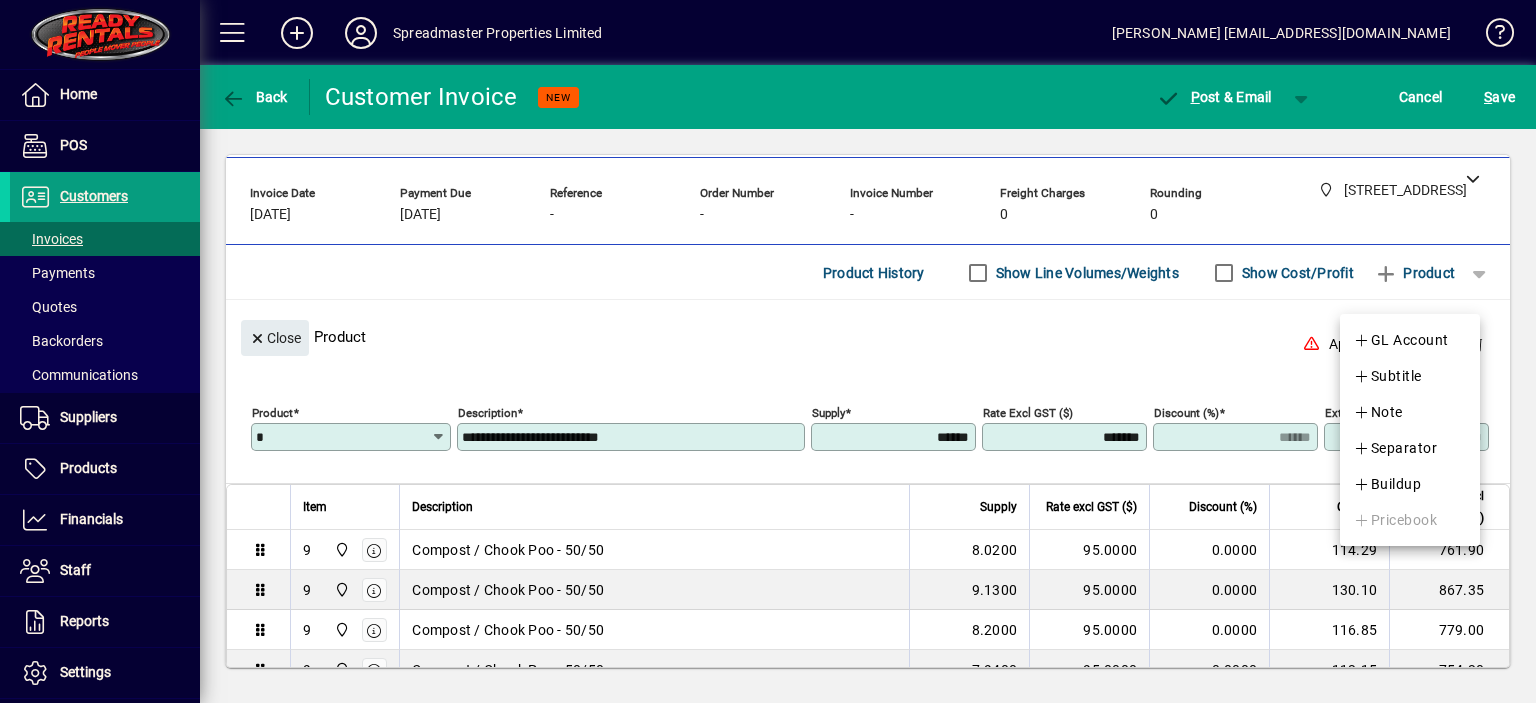 click at bounding box center [768, 351] 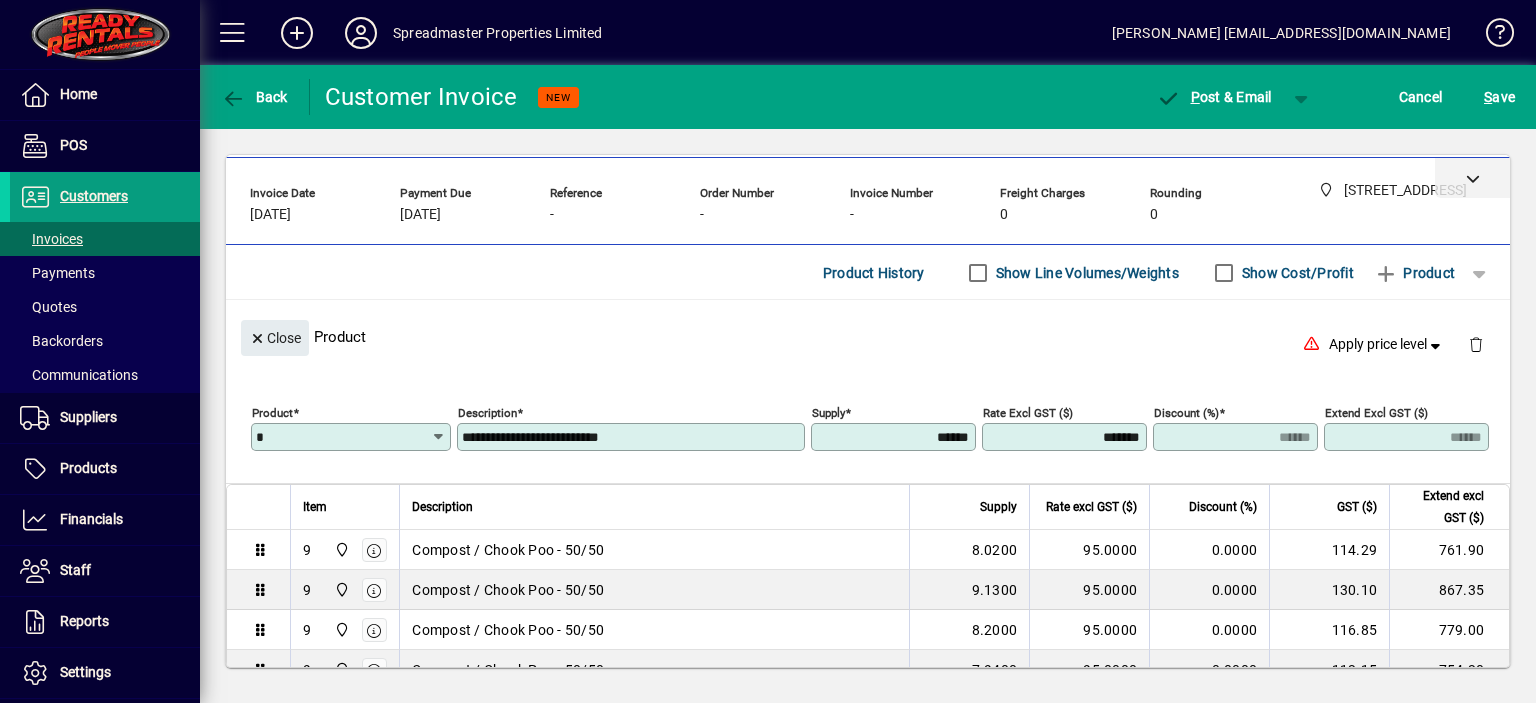 click 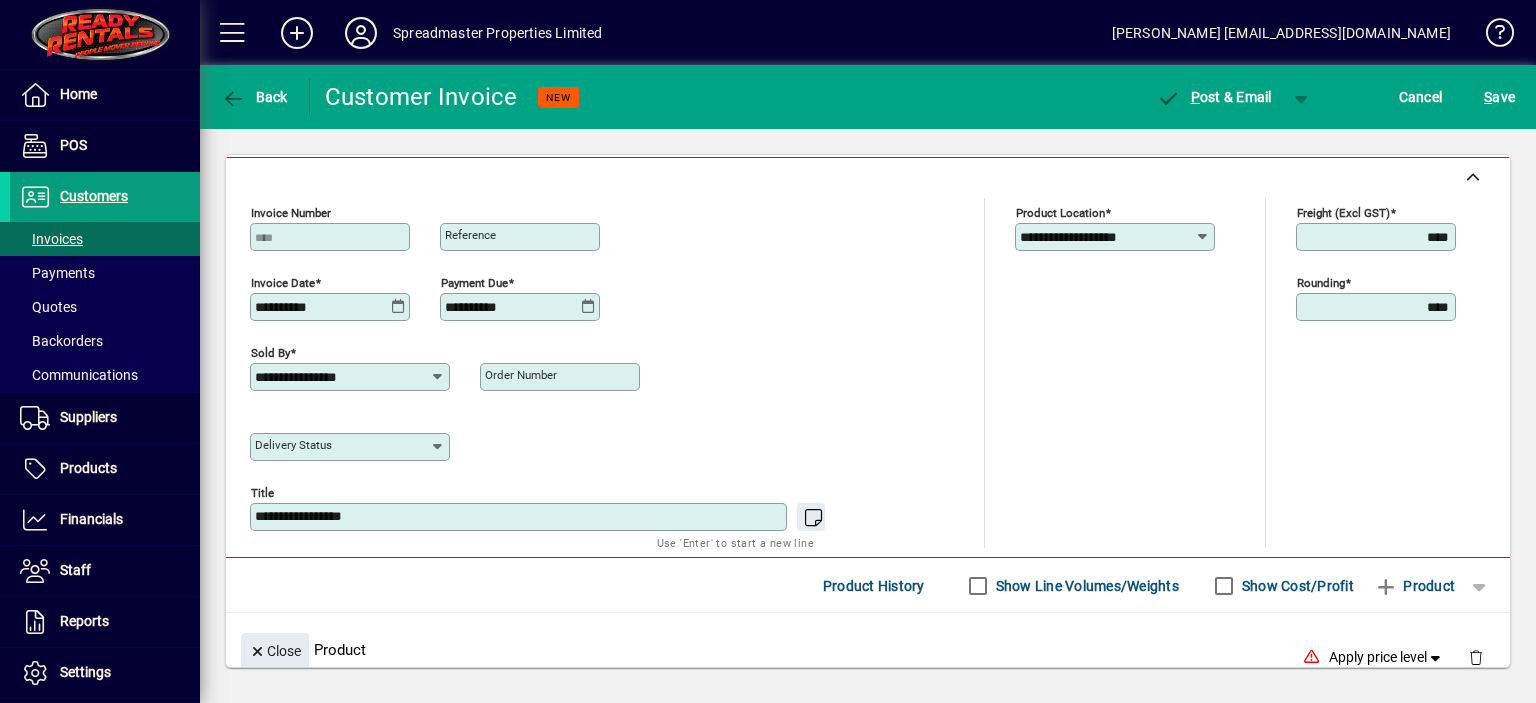 scroll, scrollTop: 0, scrollLeft: 0, axis: both 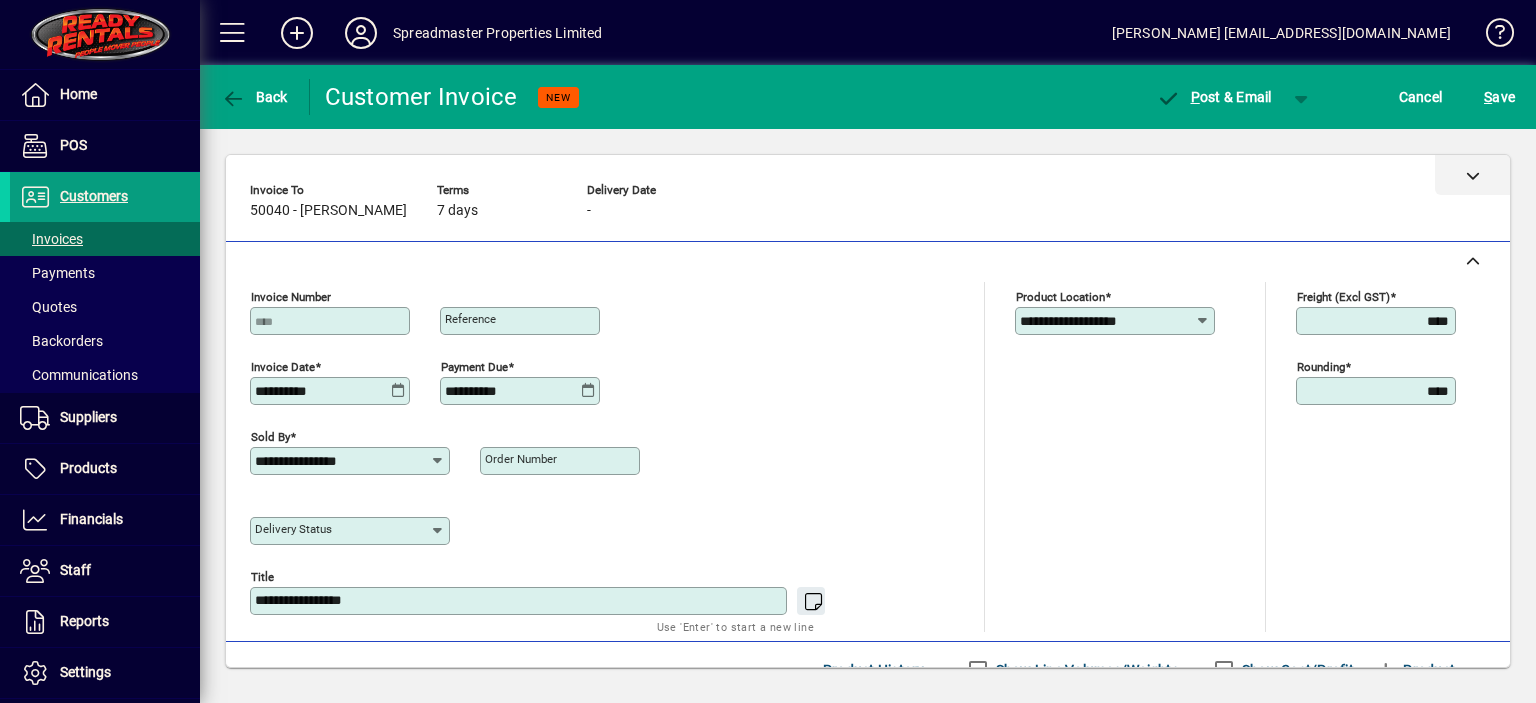 click 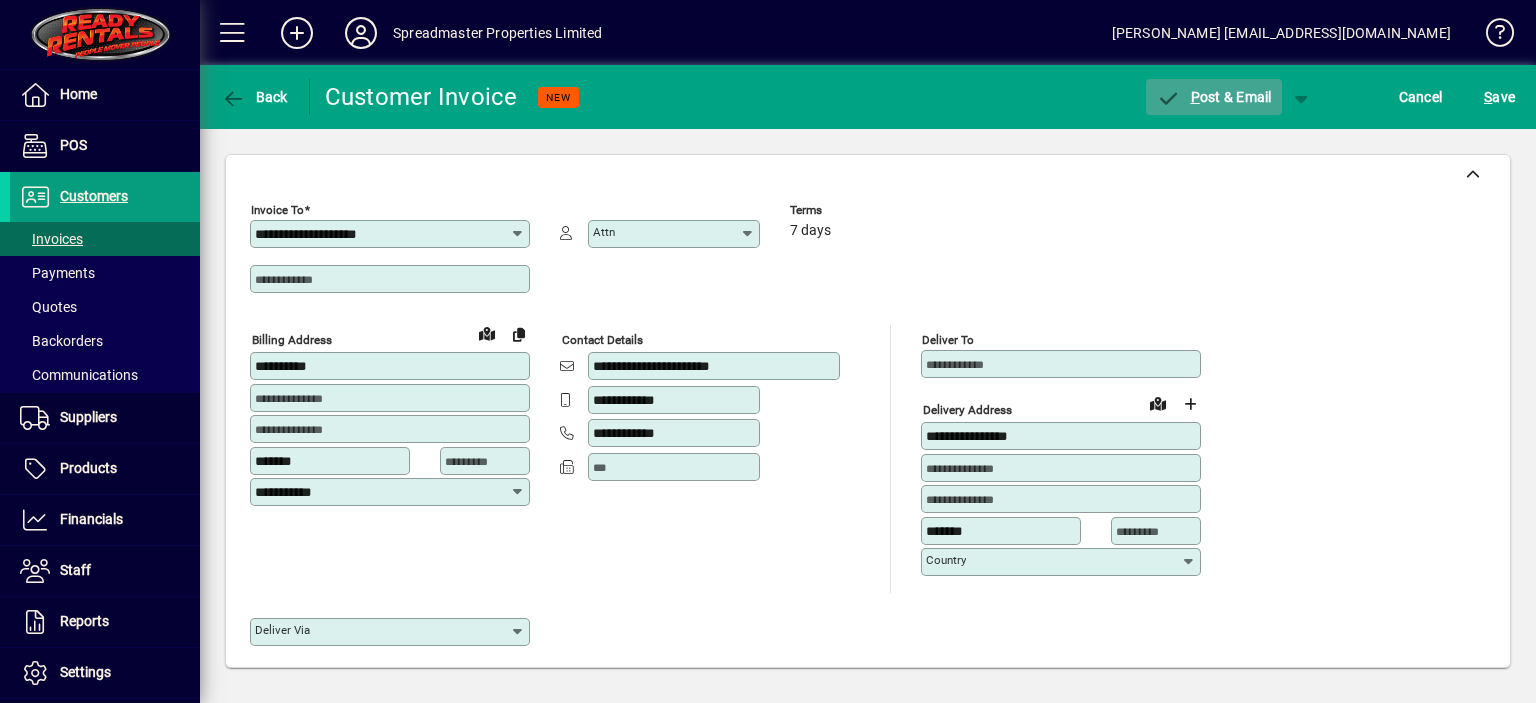 click on "P ost & Email" 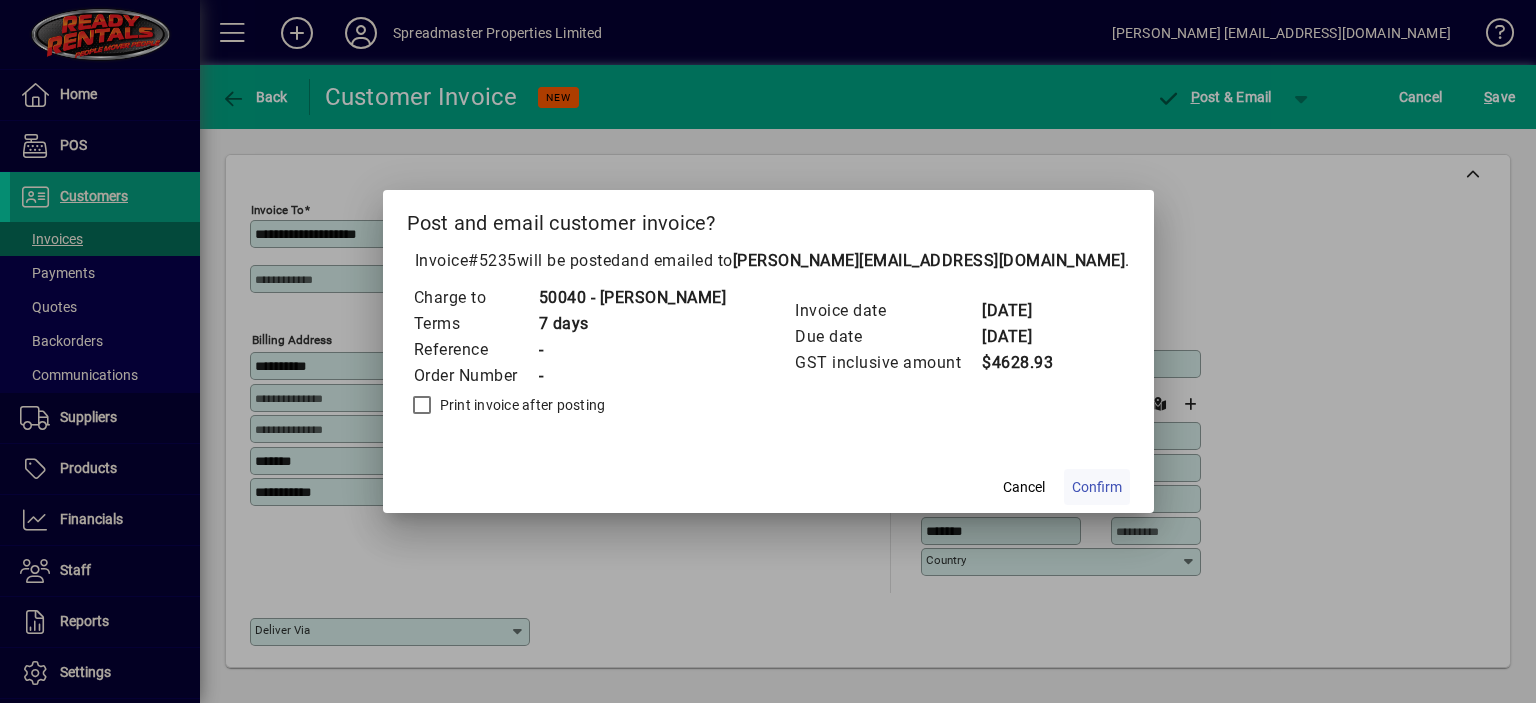 click on "Confirm" 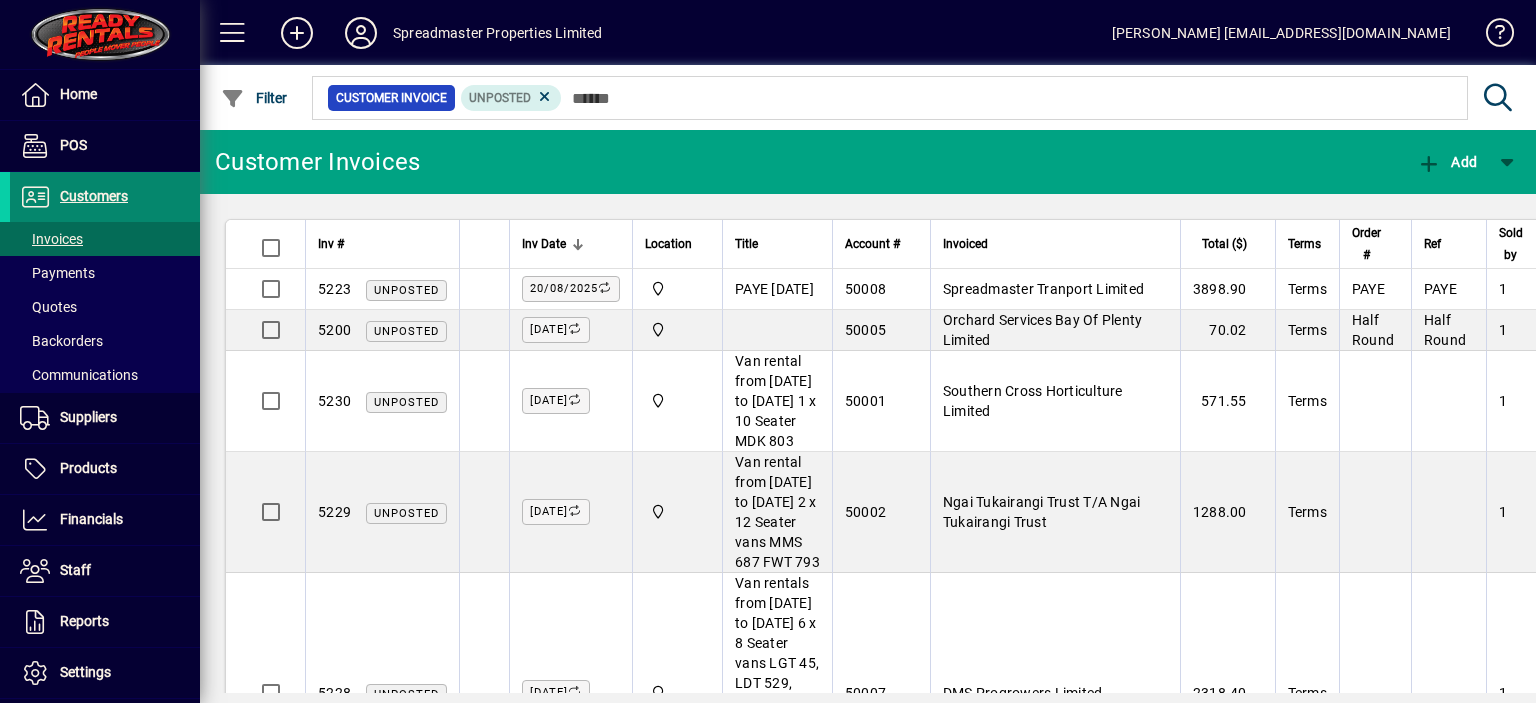 click on "Customers" at bounding box center [94, 196] 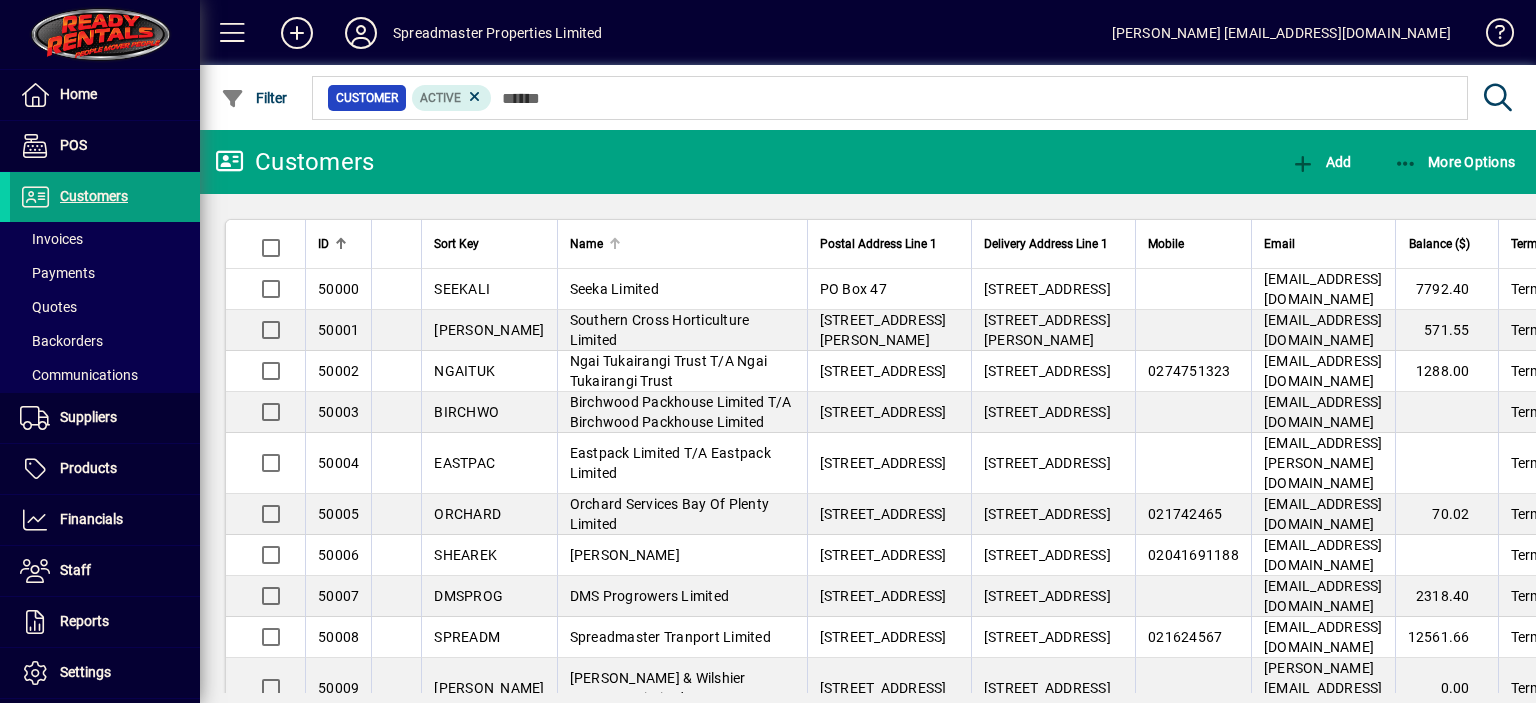 click at bounding box center [617, 241] 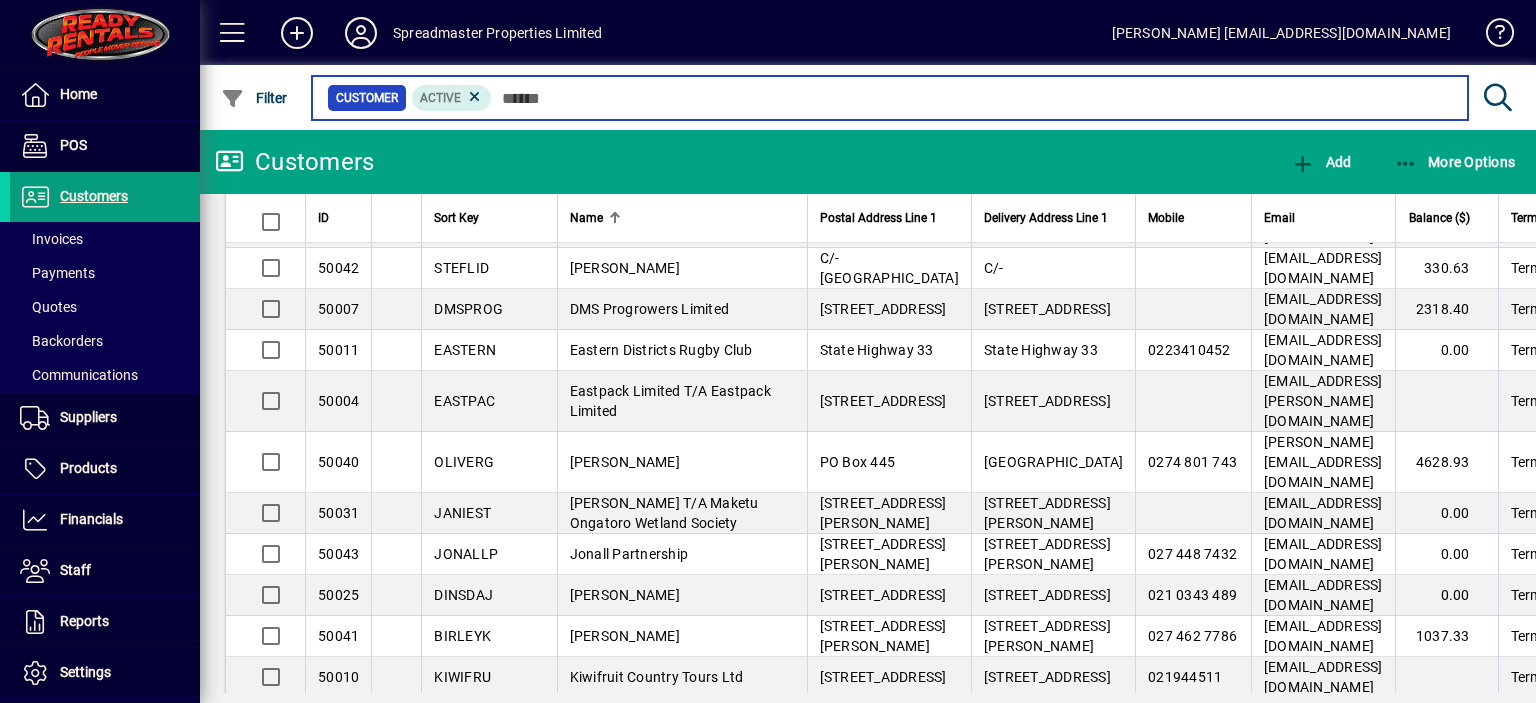 scroll, scrollTop: 300, scrollLeft: 0, axis: vertical 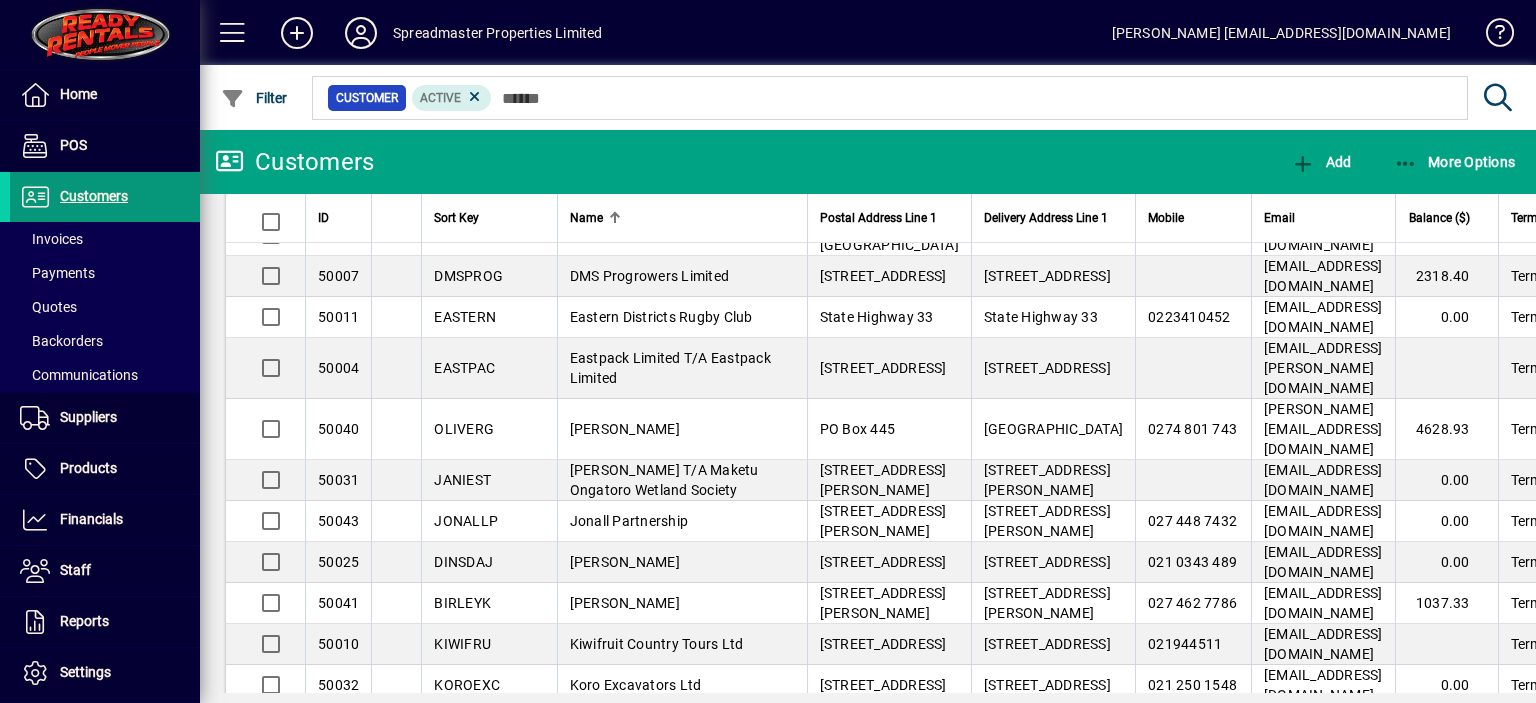 click on "Customers" at bounding box center [94, 196] 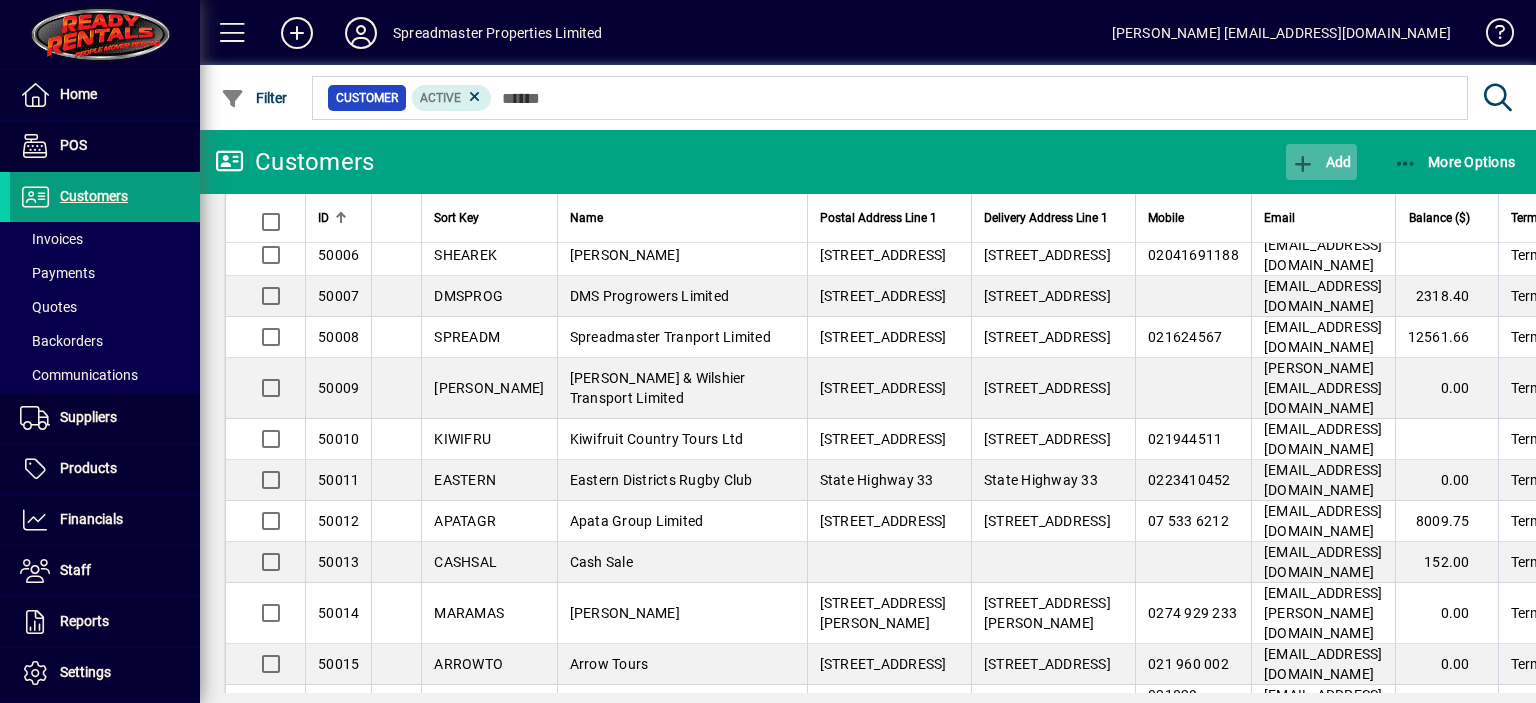 click on "Add" 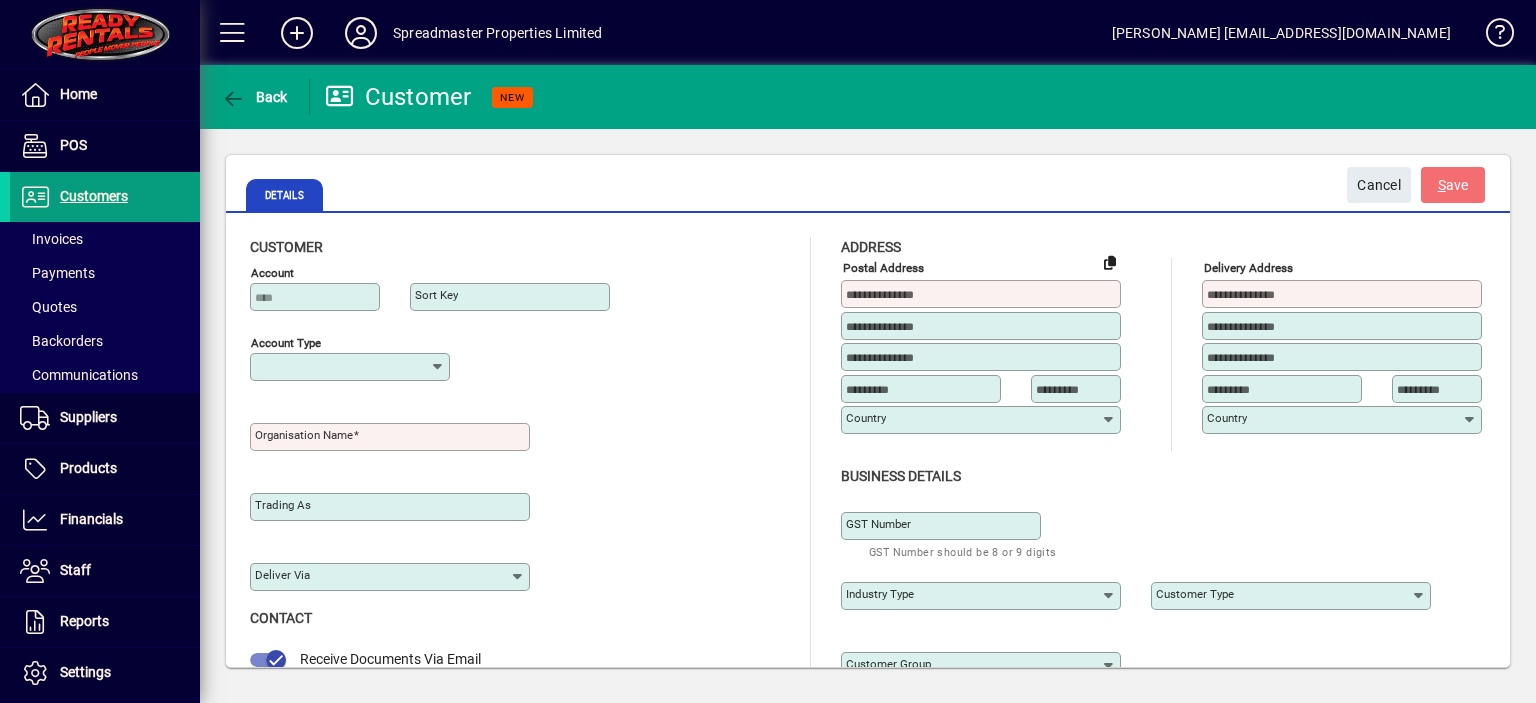 type on "**********" 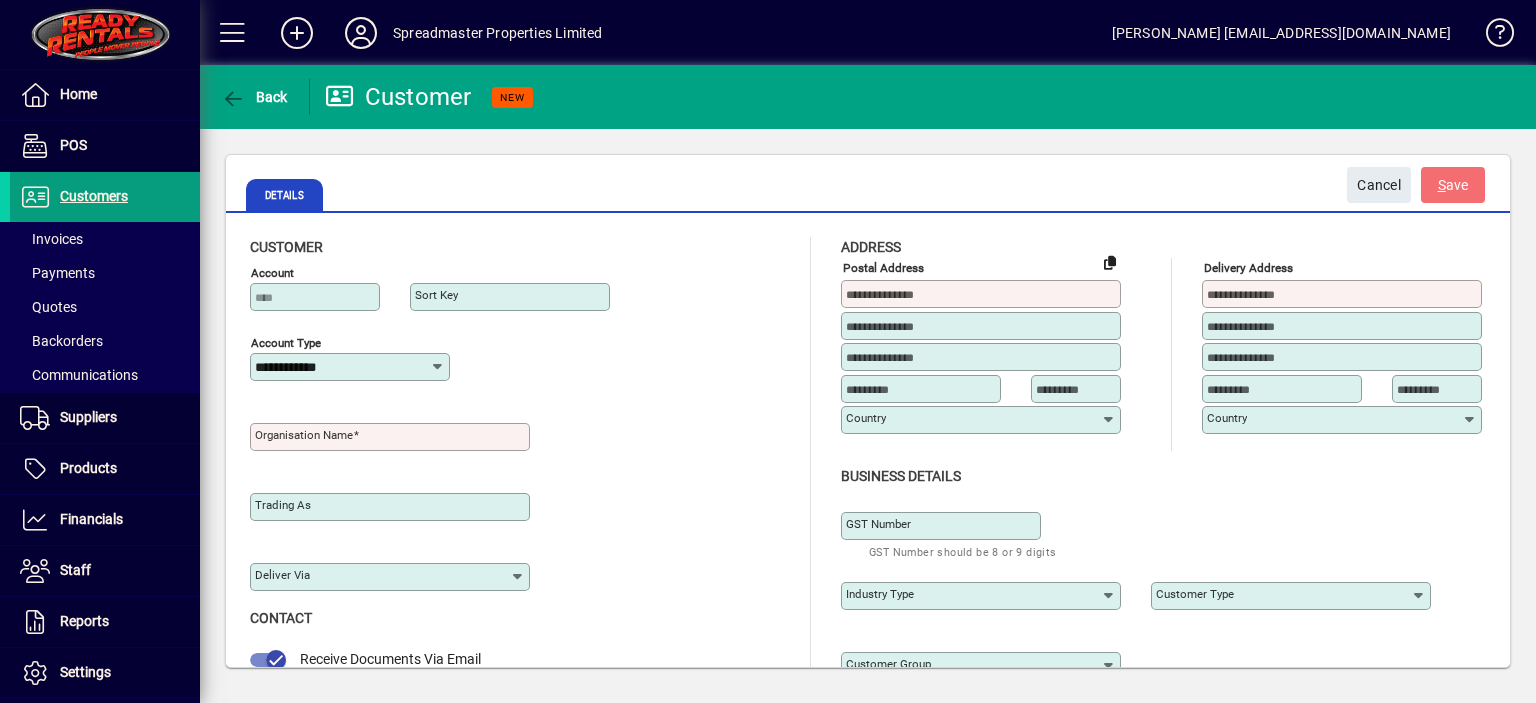 type on "**********" 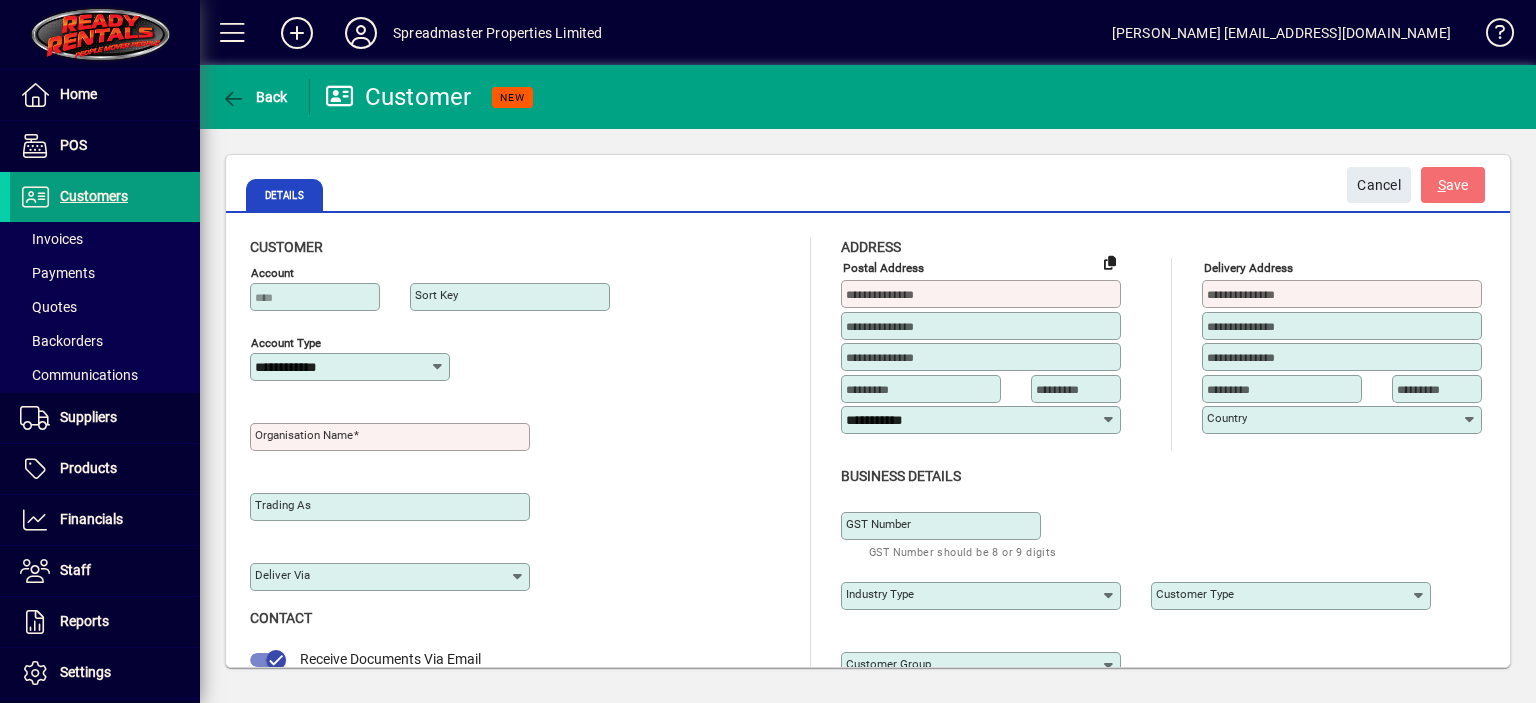 click on "Organisation name" at bounding box center (304, 435) 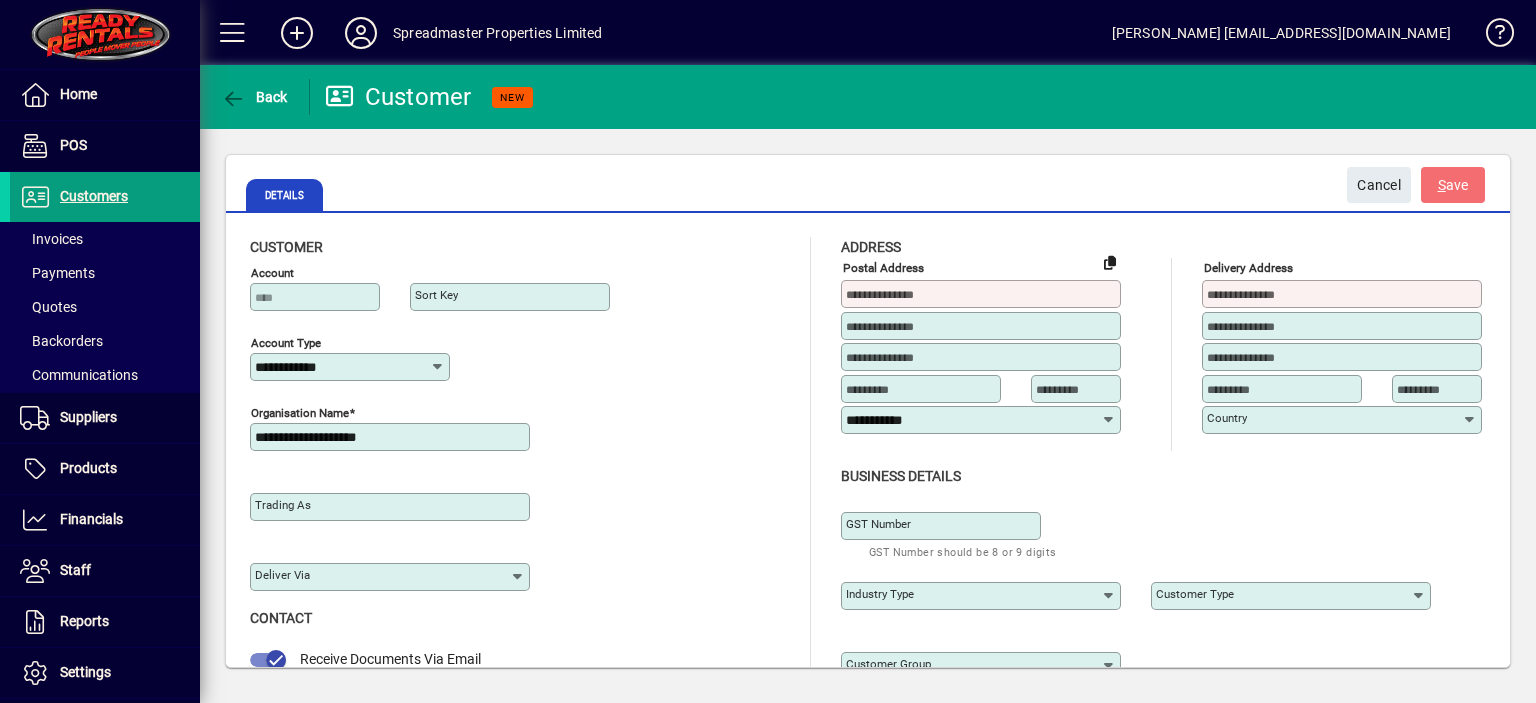 type on "**********" 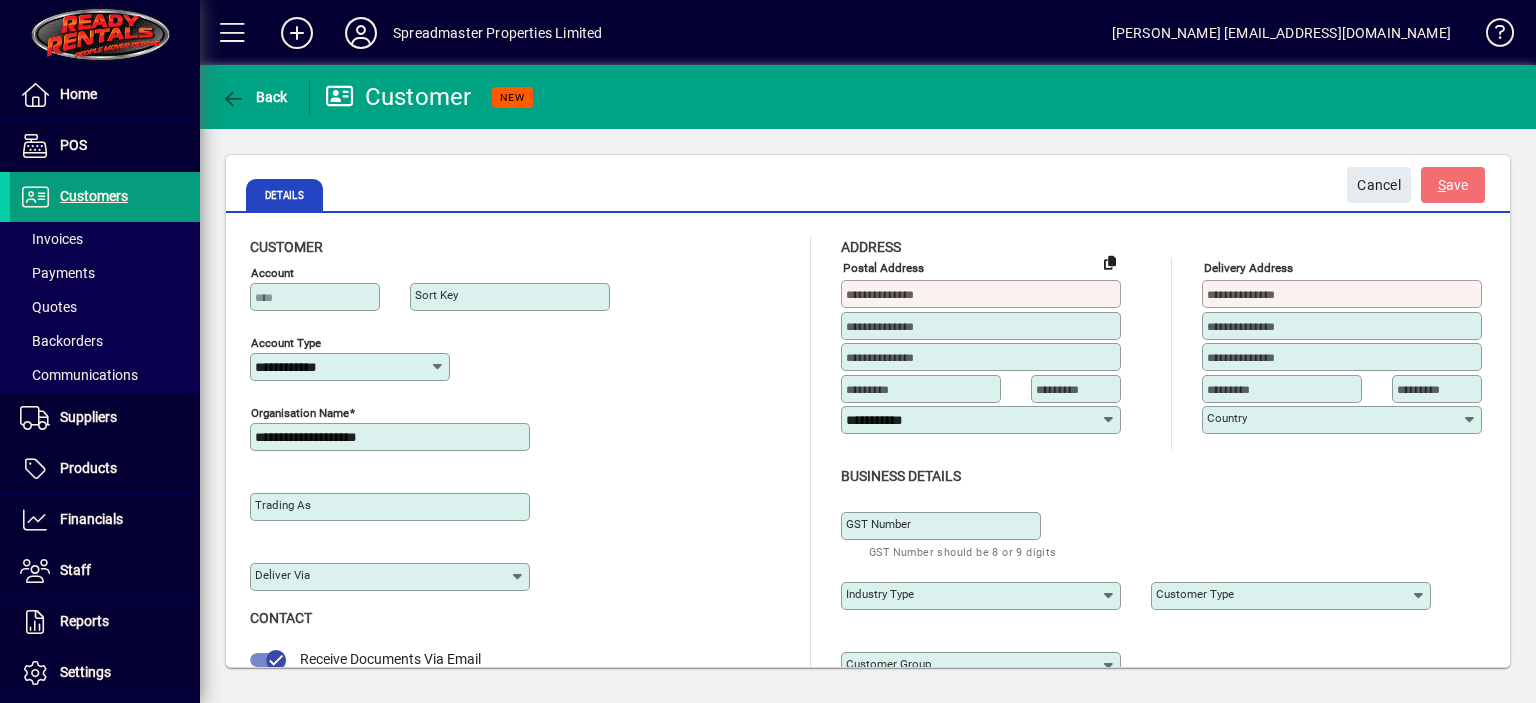 click at bounding box center (983, 294) 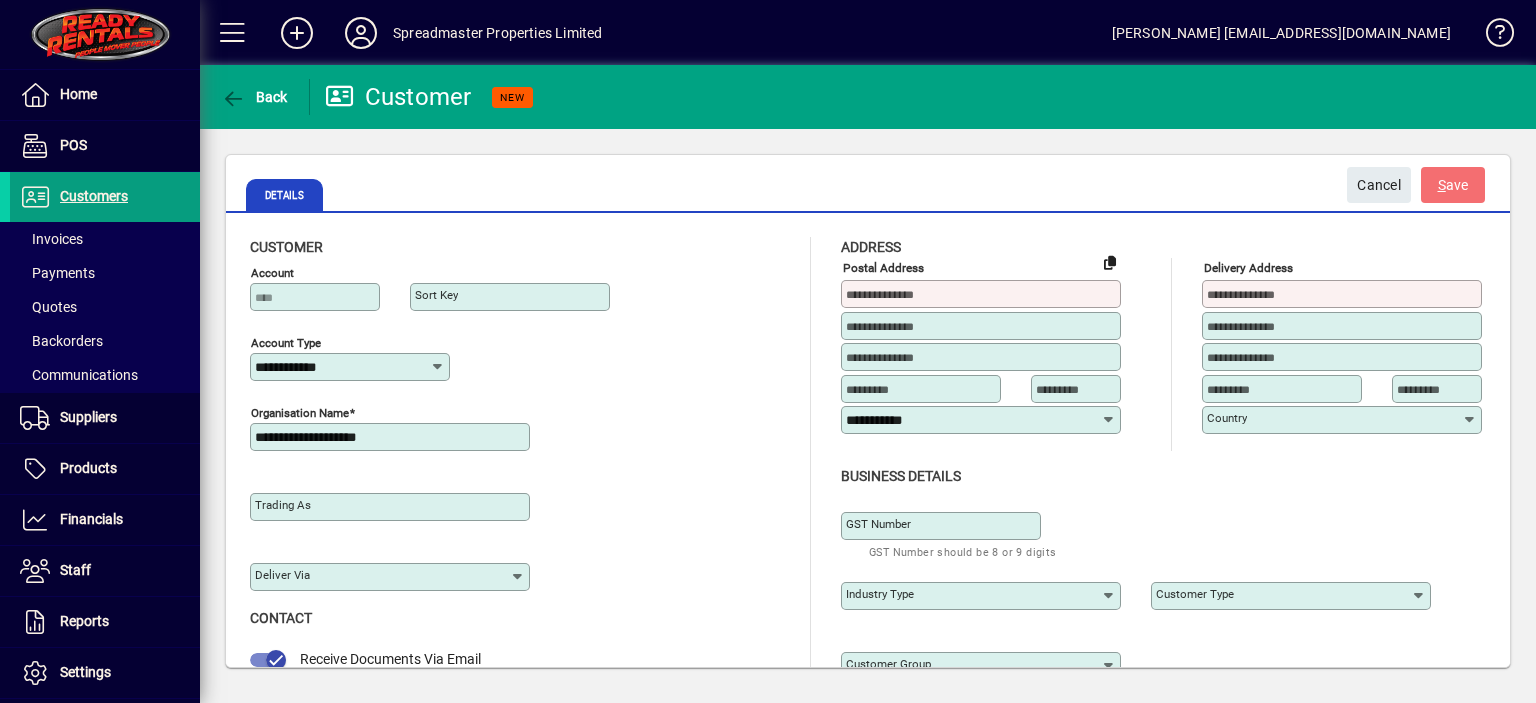 paste on "**********" 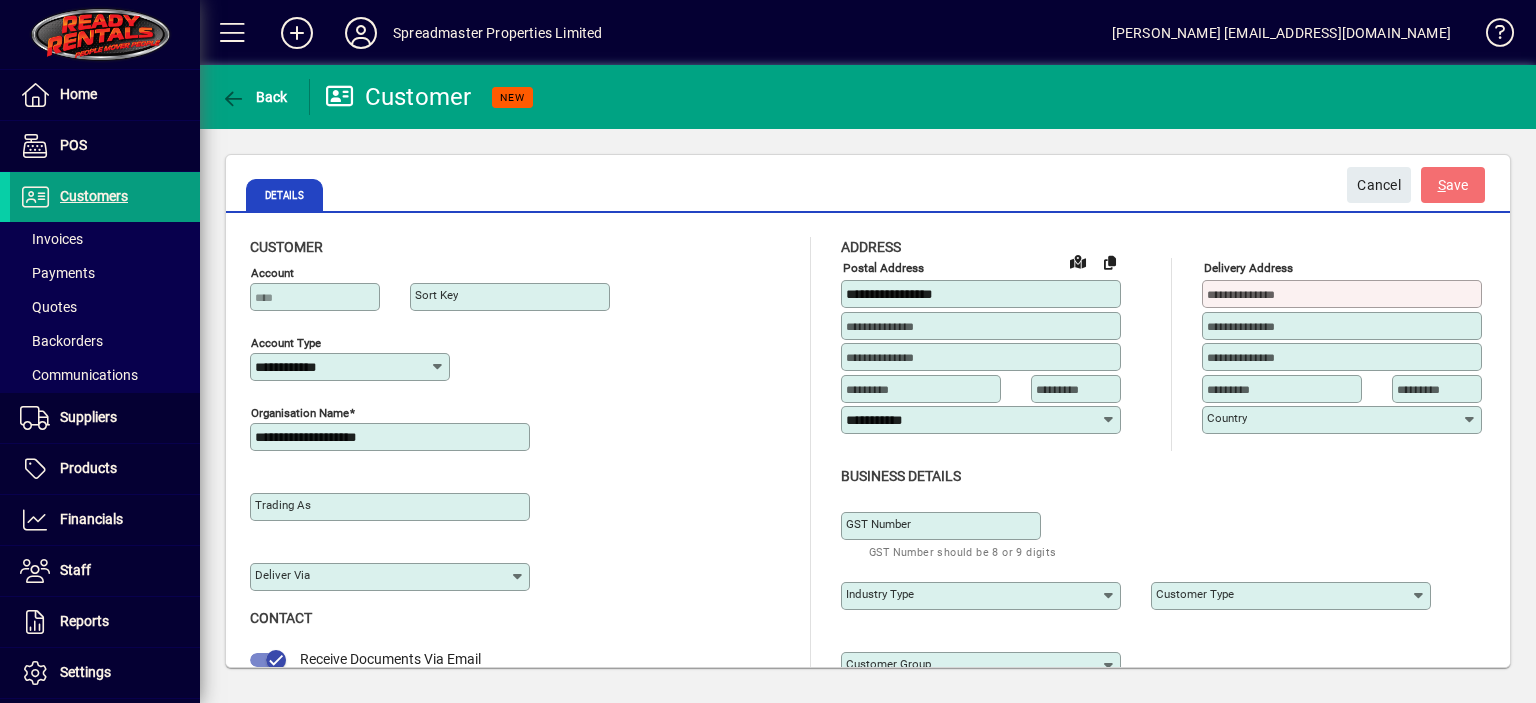 type on "**********" 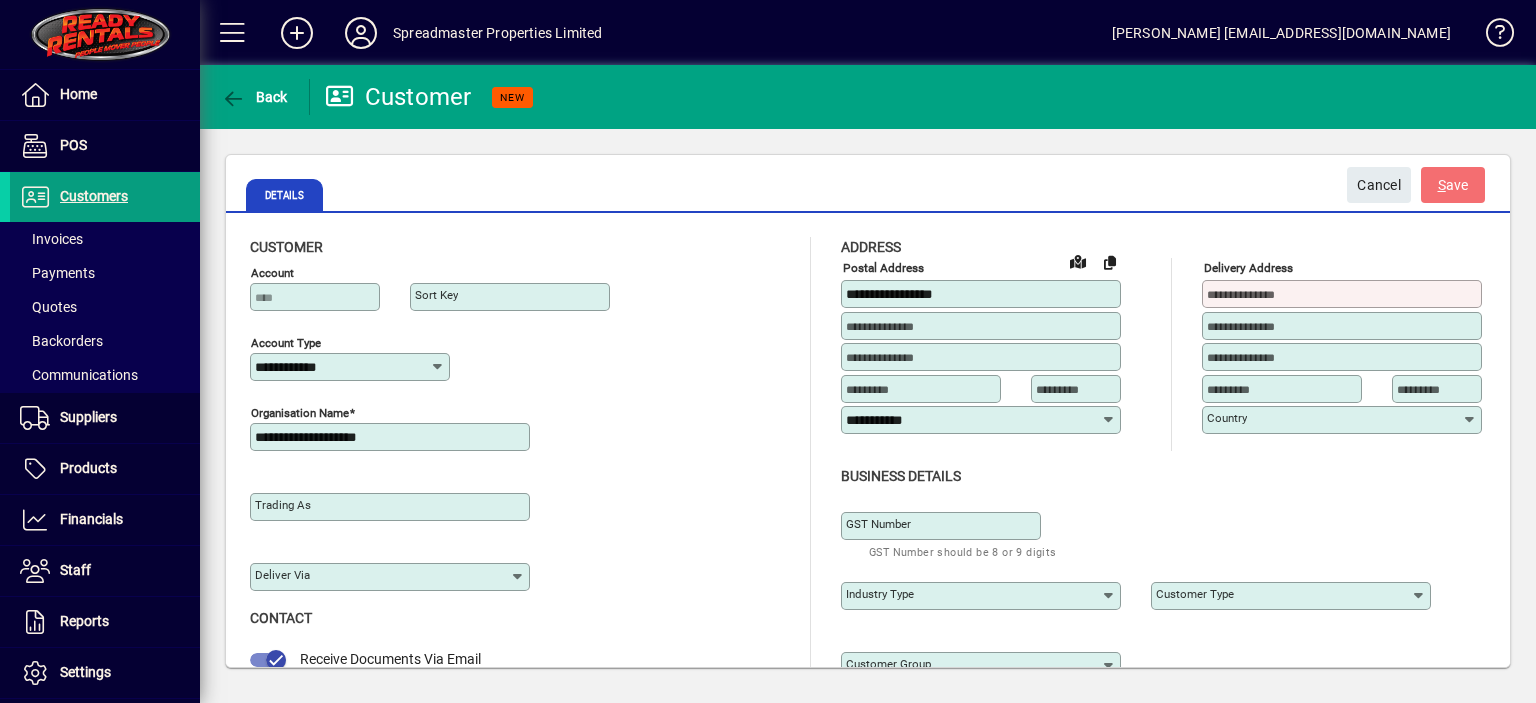click at bounding box center [923, 389] 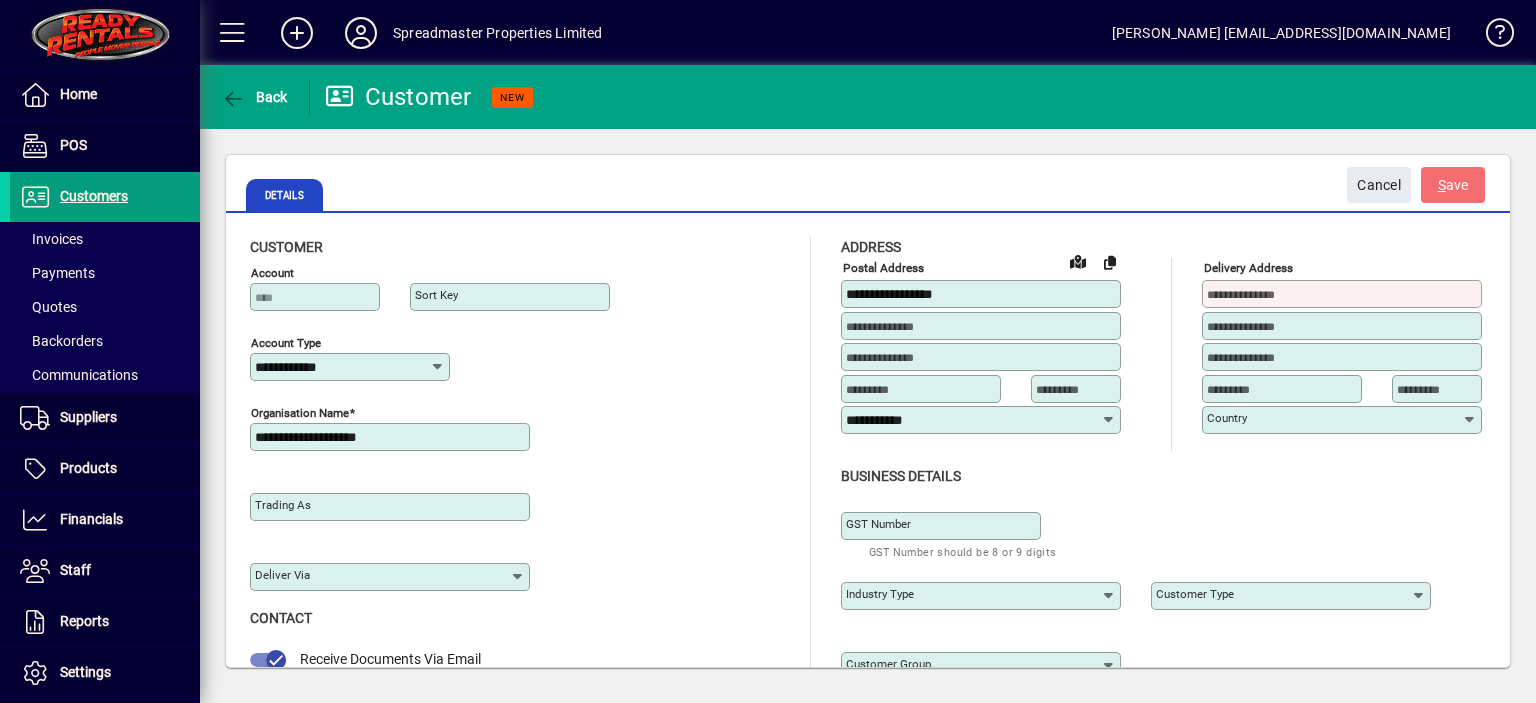 paste on "*******" 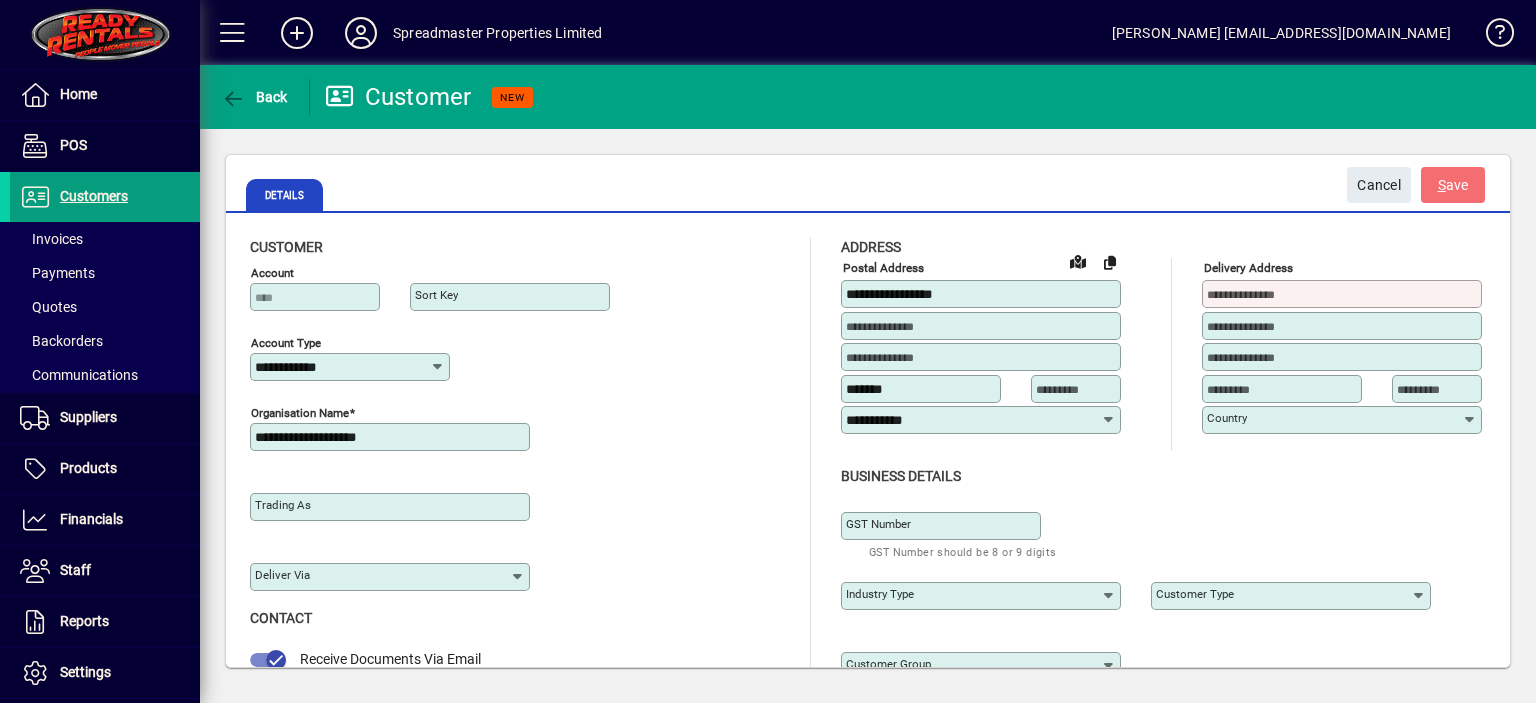 type on "*******" 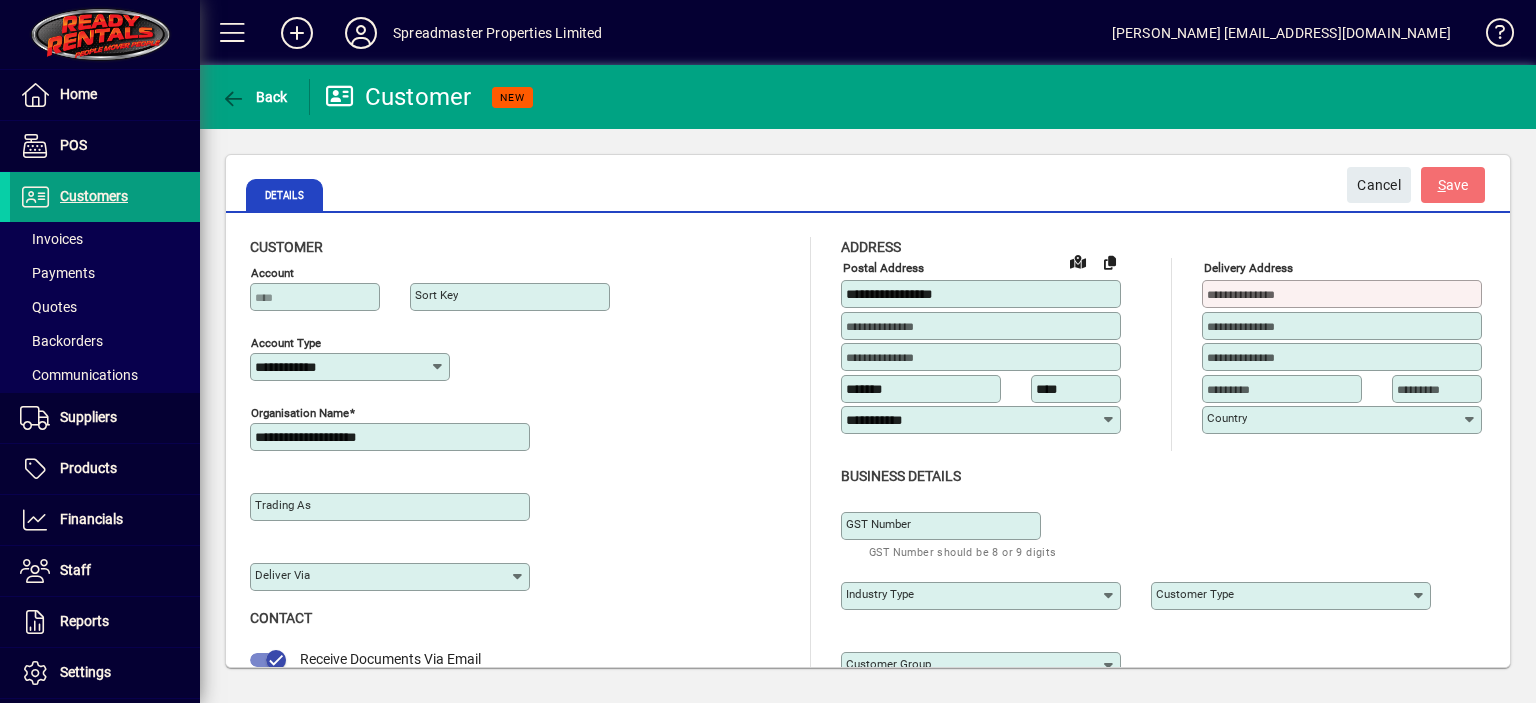 type on "****" 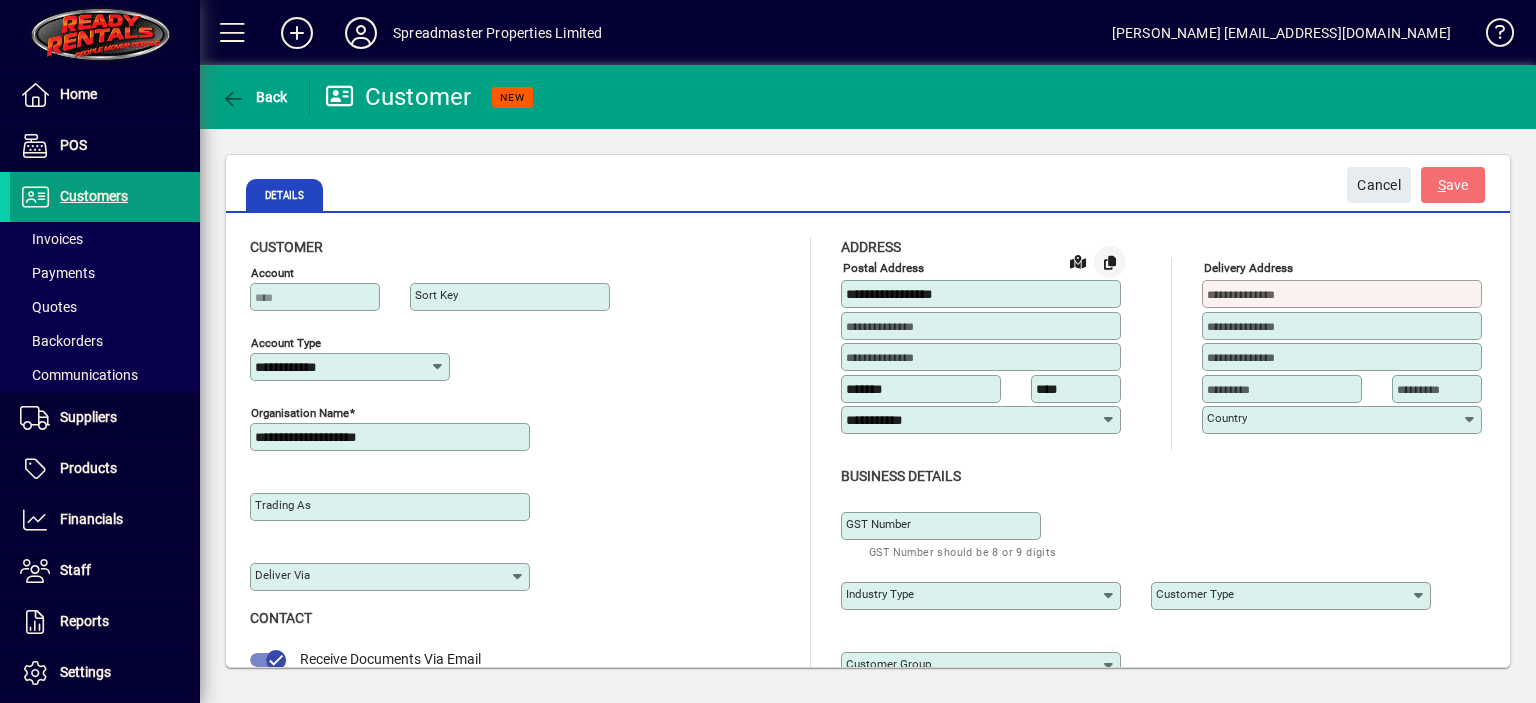 click 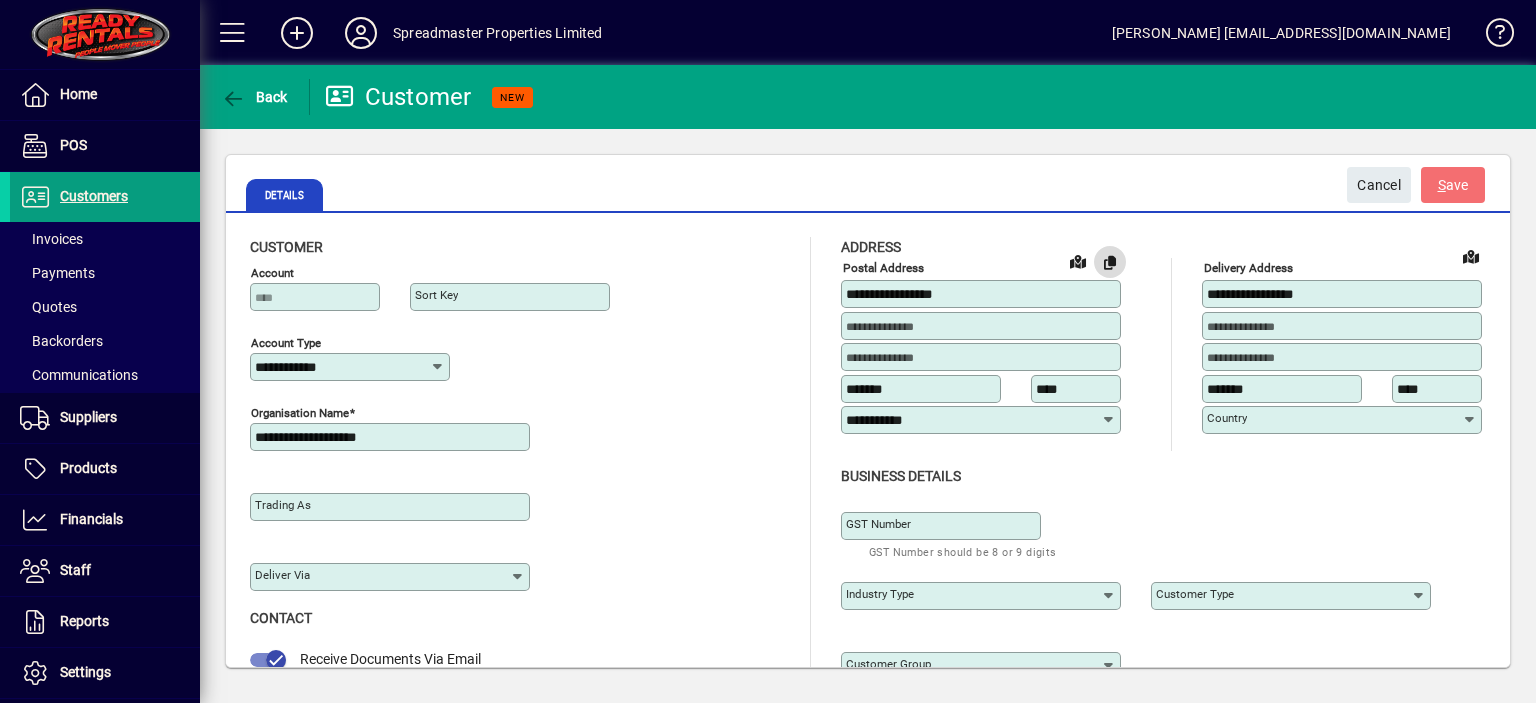 type on "**********" 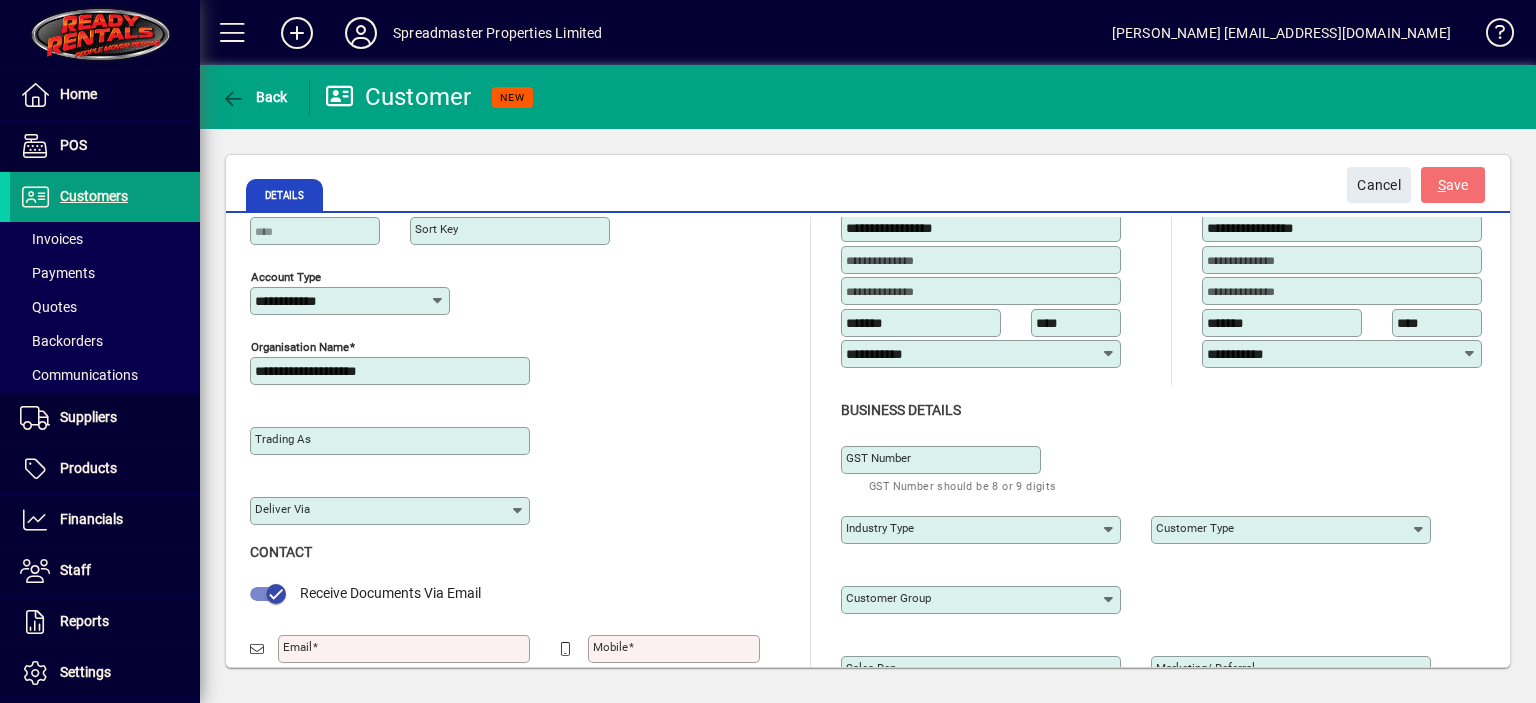 scroll, scrollTop: 100, scrollLeft: 0, axis: vertical 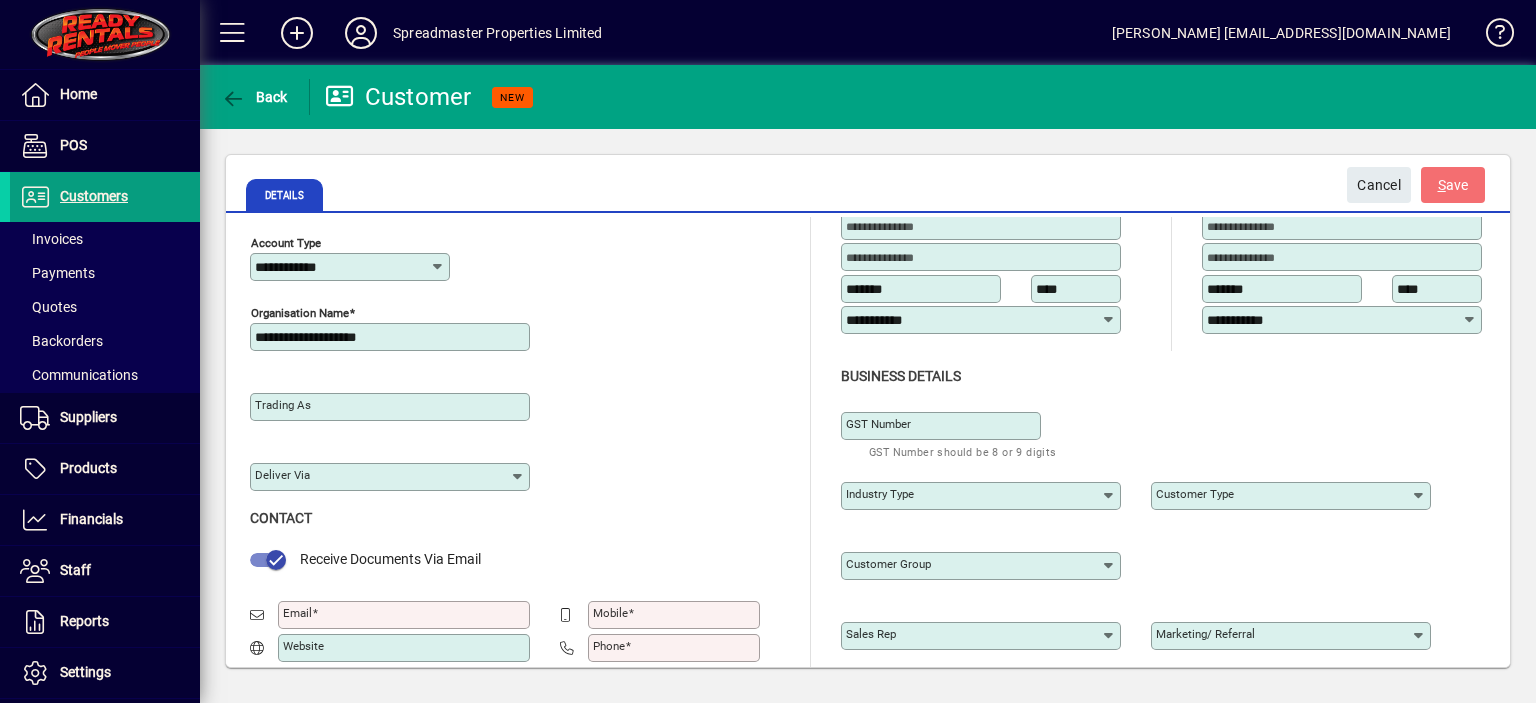 click on "Email" at bounding box center (406, 615) 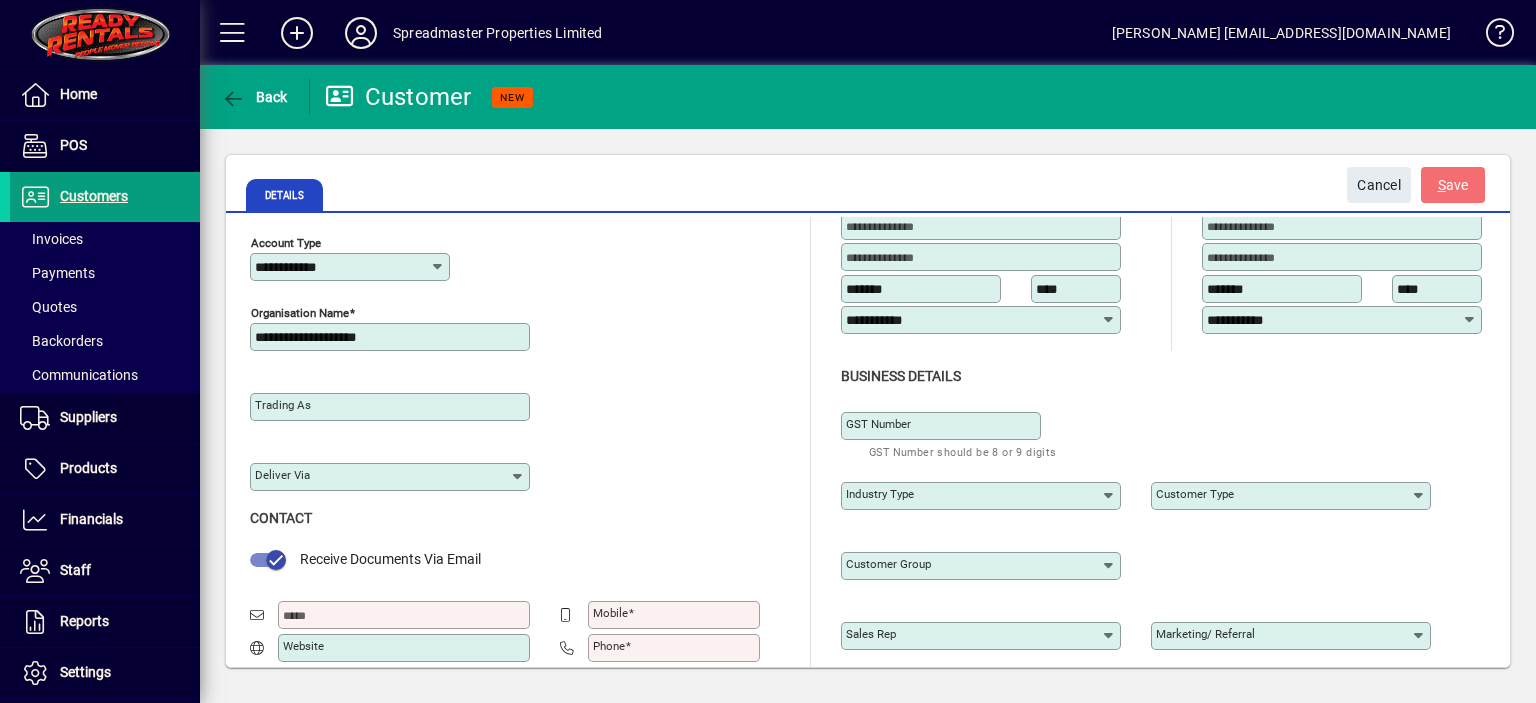 paste on "**********" 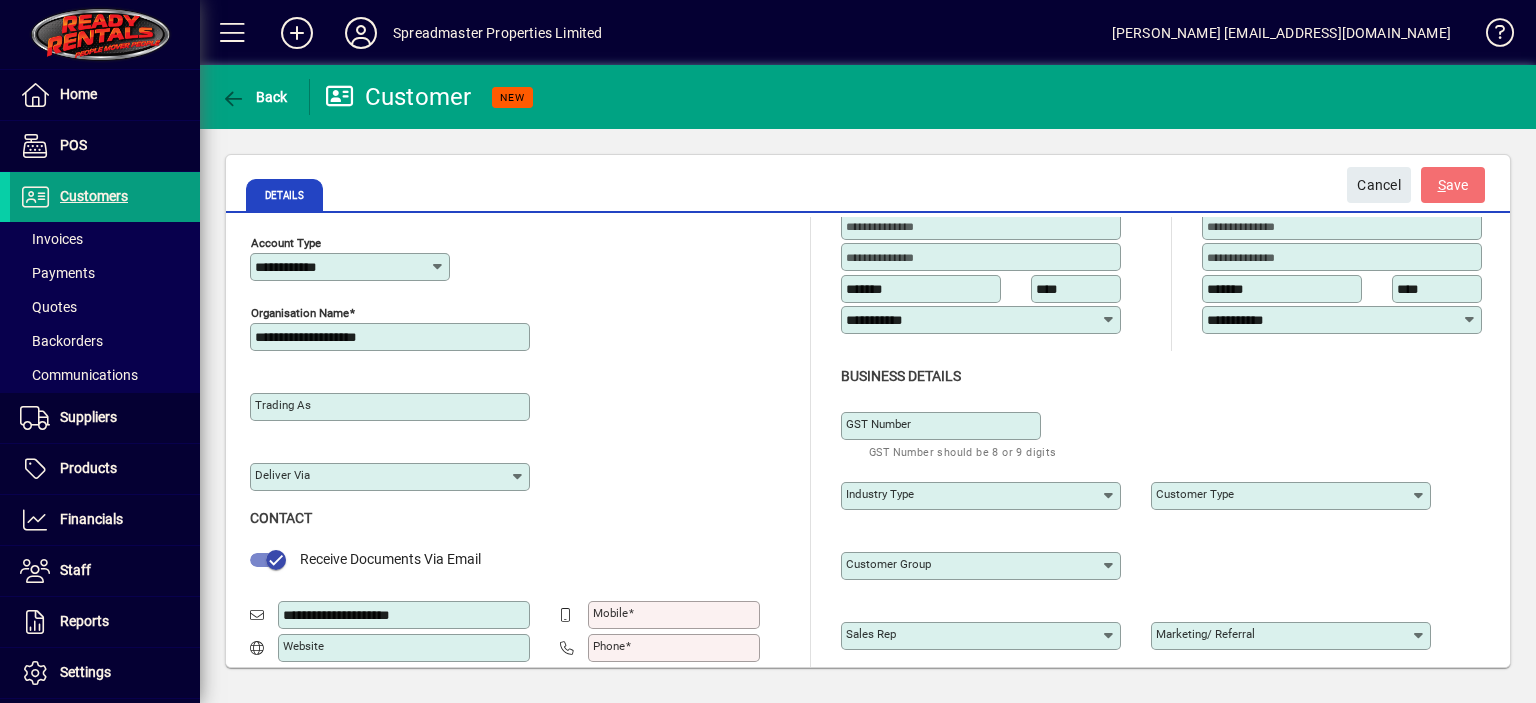 type on "**********" 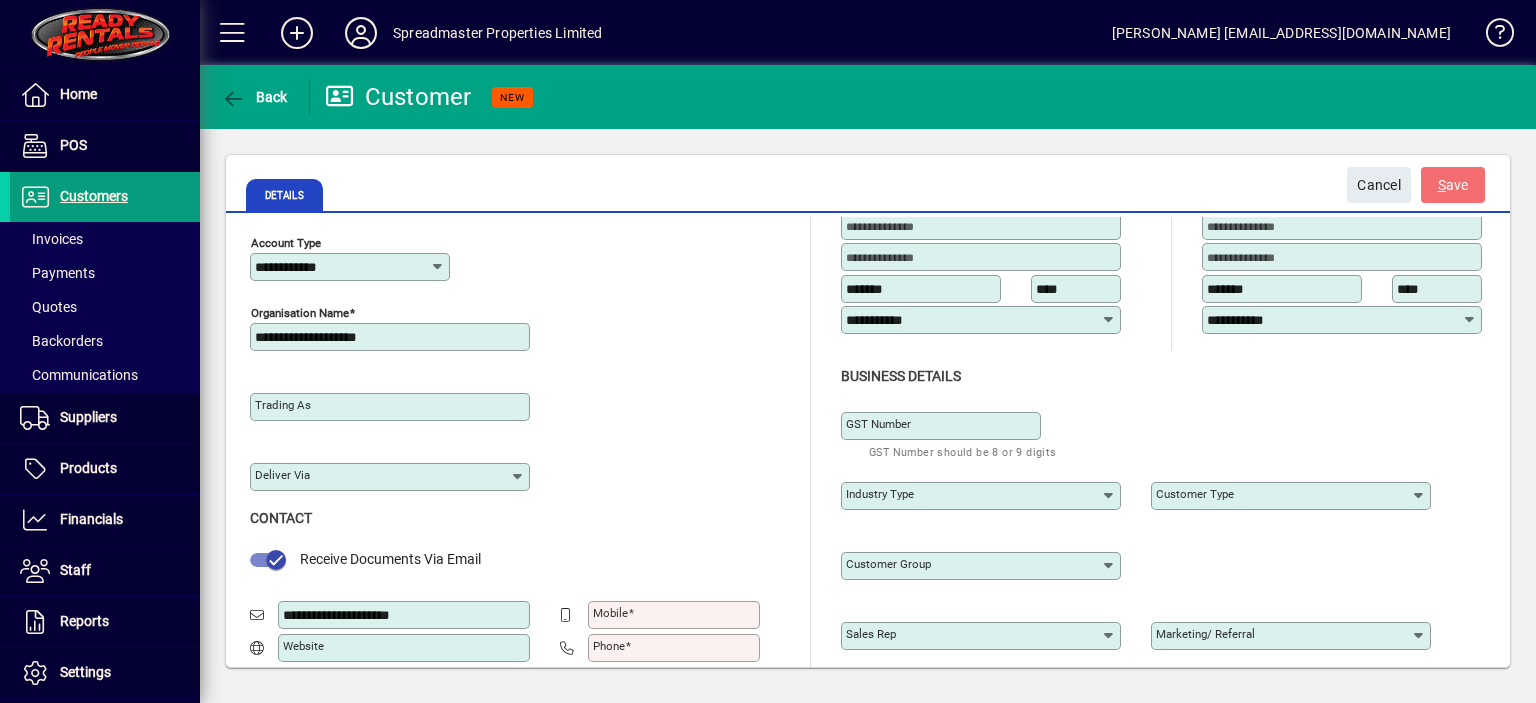 click on "Mobile" at bounding box center [676, 615] 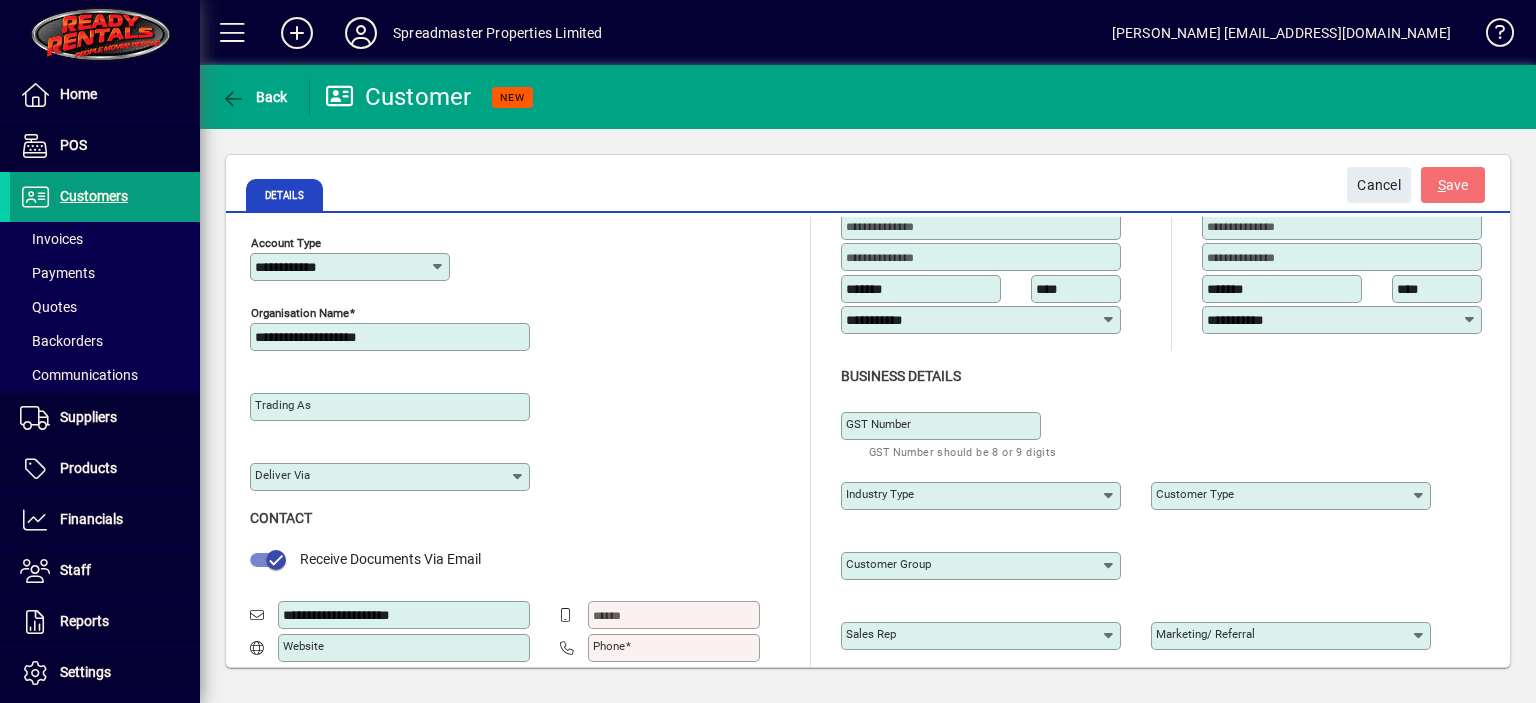 paste on "**********" 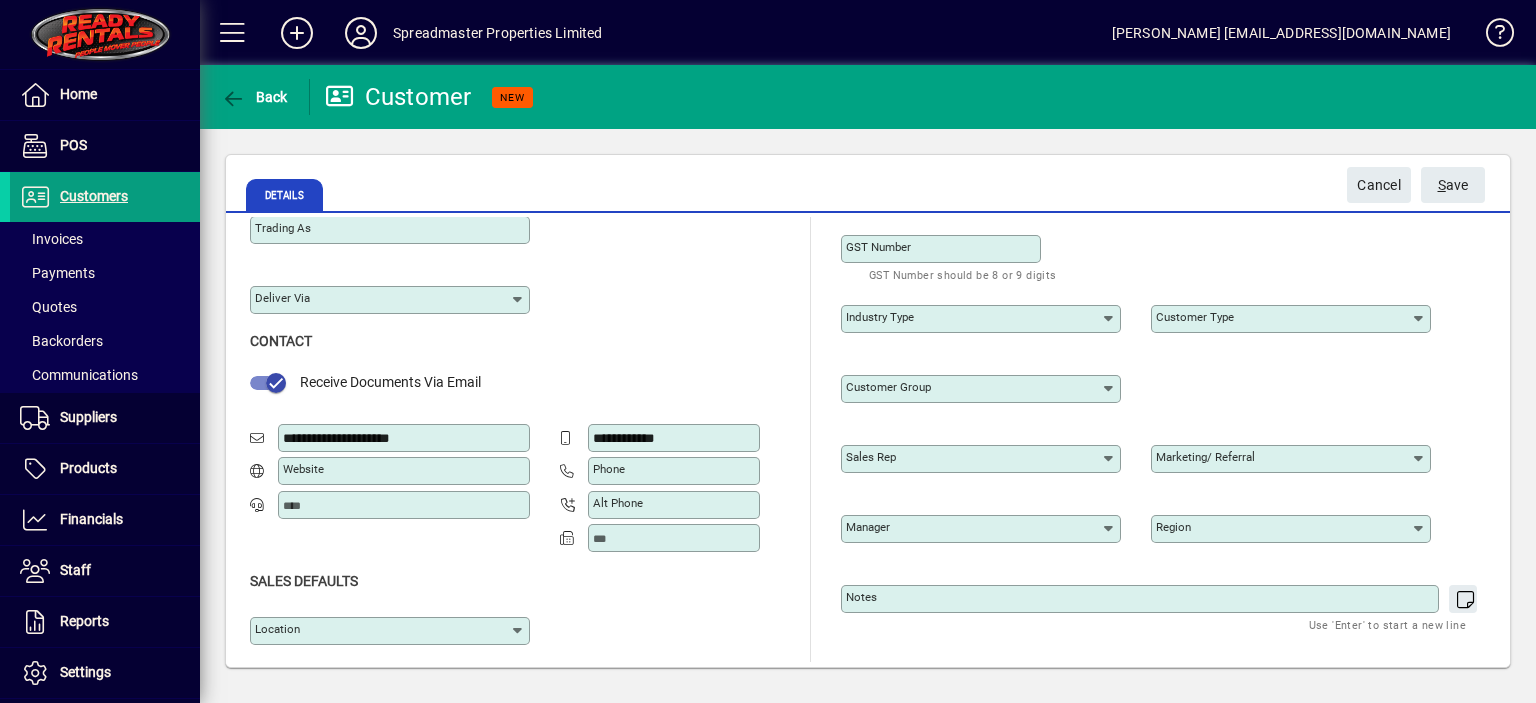 scroll, scrollTop: 280, scrollLeft: 0, axis: vertical 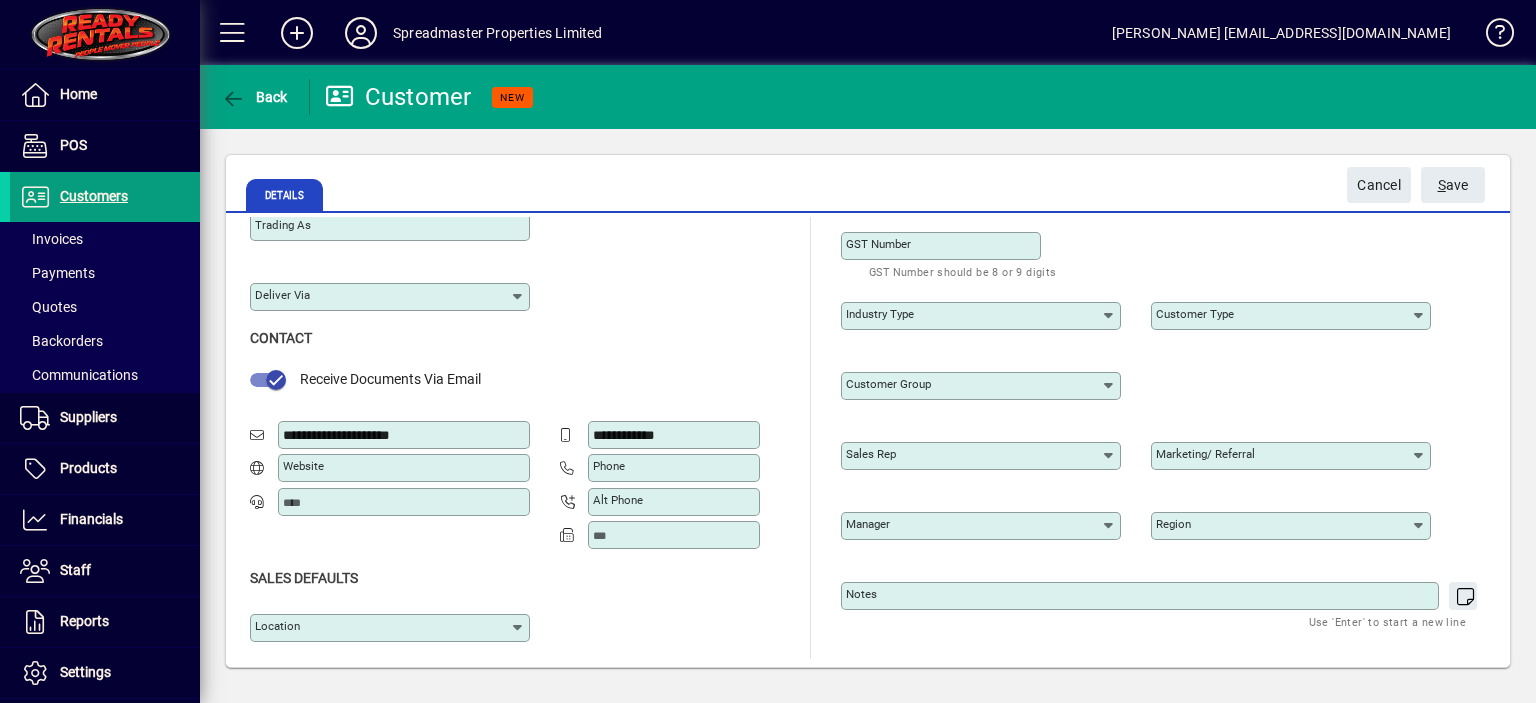 type on "**********" 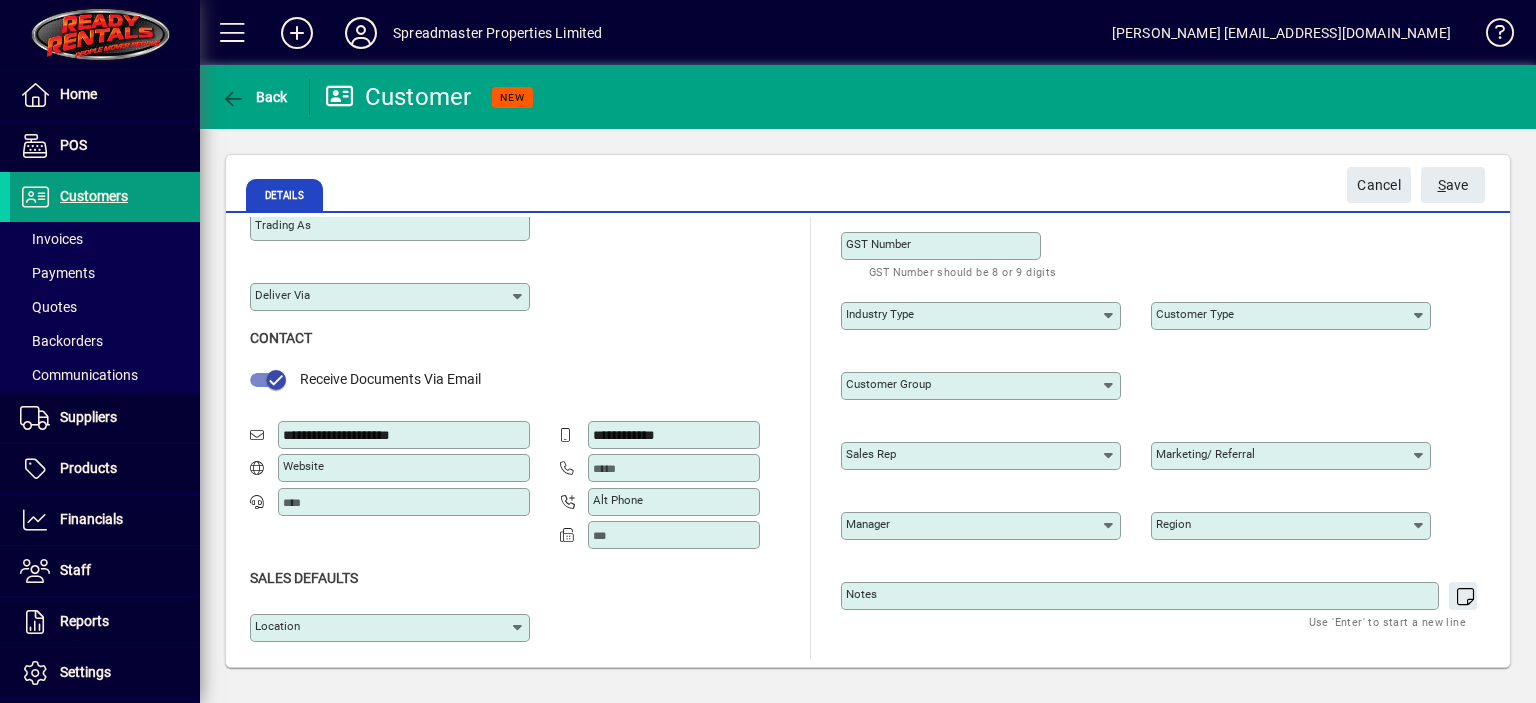 paste on "**********" 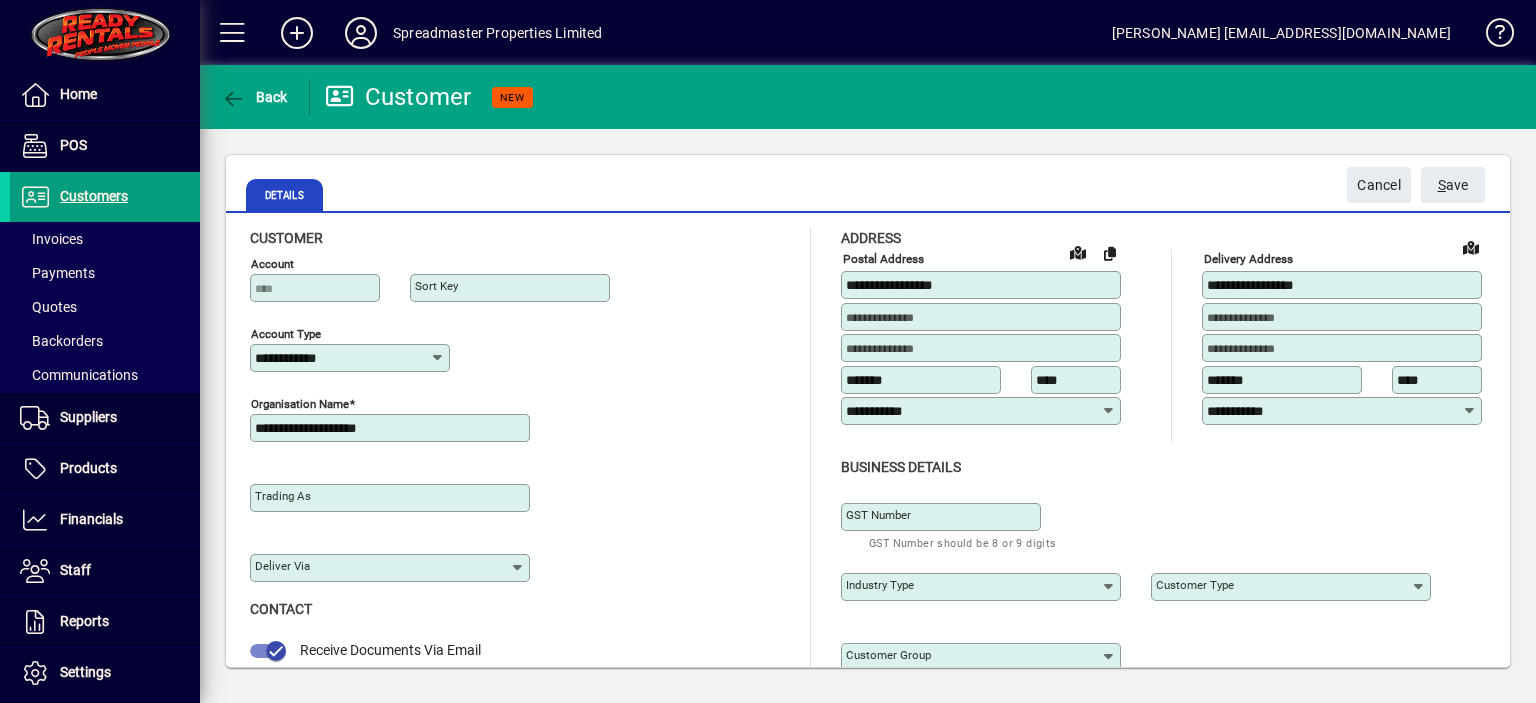 scroll, scrollTop: 0, scrollLeft: 0, axis: both 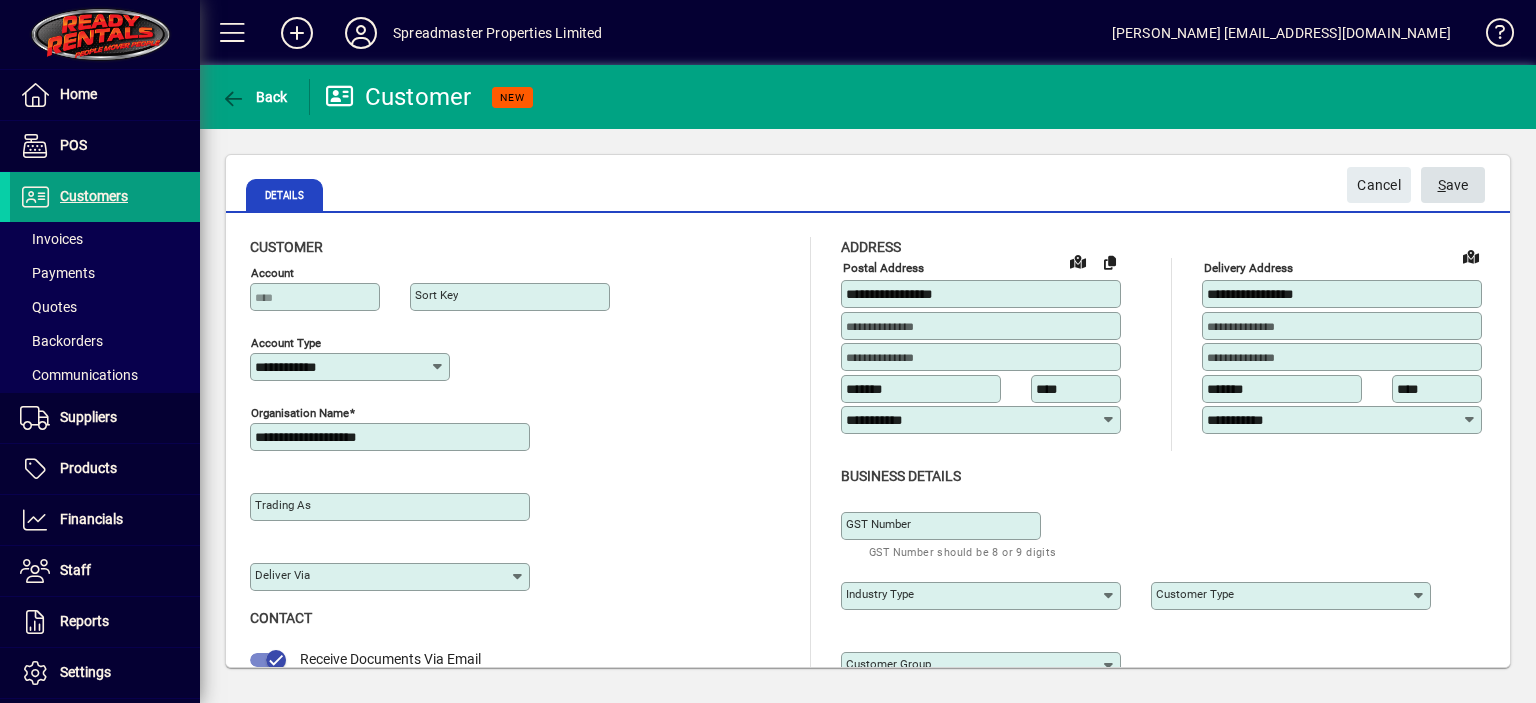 type on "**********" 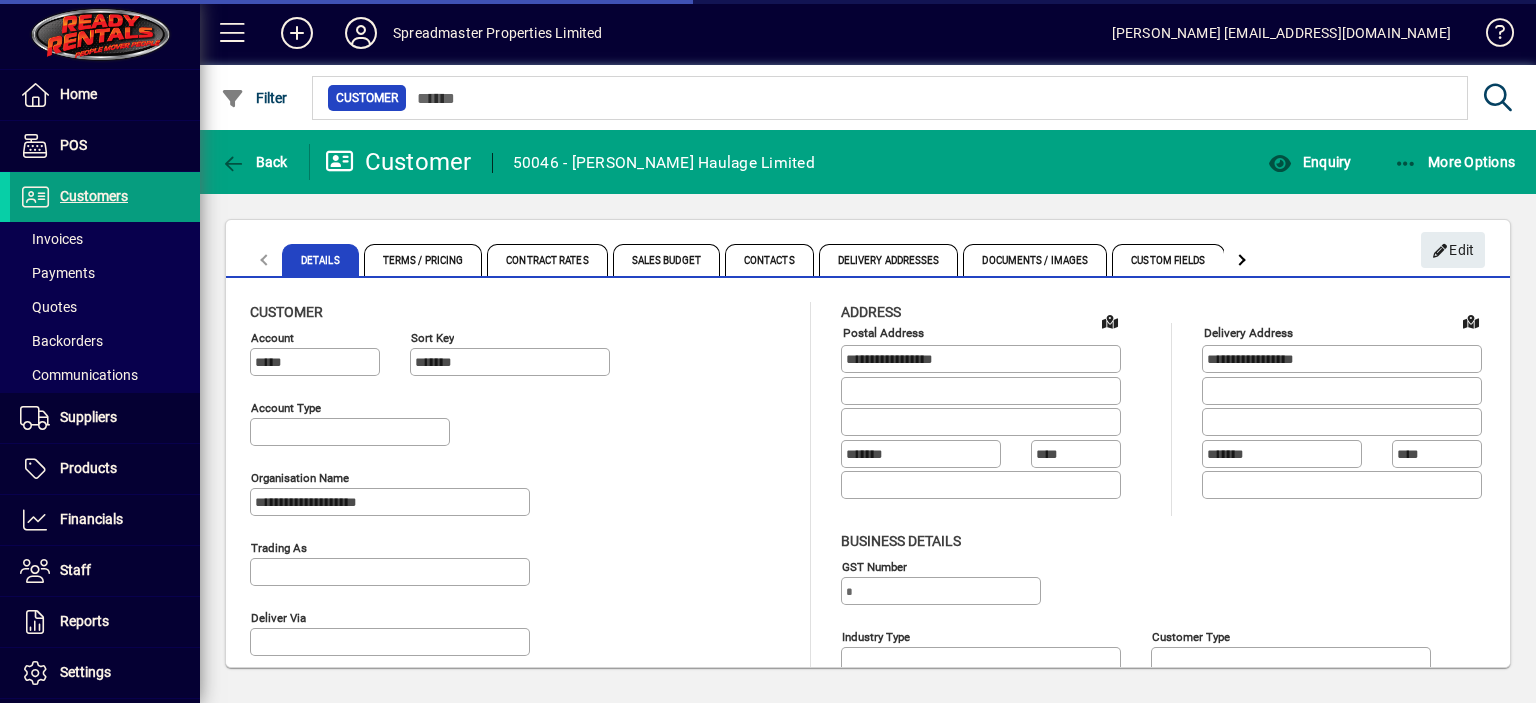 type on "**********" 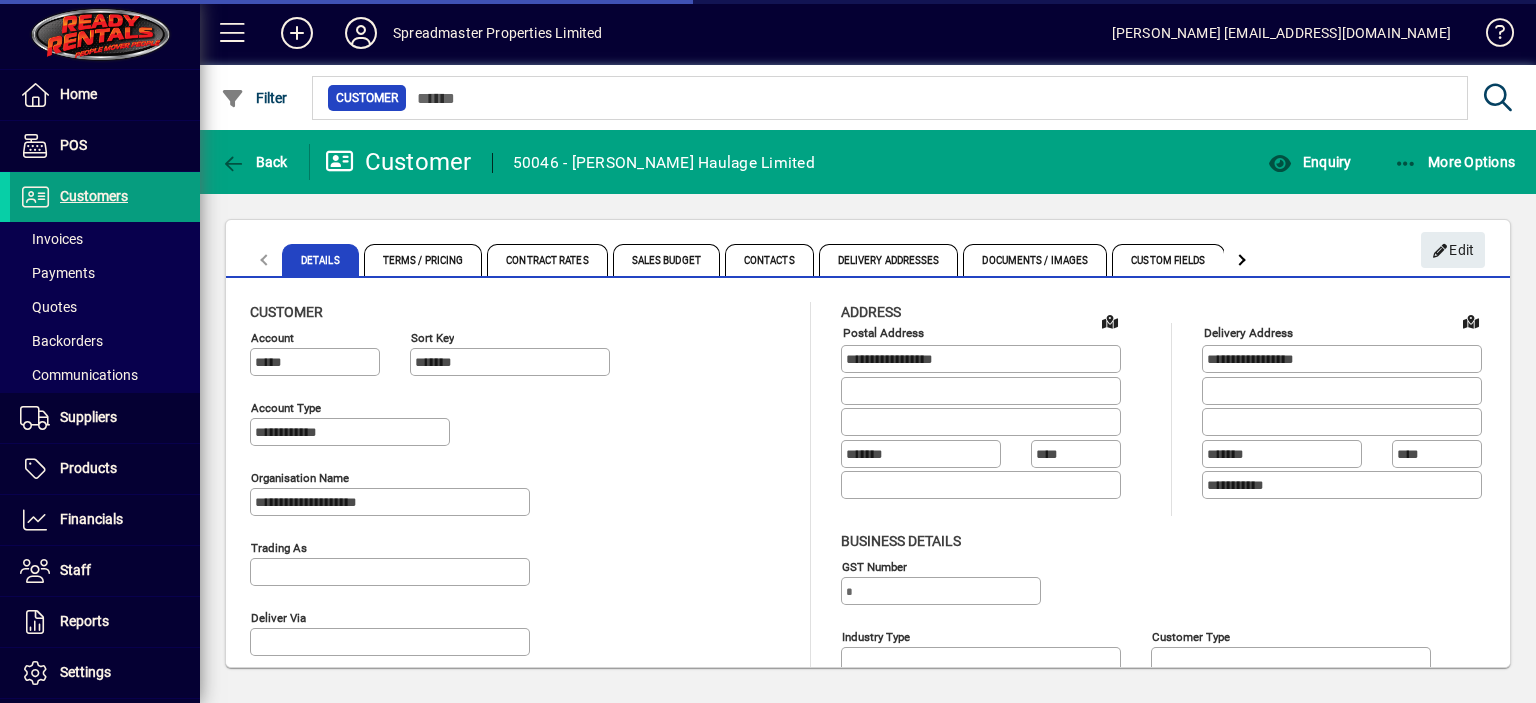 type on "**********" 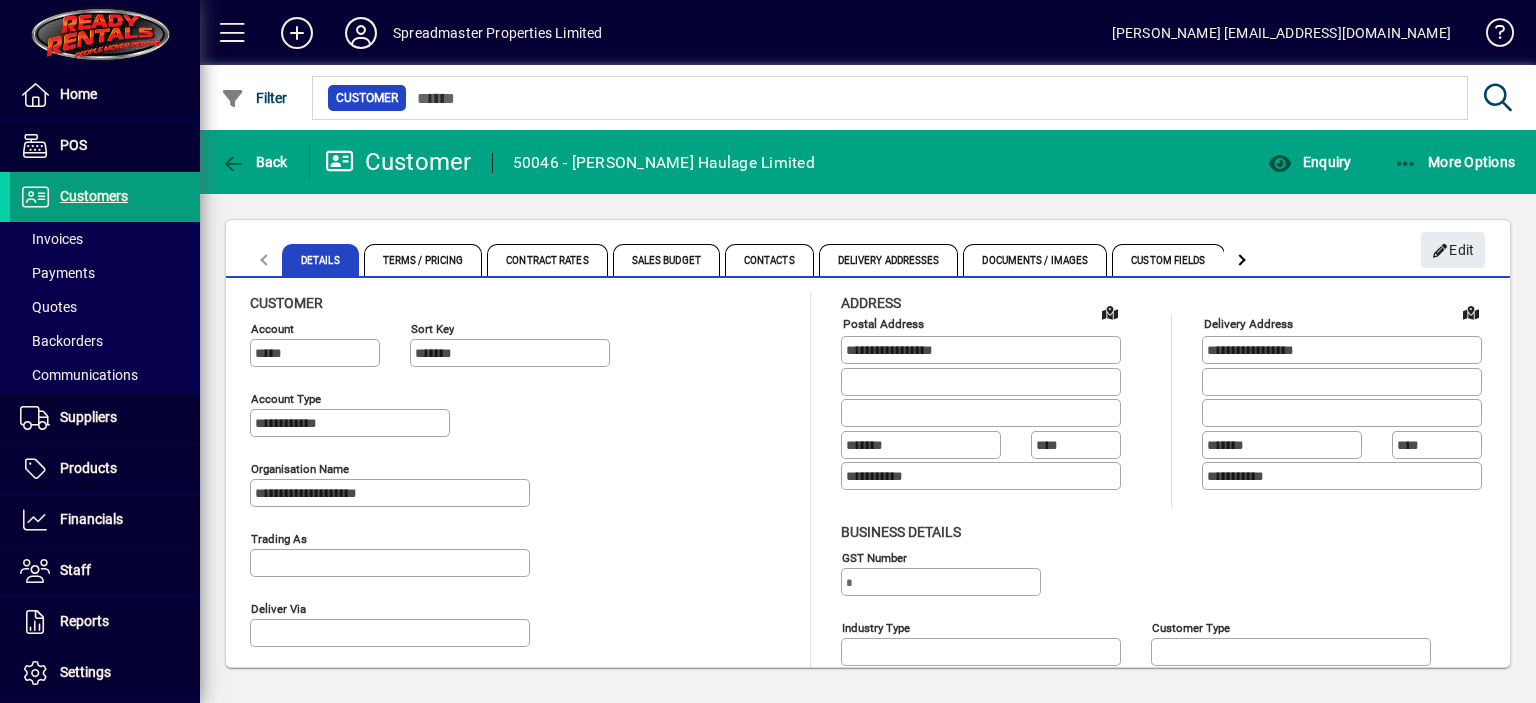 scroll, scrollTop: 0, scrollLeft: 0, axis: both 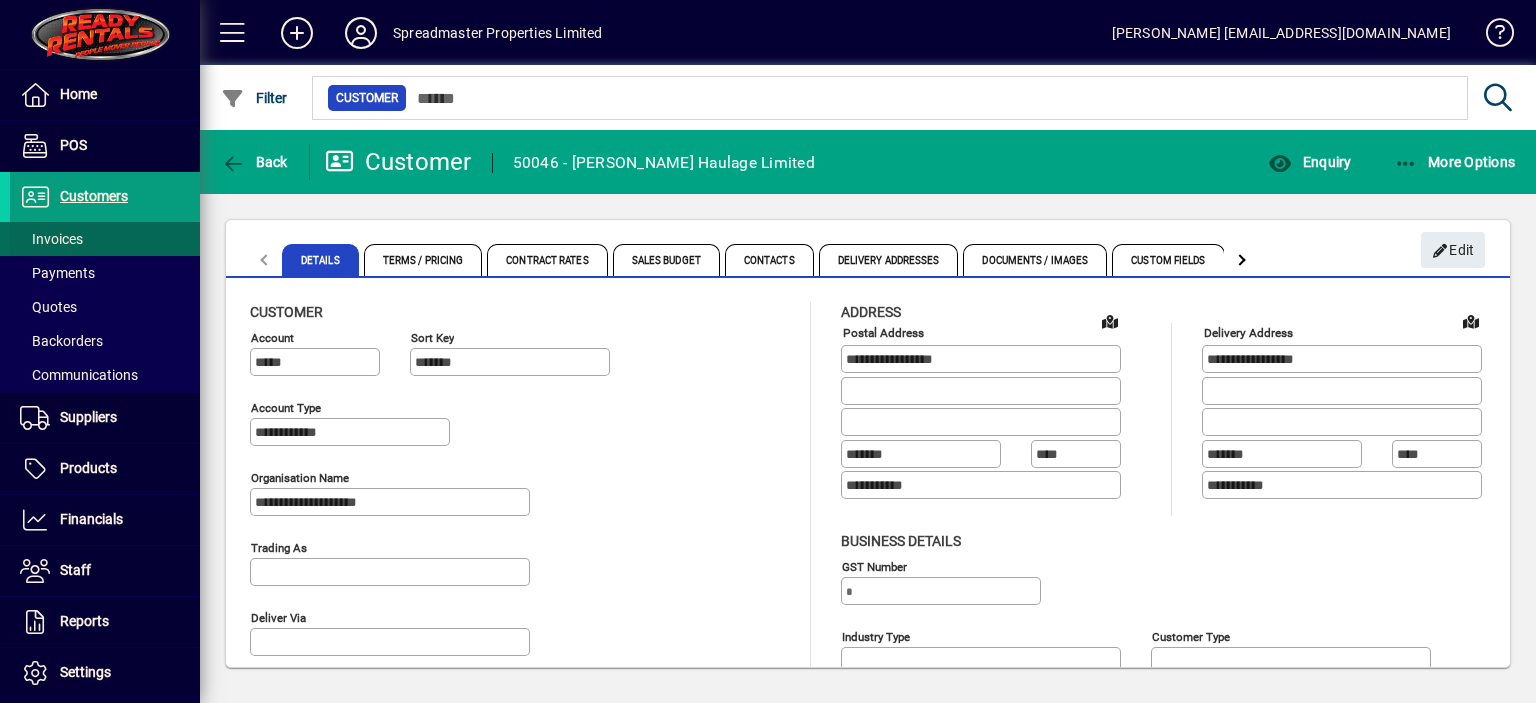click on "Invoices" at bounding box center (51, 239) 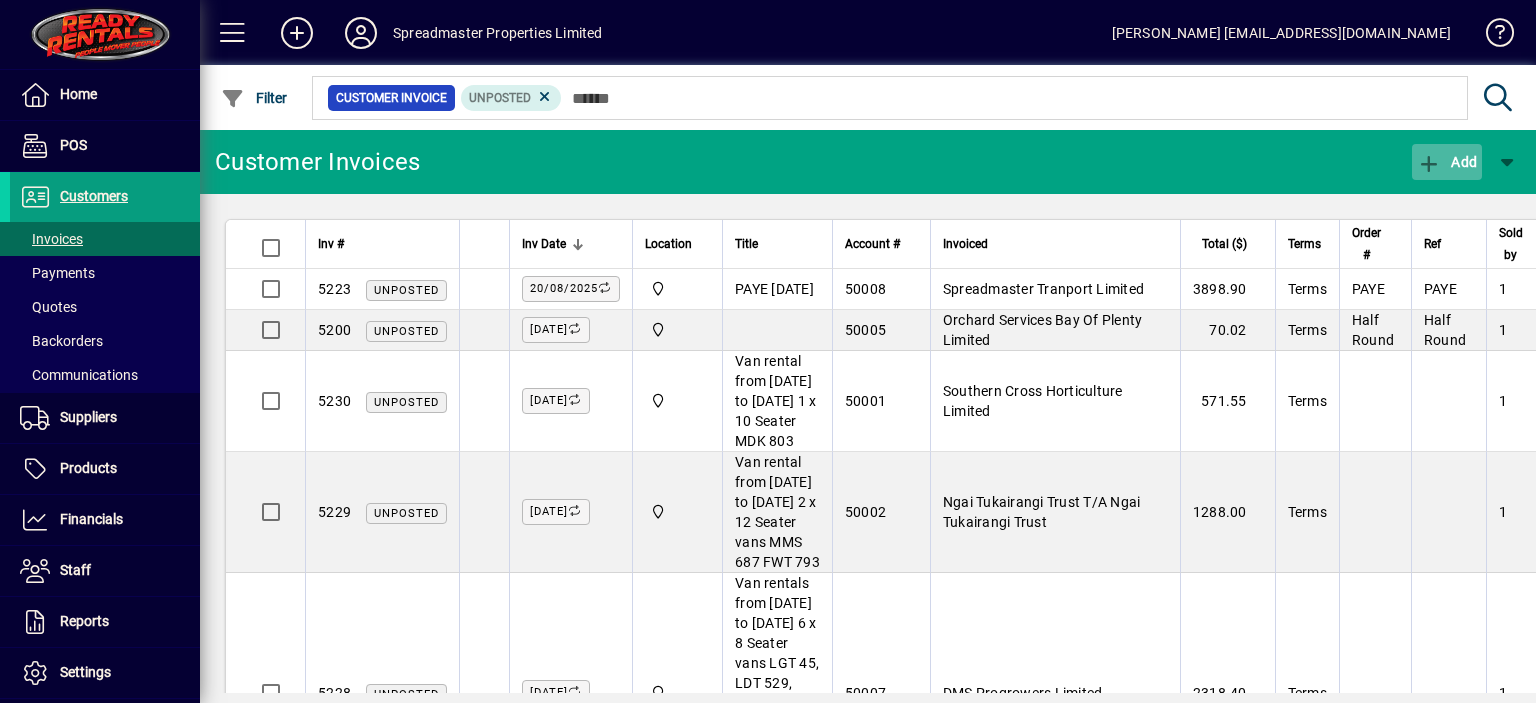 click on "Add" 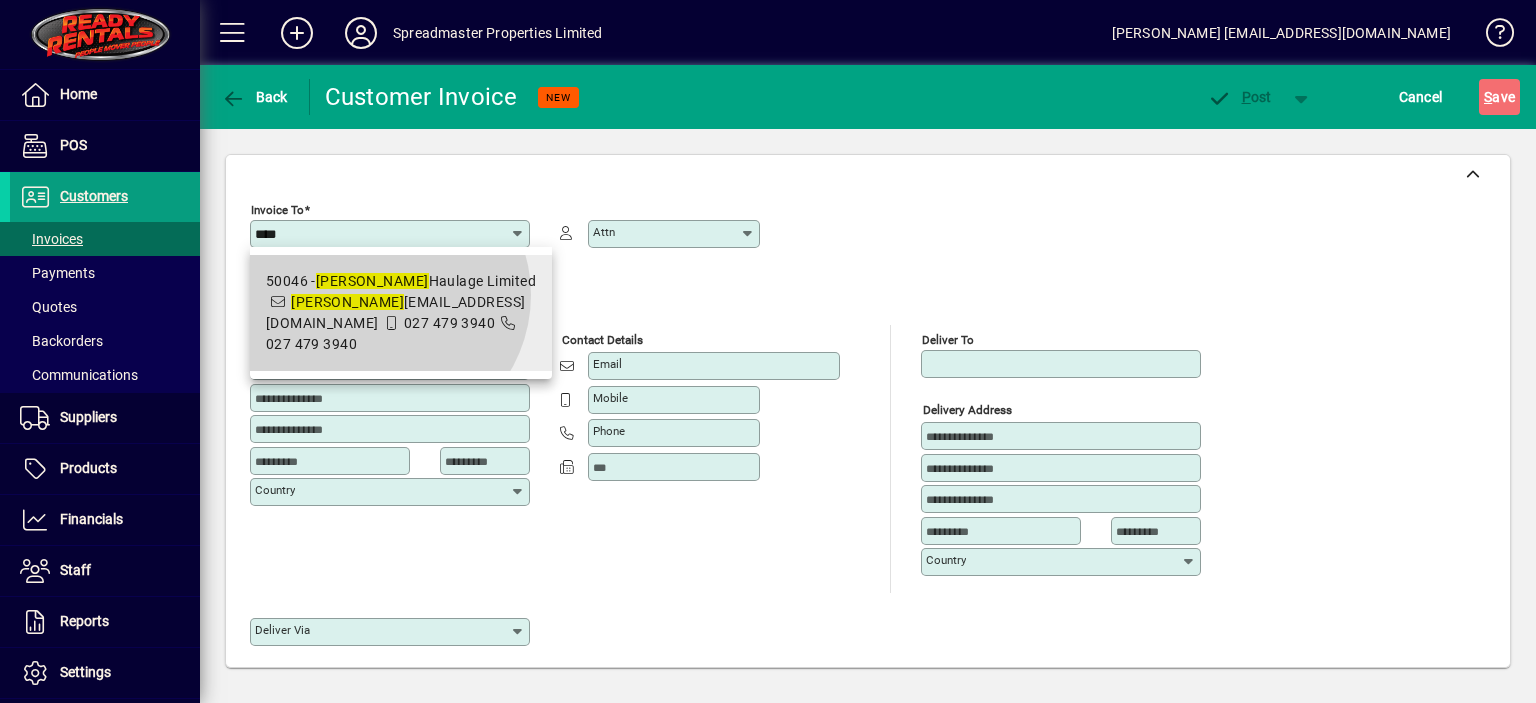 click on "[PERSON_NAME] [EMAIL_ADDRESS][DOMAIN_NAME]" at bounding box center [396, 312] 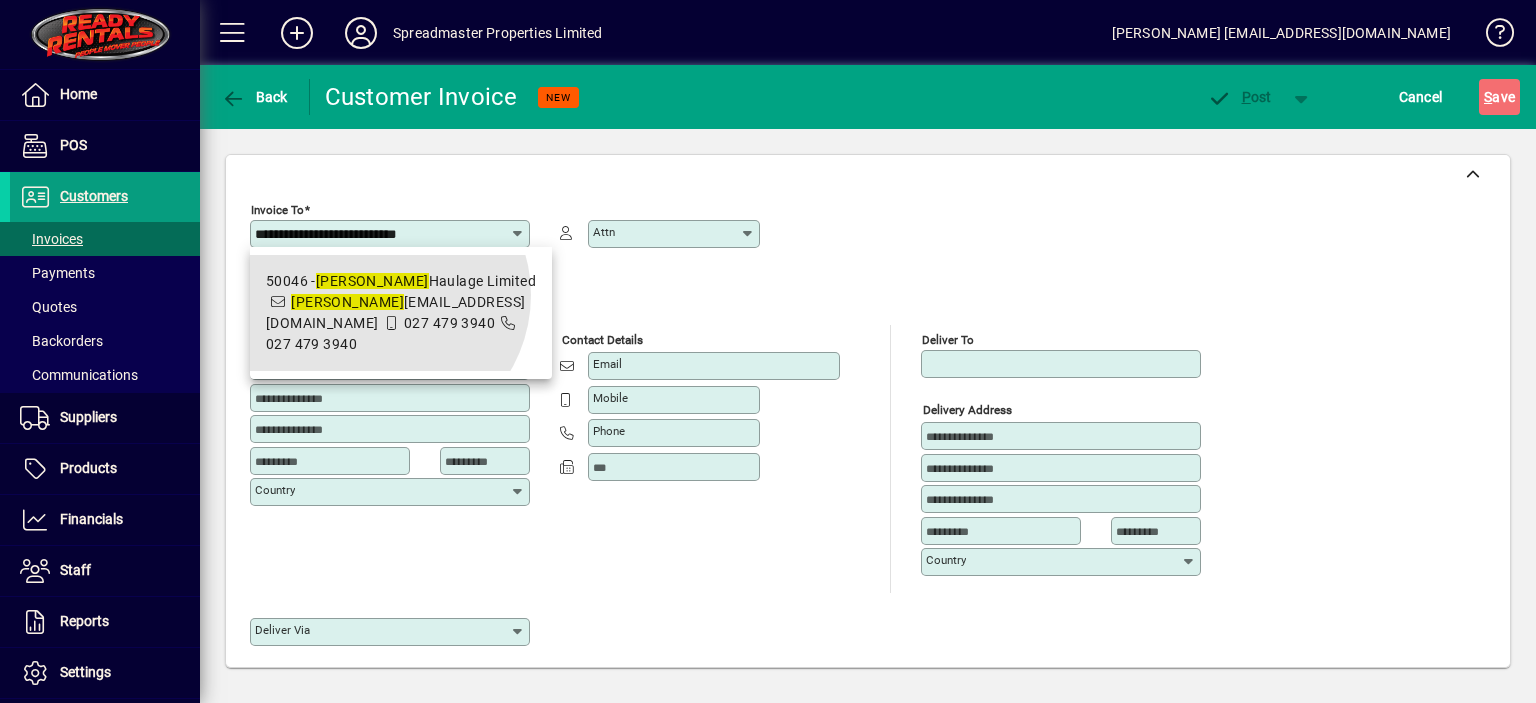 type on "**********" 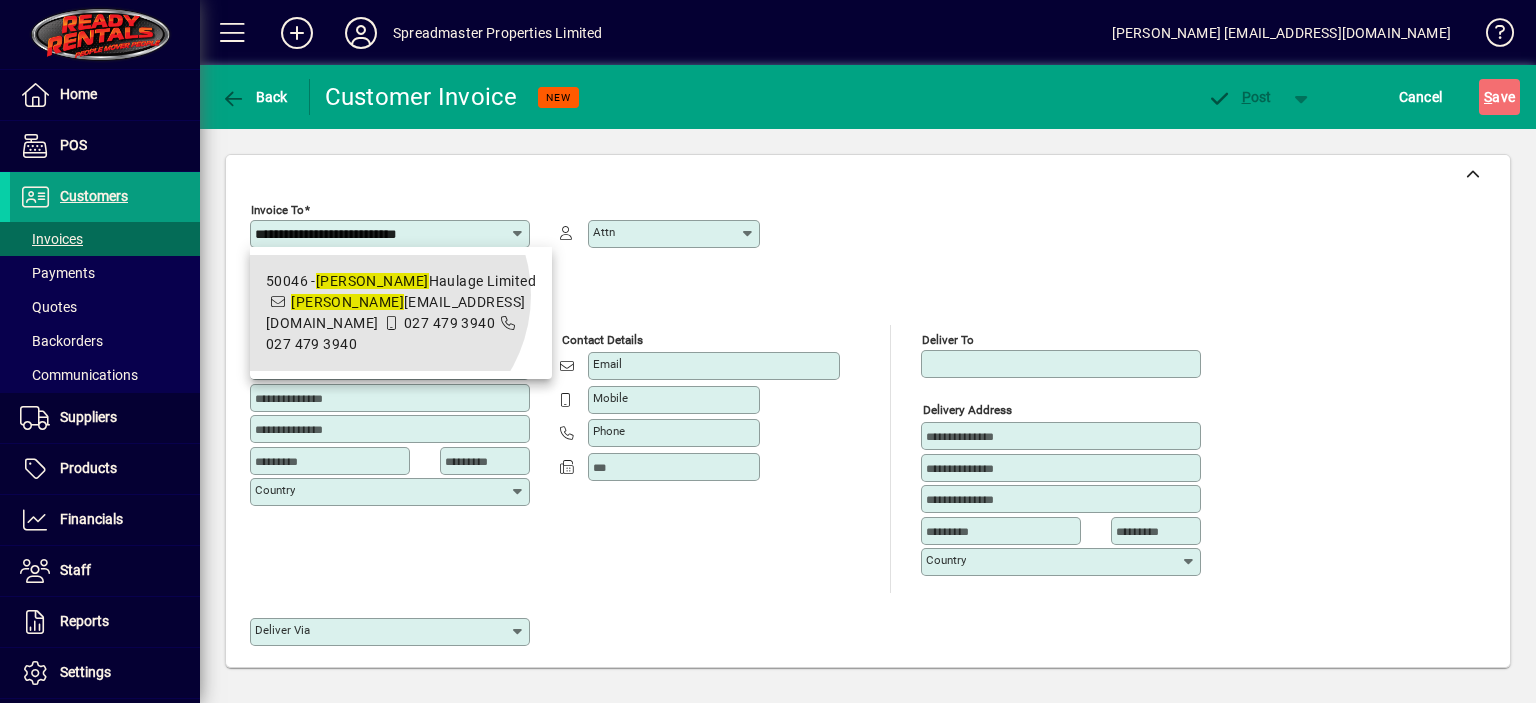 type on "*******" 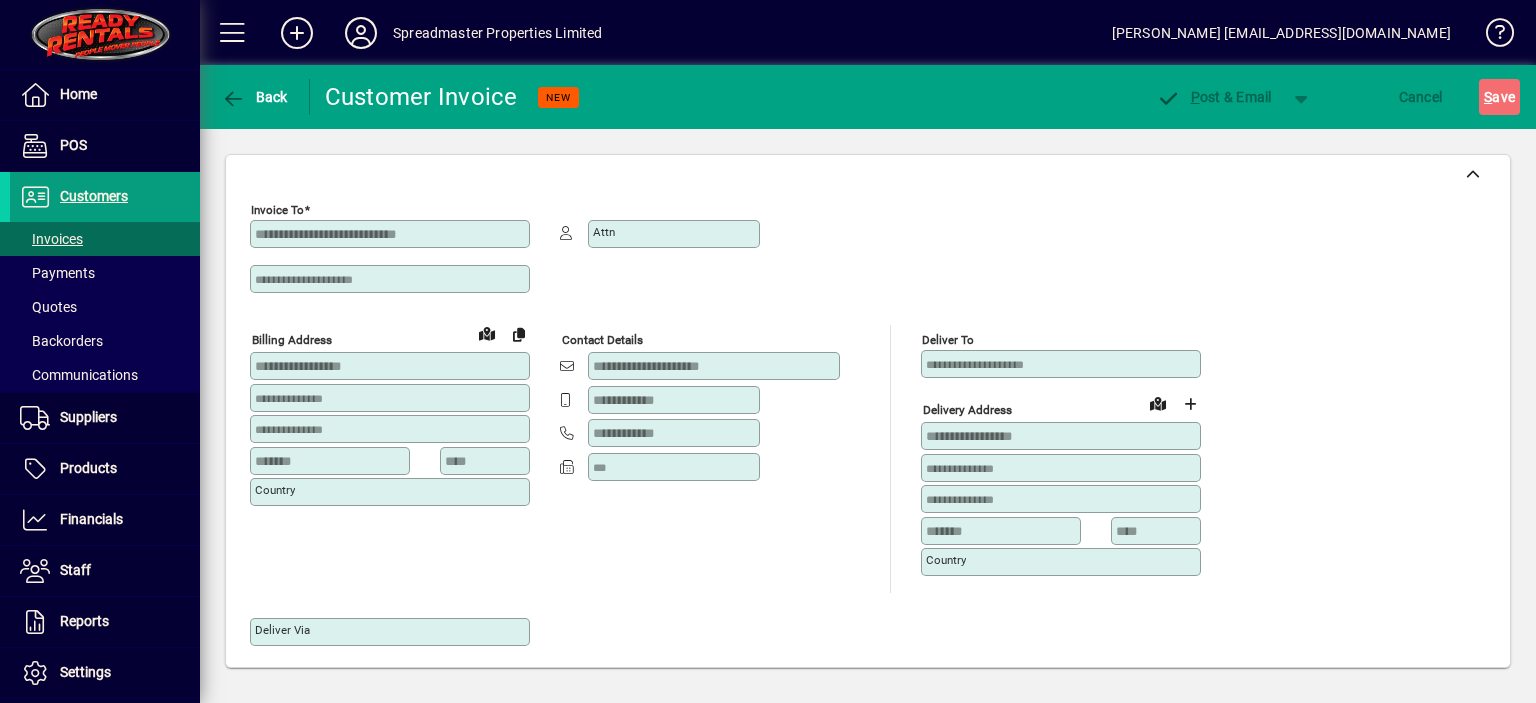 type on "**********" 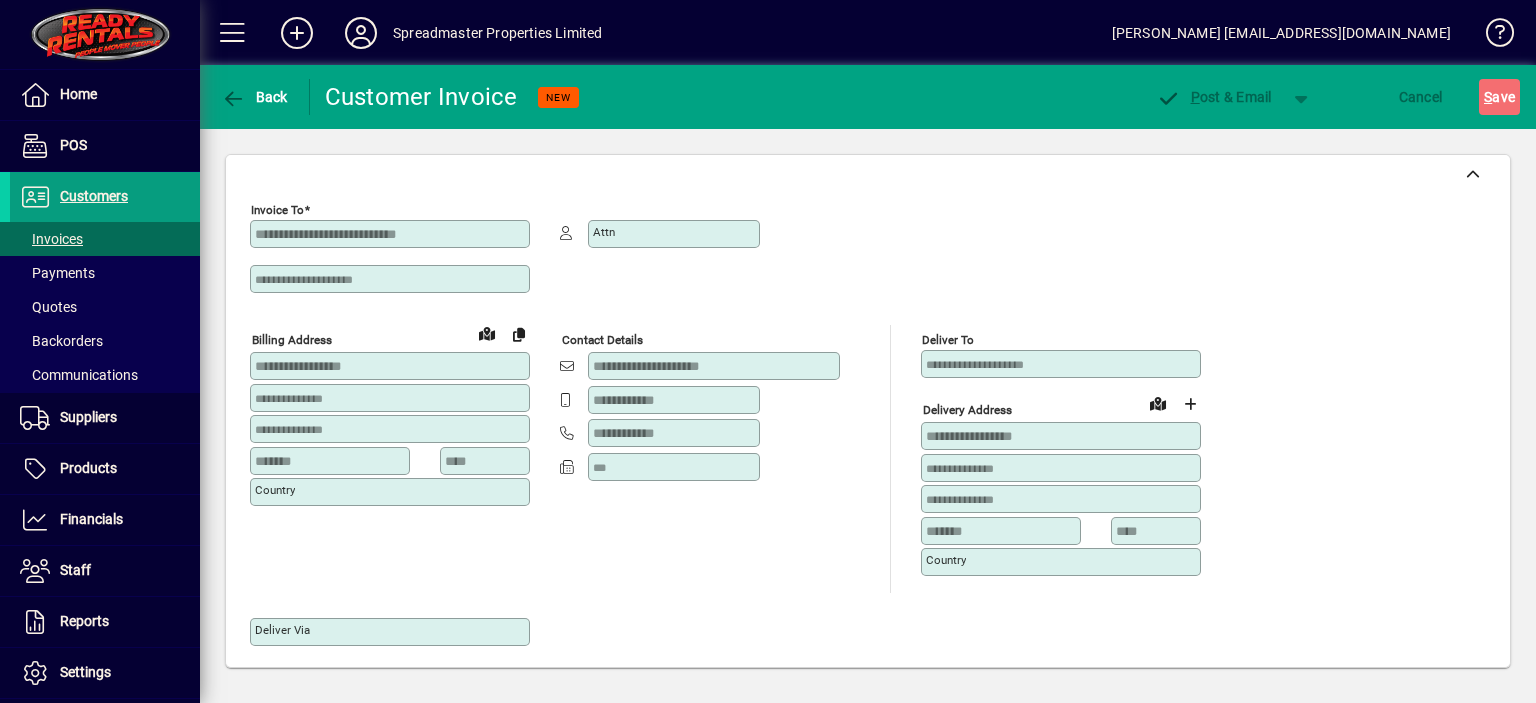 type on "**********" 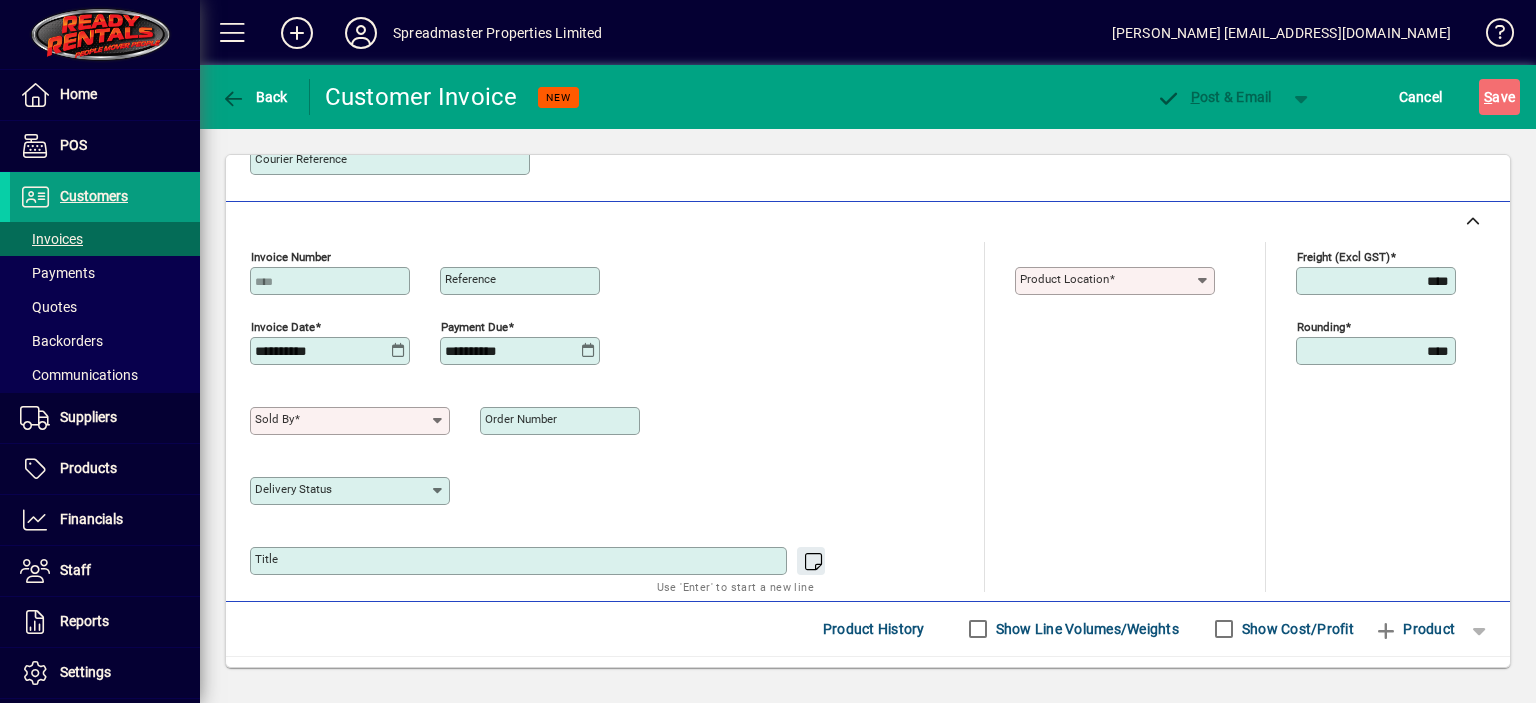 scroll, scrollTop: 700, scrollLeft: 0, axis: vertical 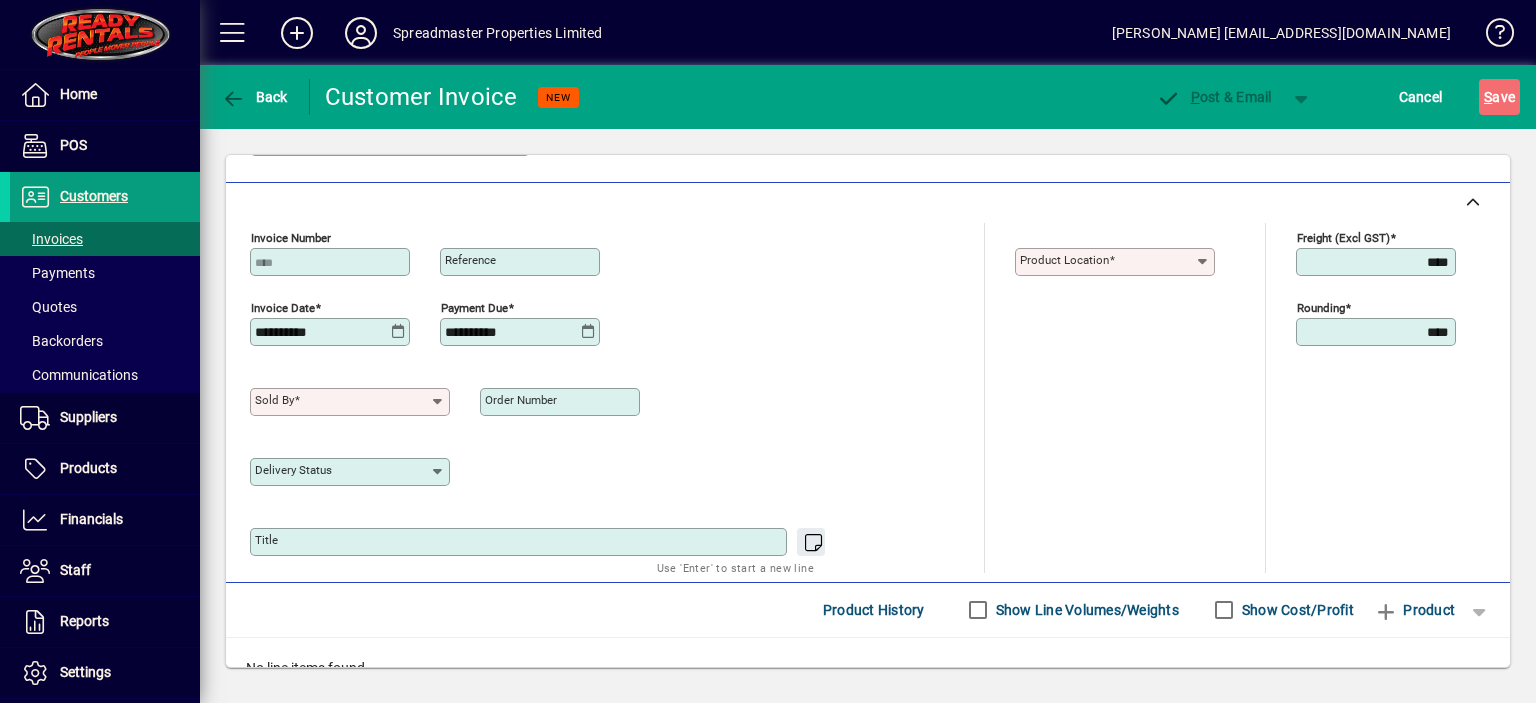 click 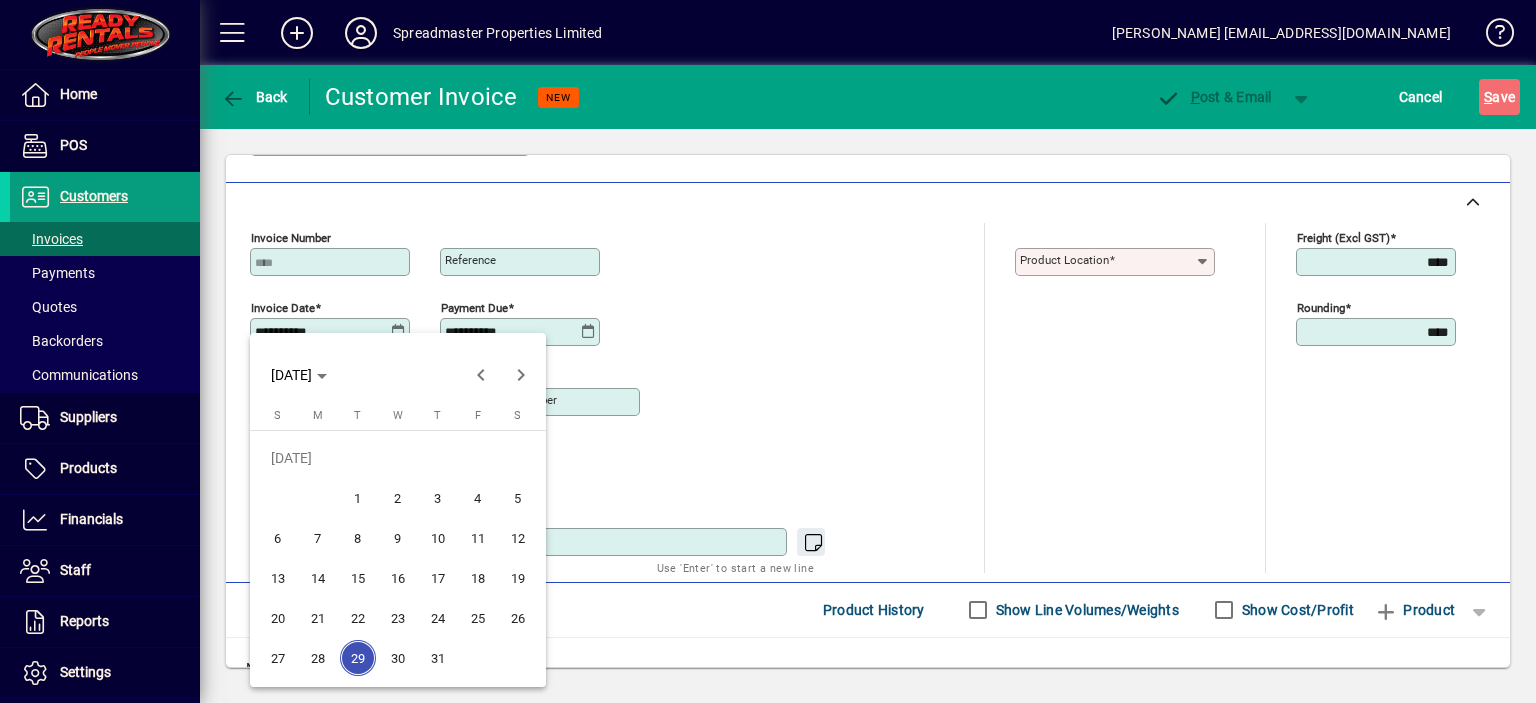 click on "3" at bounding box center [438, 498] 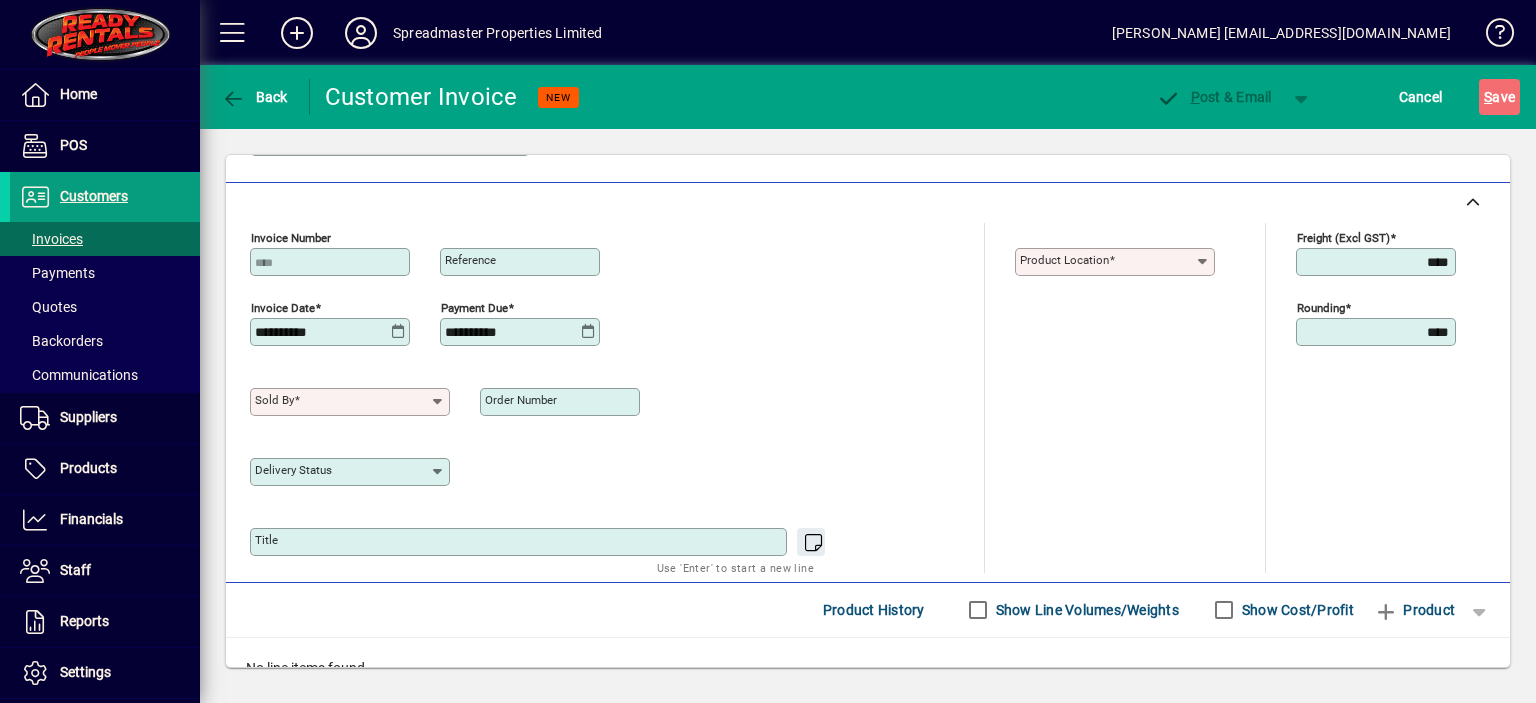 click 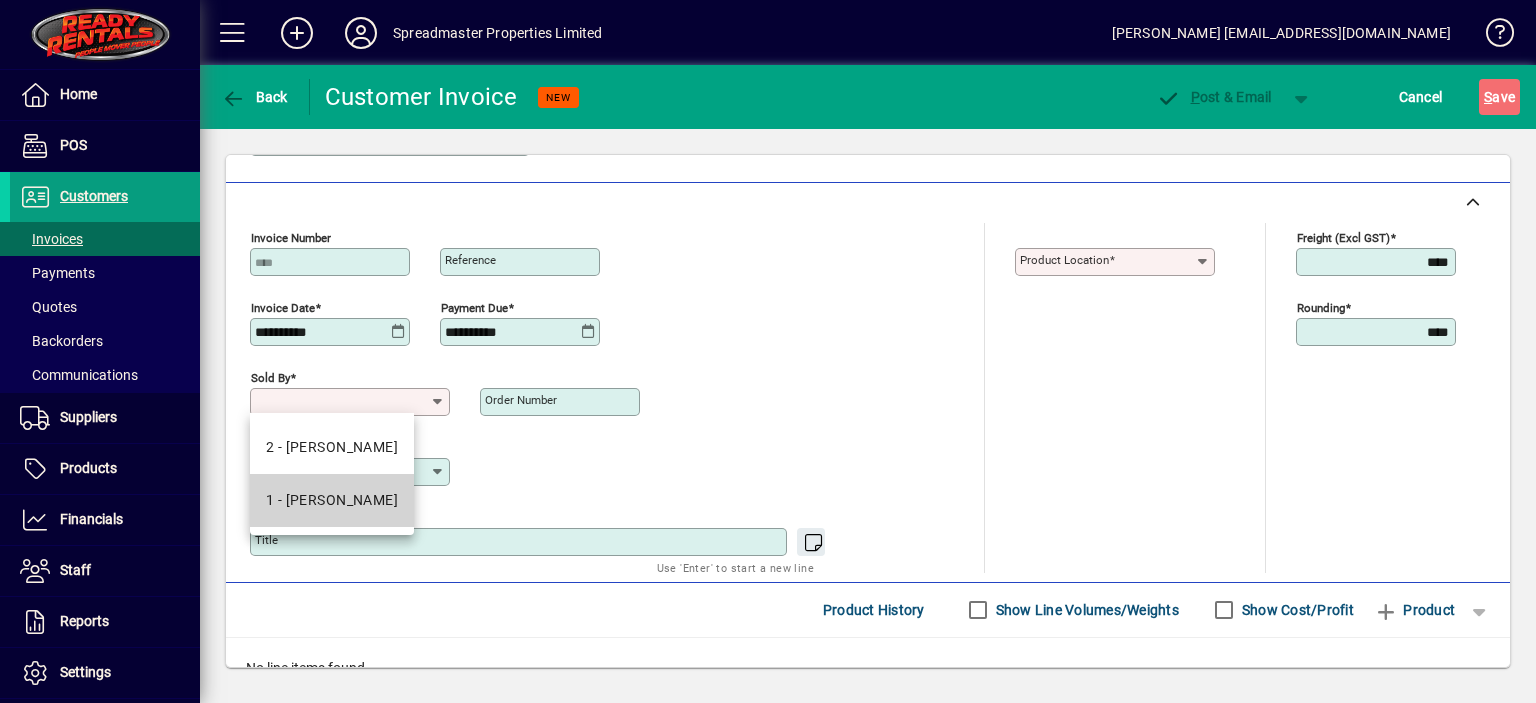 click on "1 - [PERSON_NAME]" at bounding box center [332, 500] 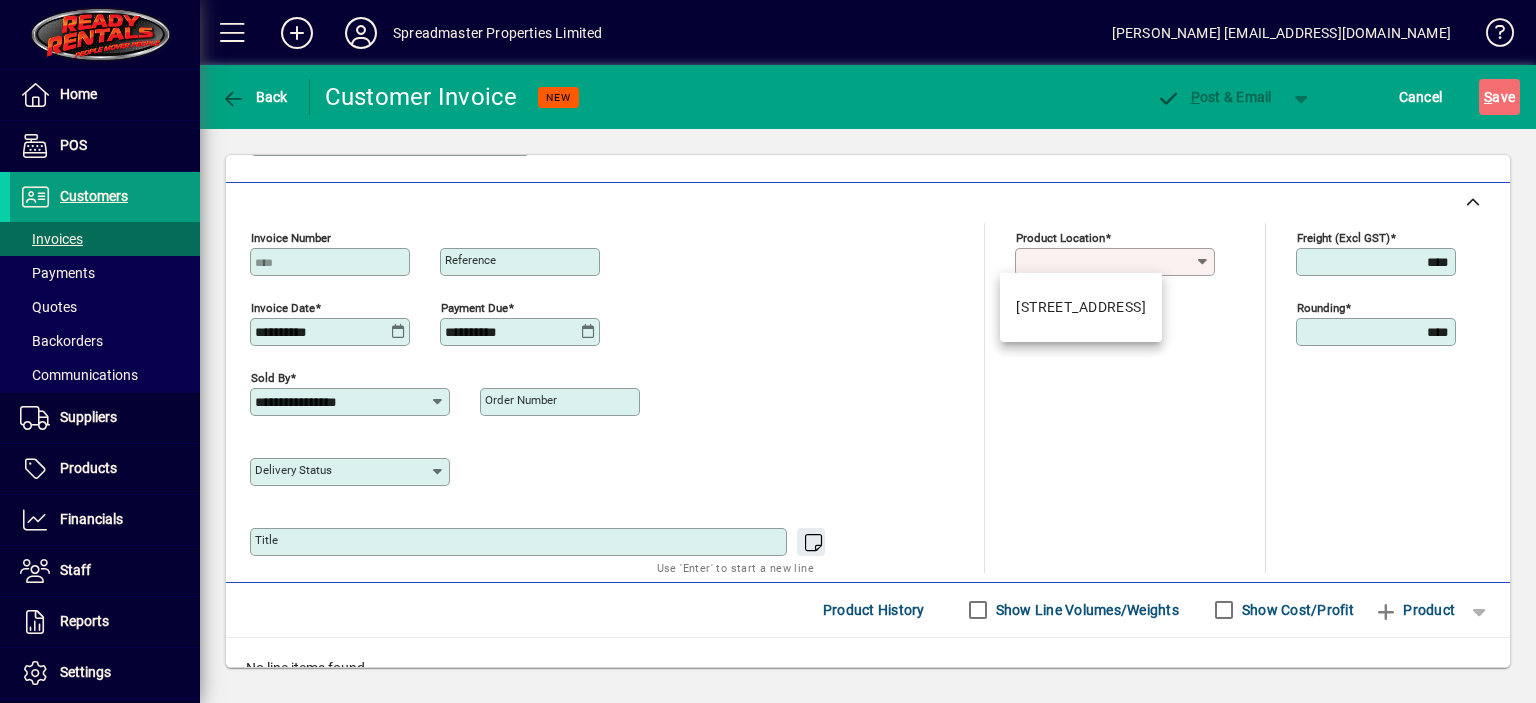 click on "Product location" at bounding box center [1107, 262] 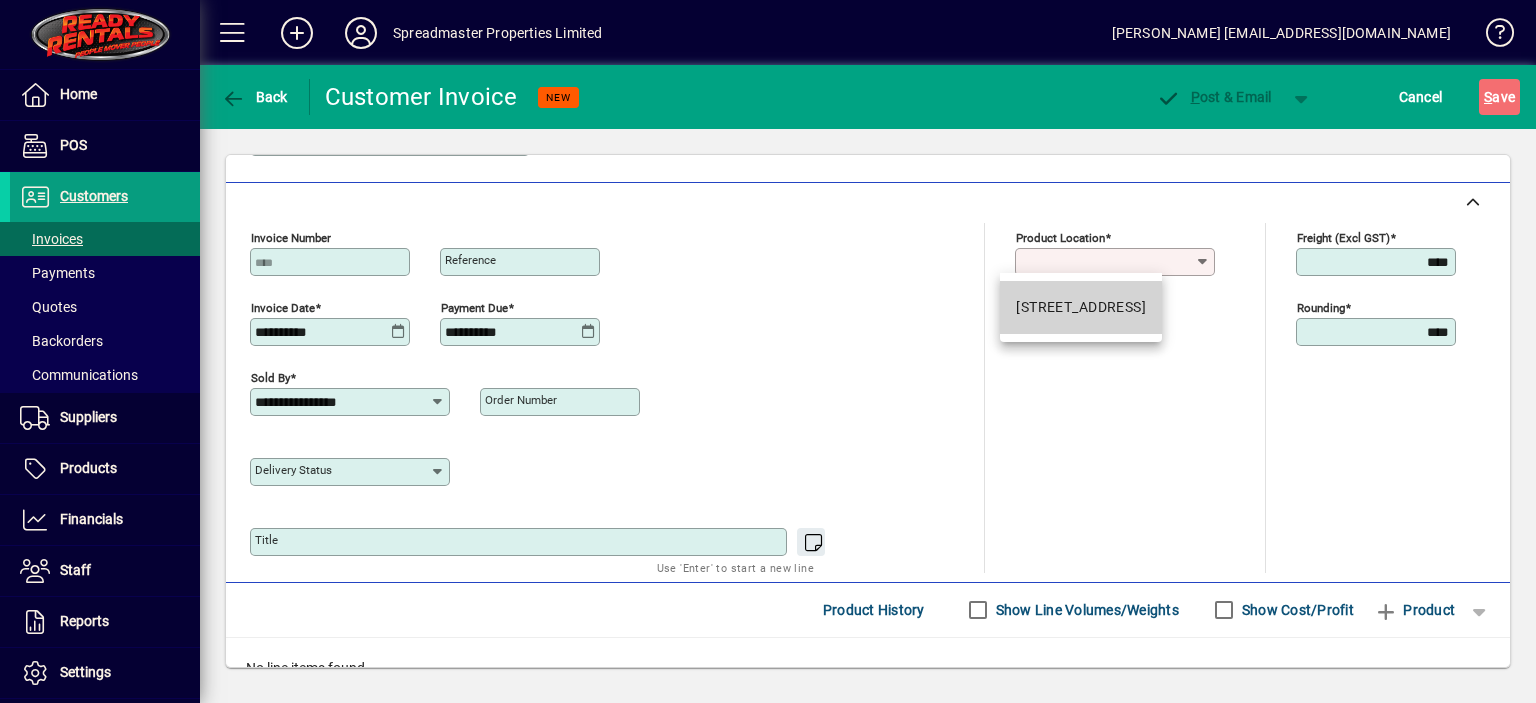 click on "[STREET_ADDRESS]" at bounding box center [1081, 307] 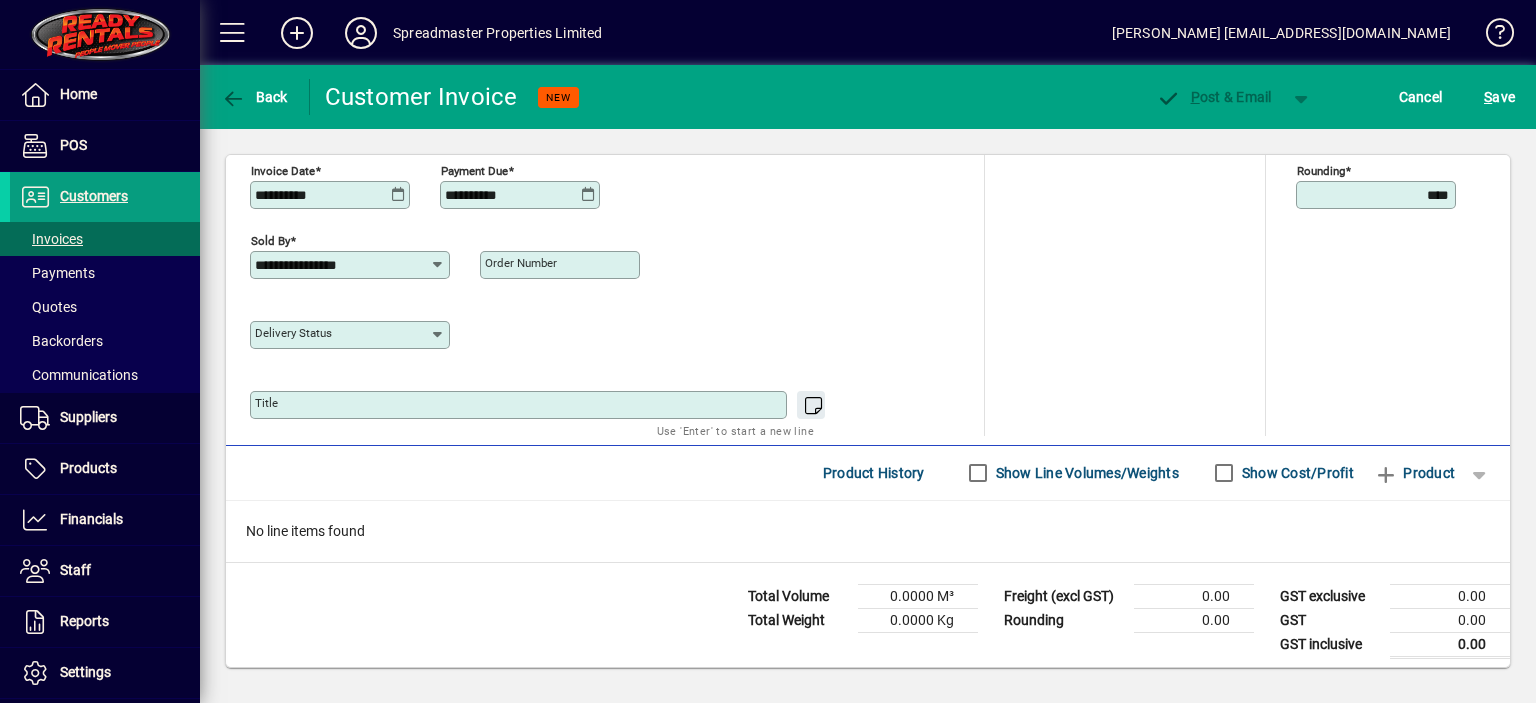 scroll, scrollTop: 840, scrollLeft: 0, axis: vertical 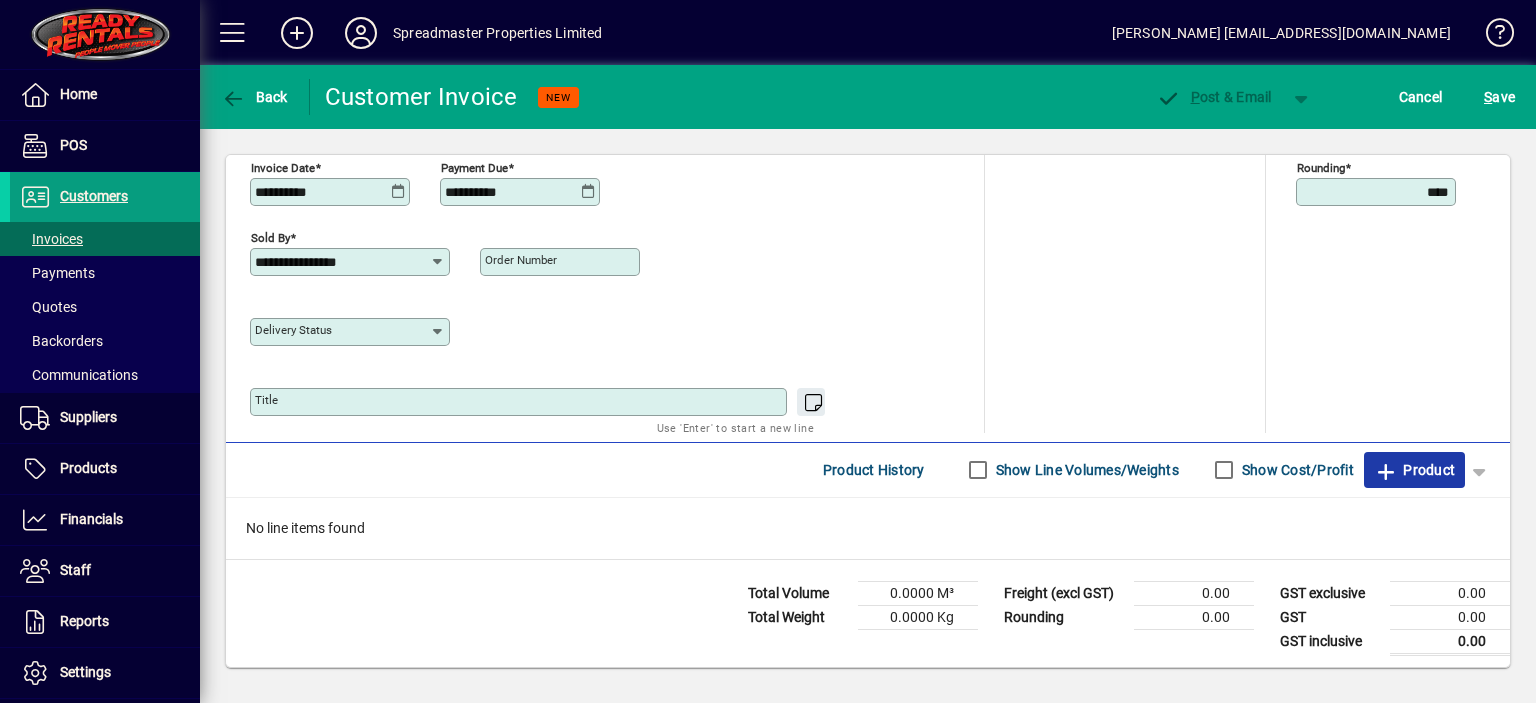 click on "Product" 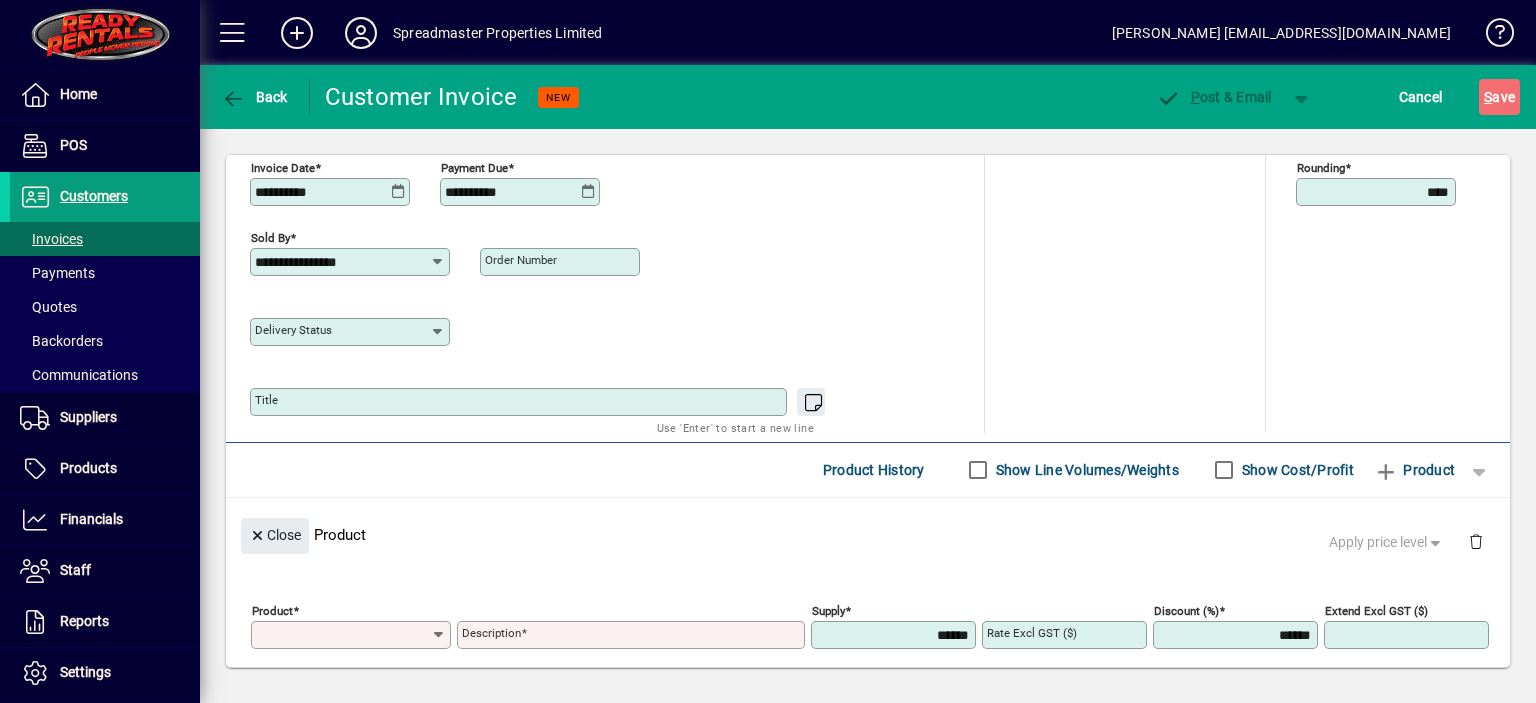 scroll, scrollTop: 123, scrollLeft: 0, axis: vertical 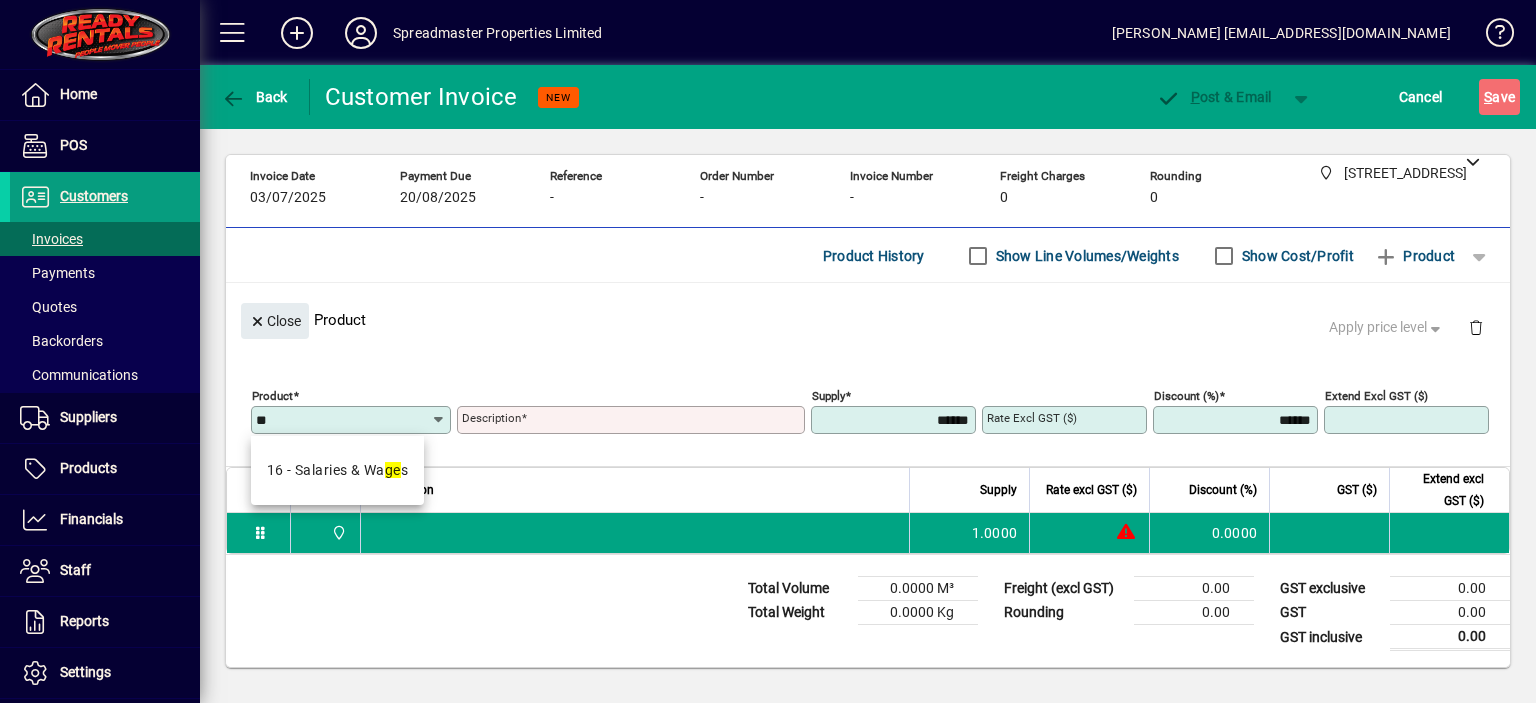 type on "*" 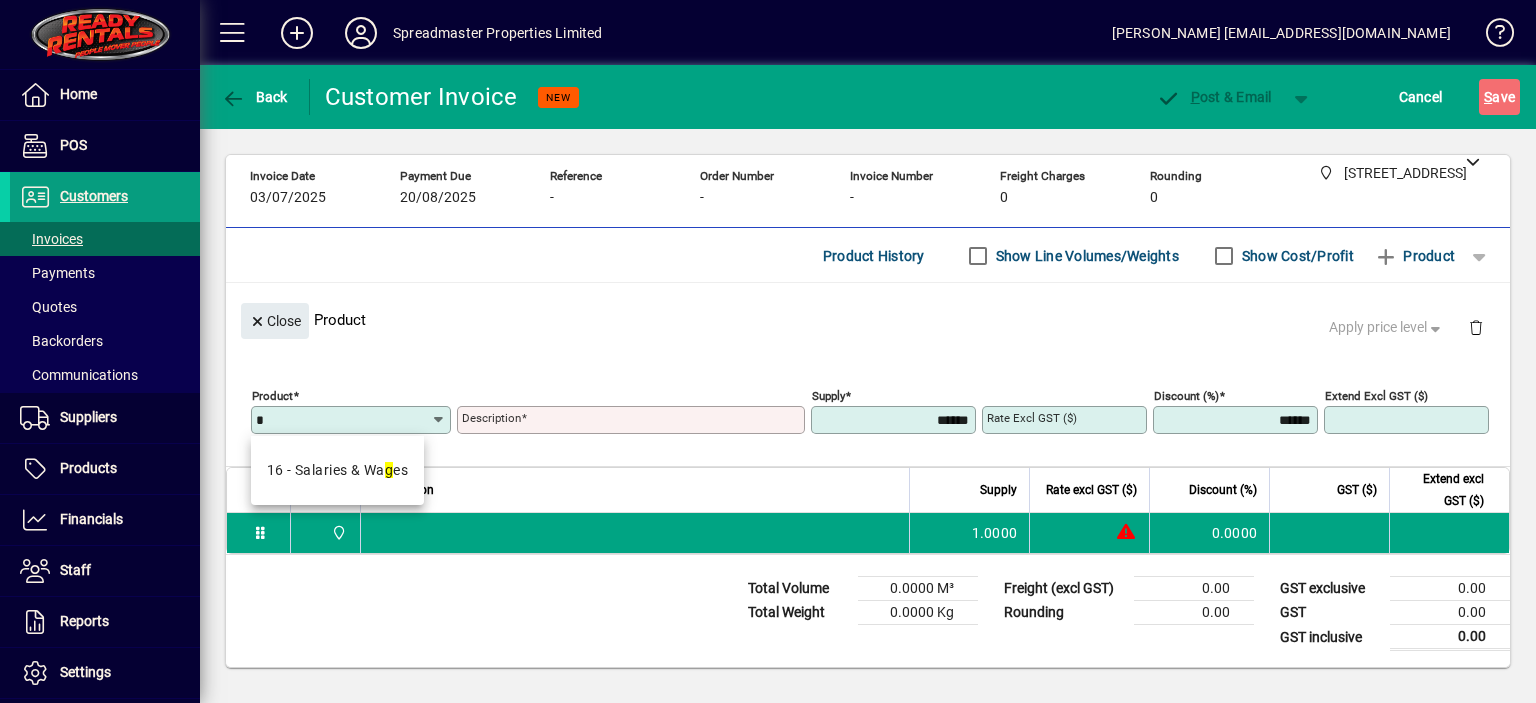 type 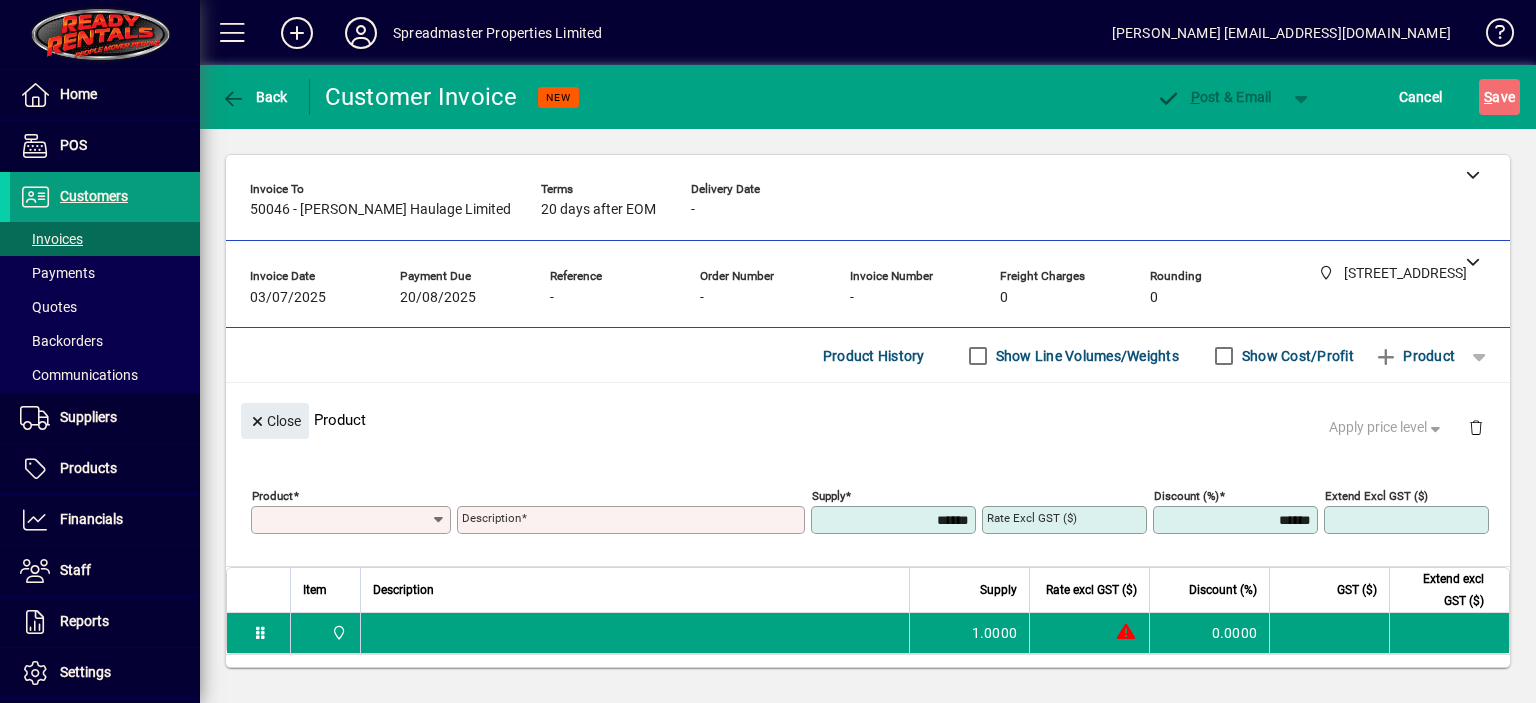 scroll, scrollTop: 0, scrollLeft: 0, axis: both 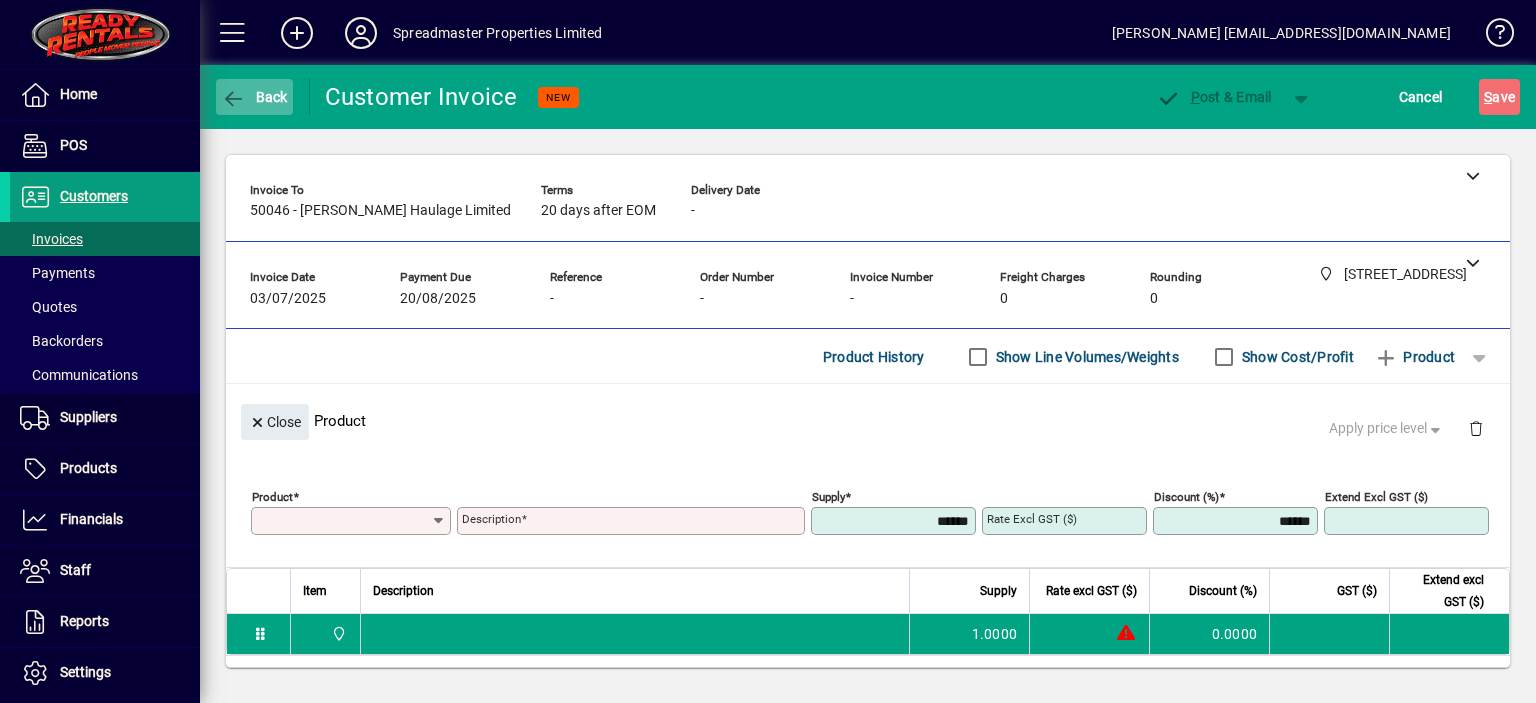 click on "Back" 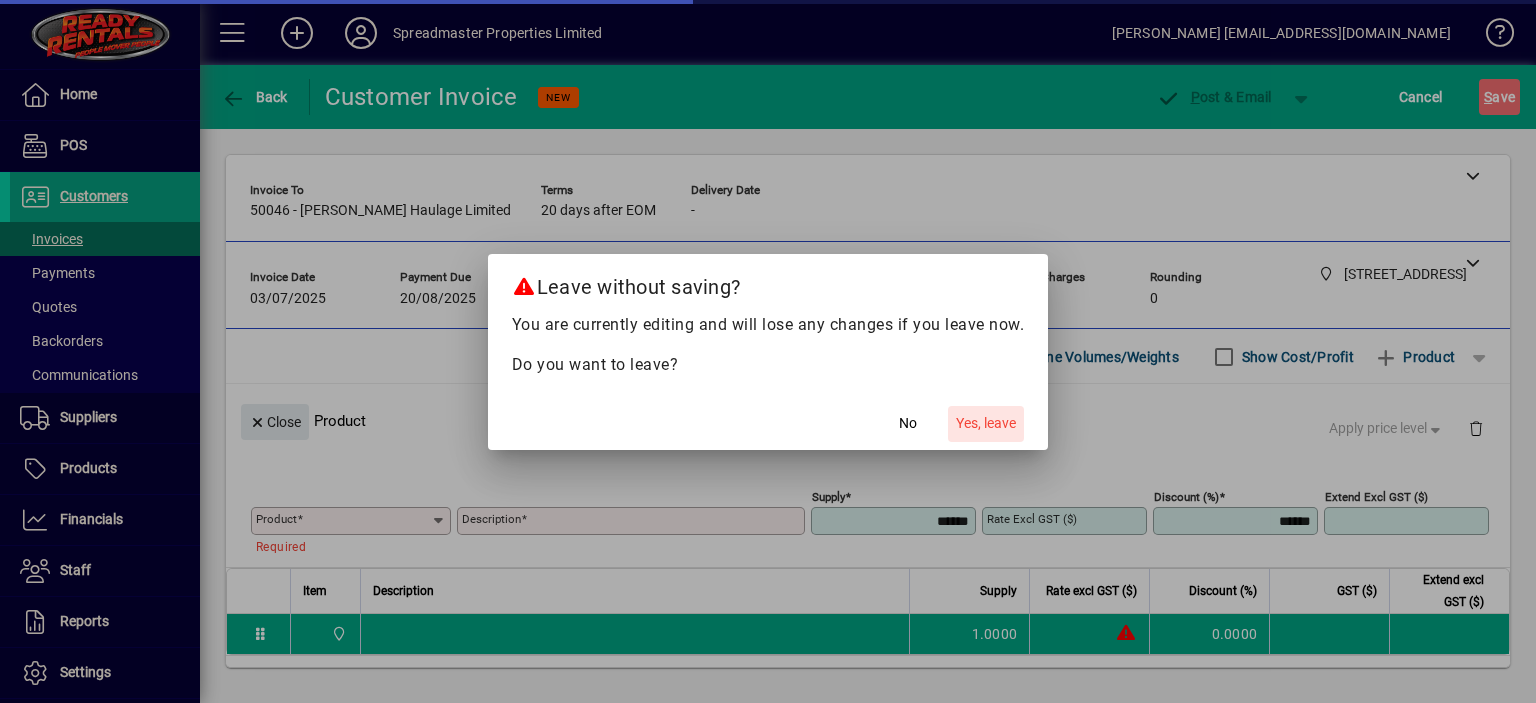 click on "Yes, leave" 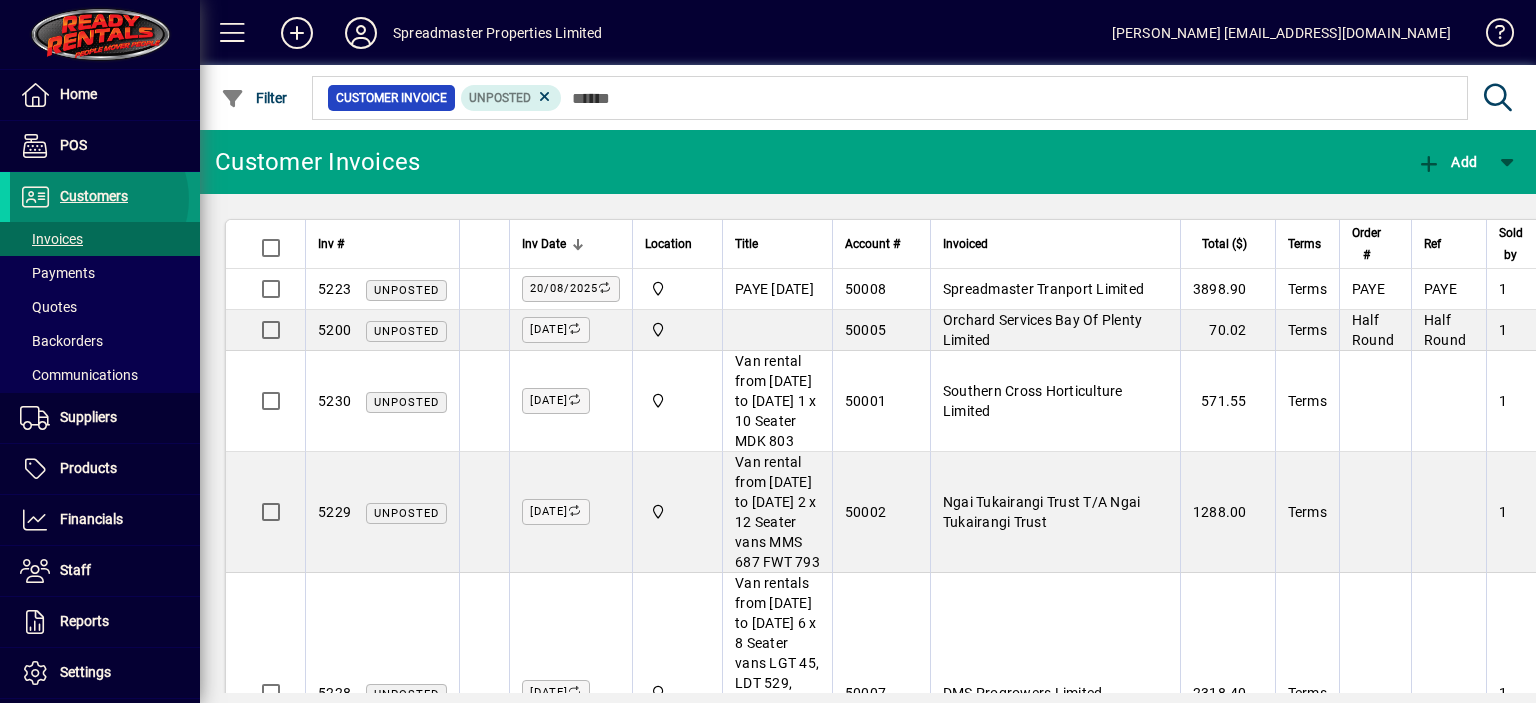 click on "Customers" at bounding box center [94, 196] 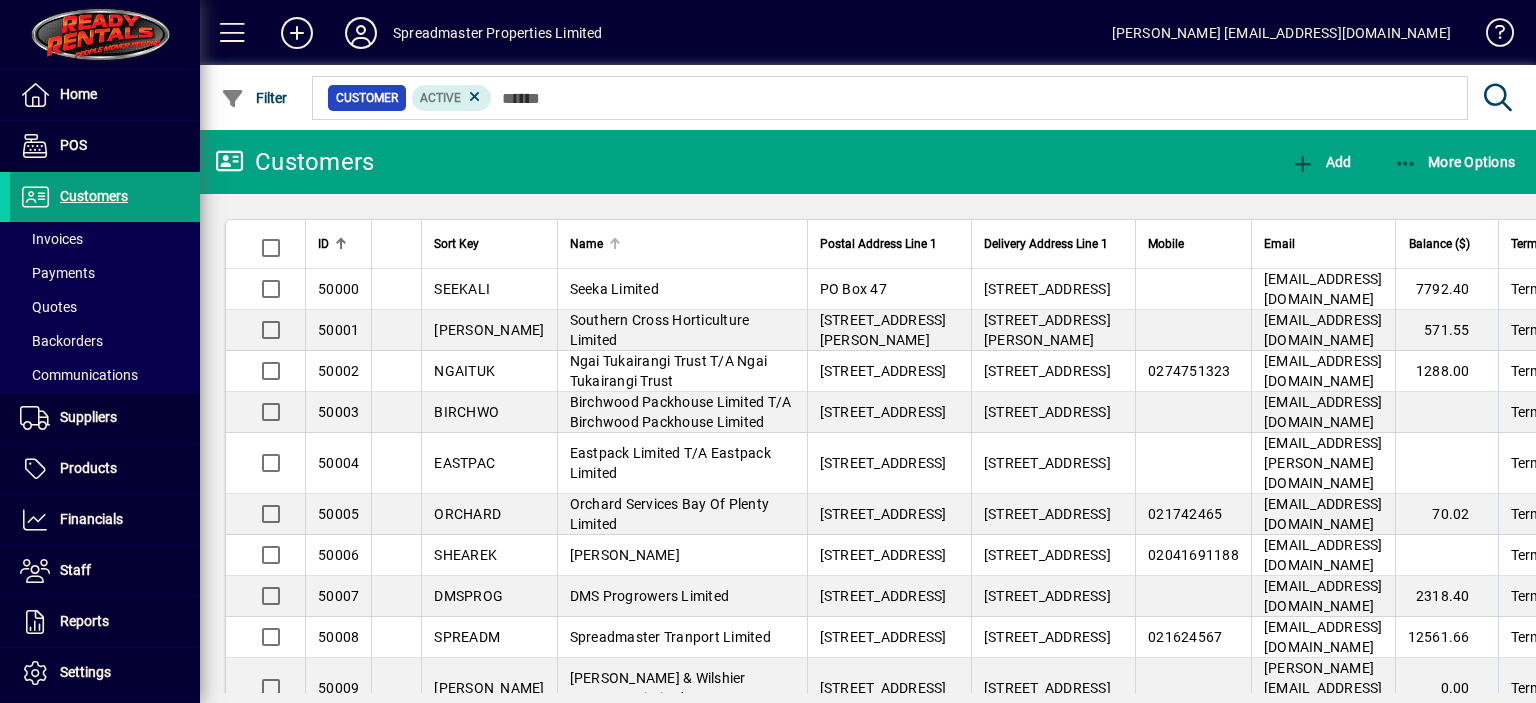click at bounding box center [613, 241] 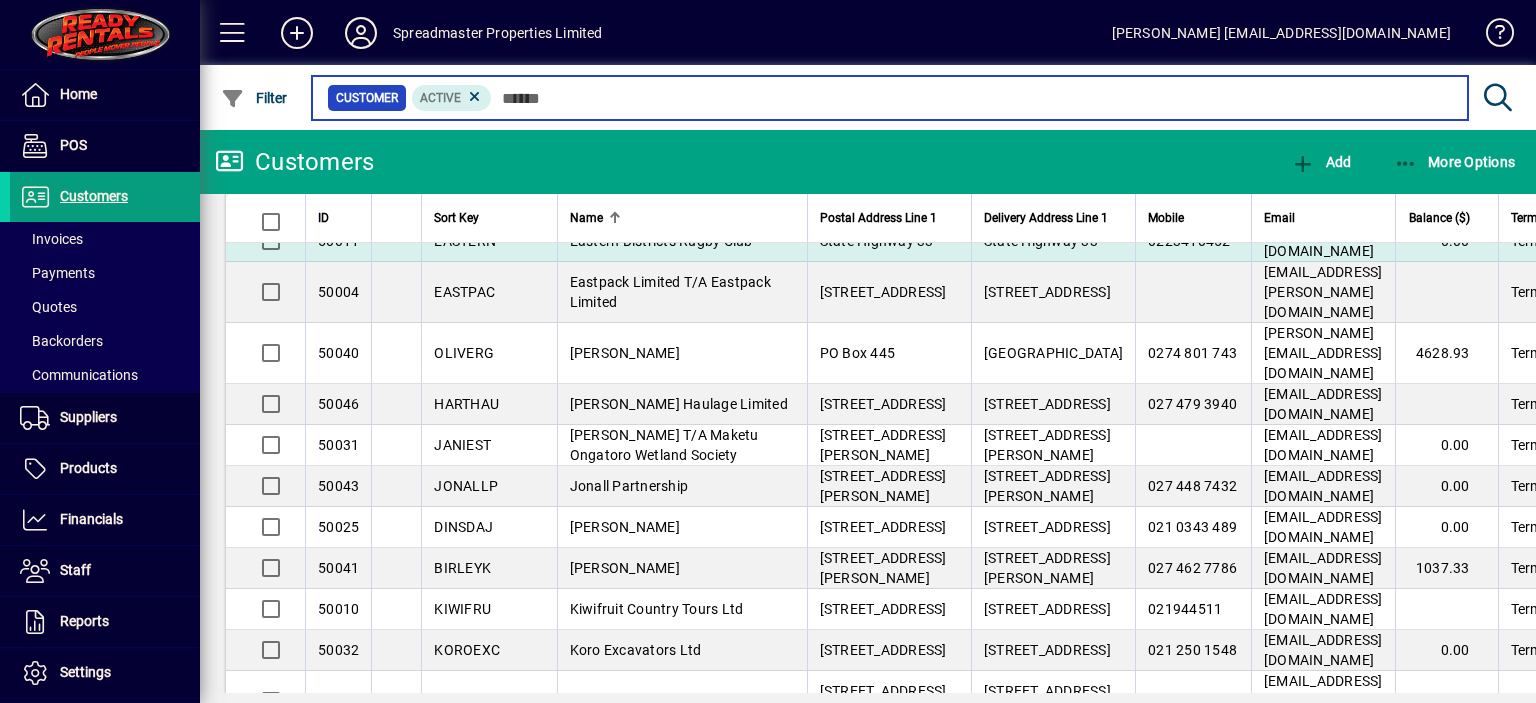 scroll, scrollTop: 400, scrollLeft: 0, axis: vertical 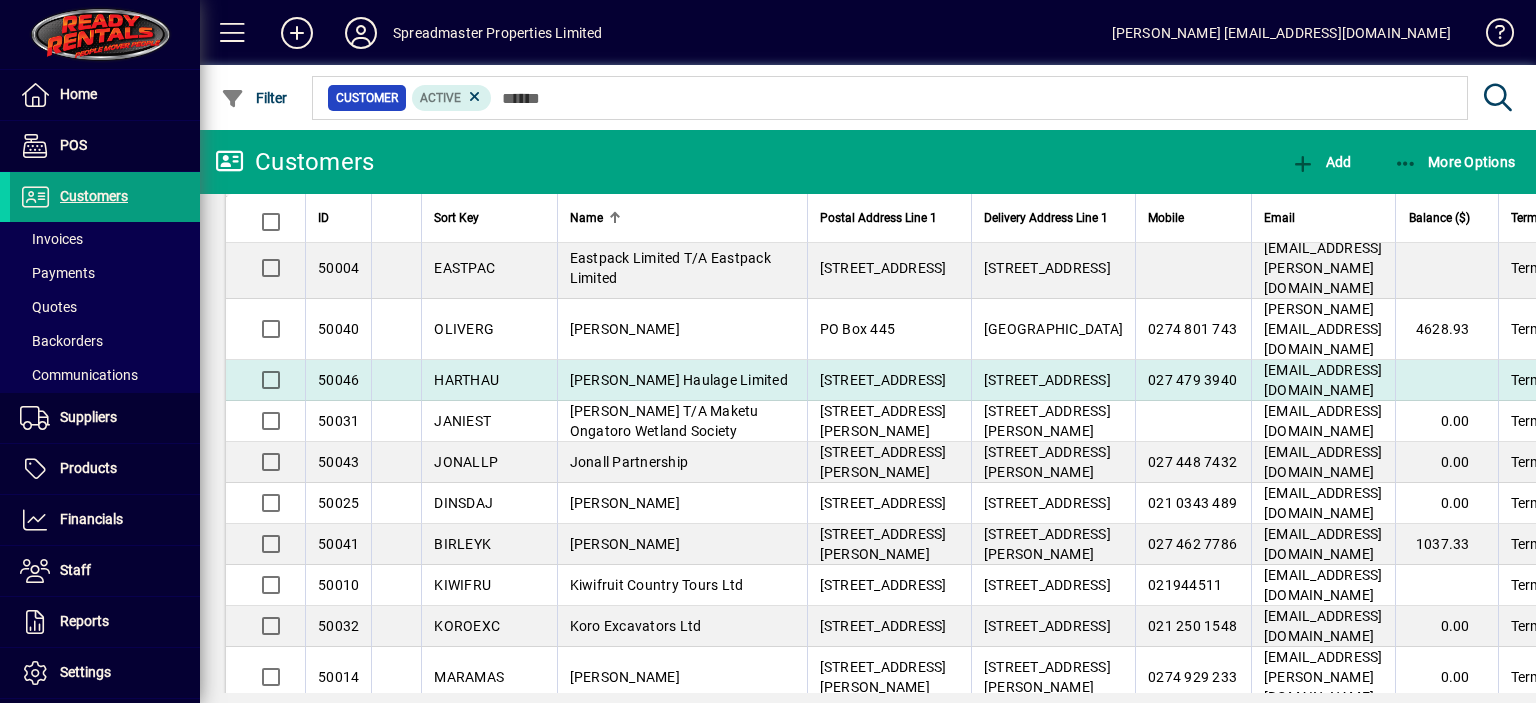 click on "[PERSON_NAME] Haulage Limited" at bounding box center (679, 380) 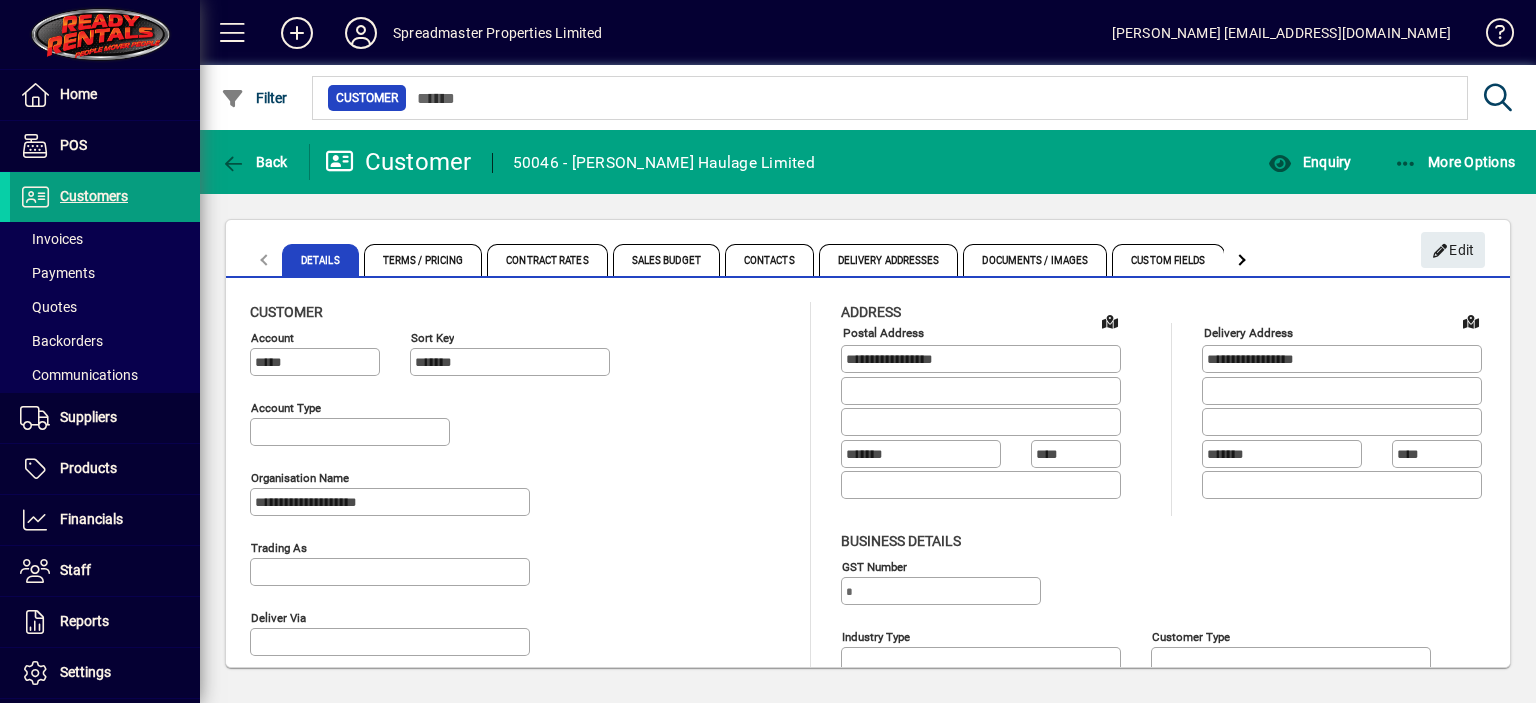 type on "**********" 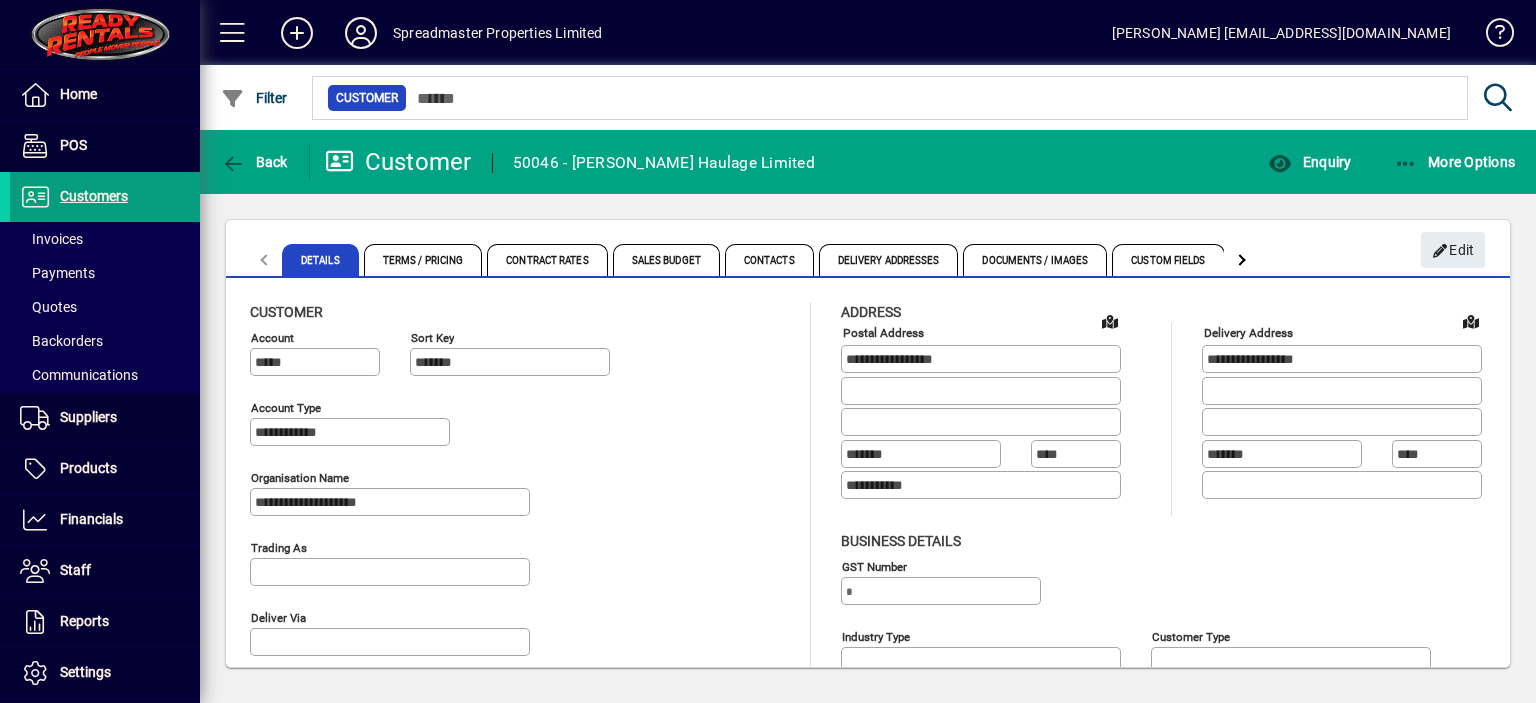 type on "**********" 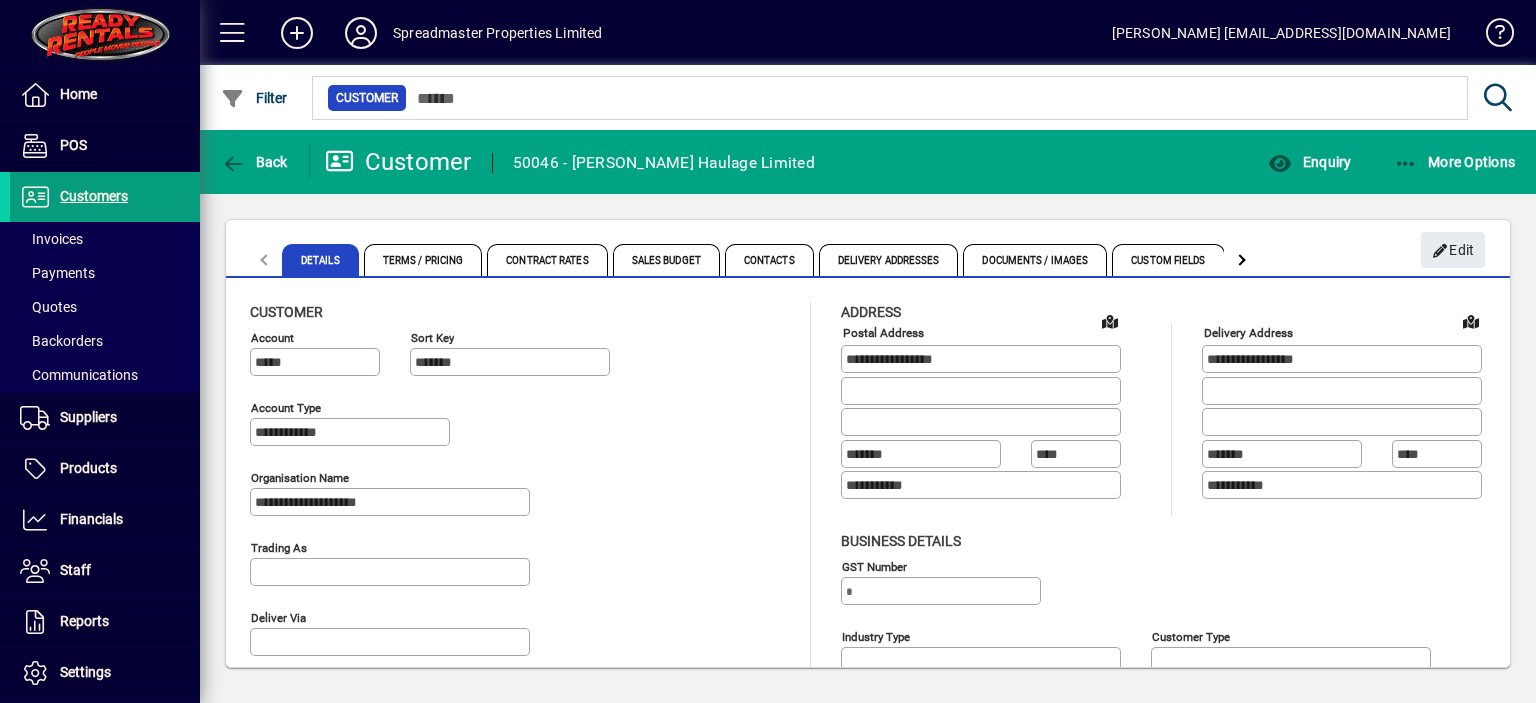 drag, startPoint x: 989, startPoint y: 355, endPoint x: 773, endPoint y: 370, distance: 216.5202 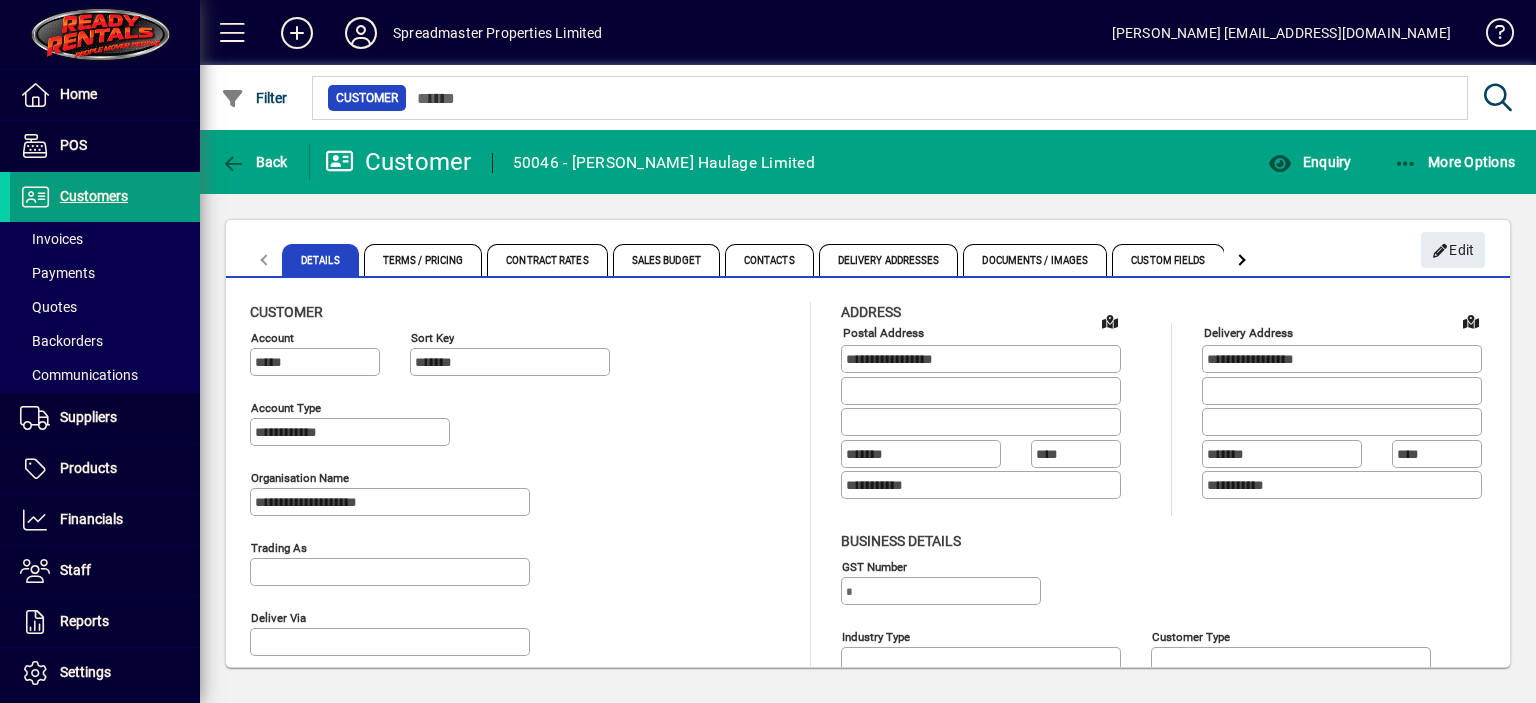 click 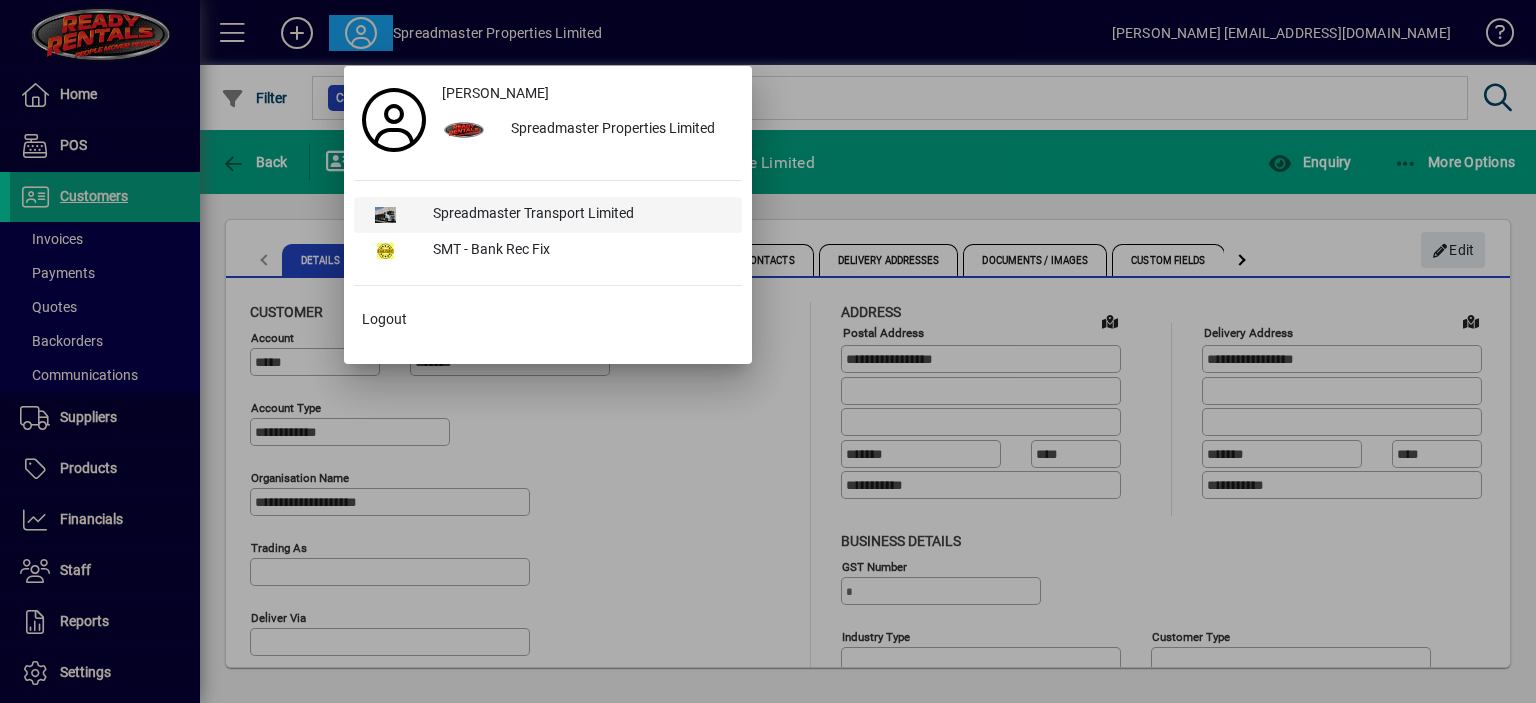 click on "Spreadmaster Transport Limited" at bounding box center [579, 215] 